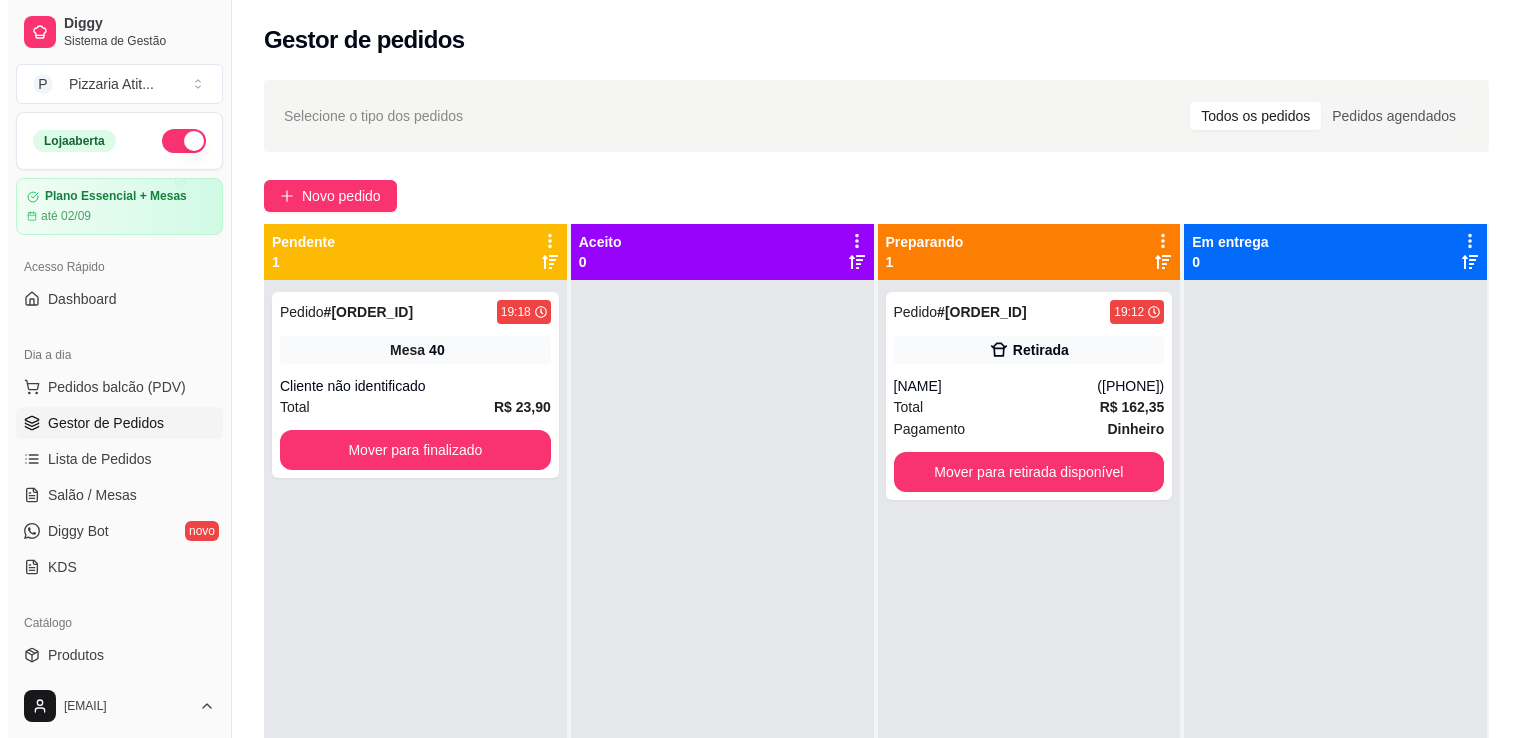 scroll, scrollTop: 0, scrollLeft: 0, axis: both 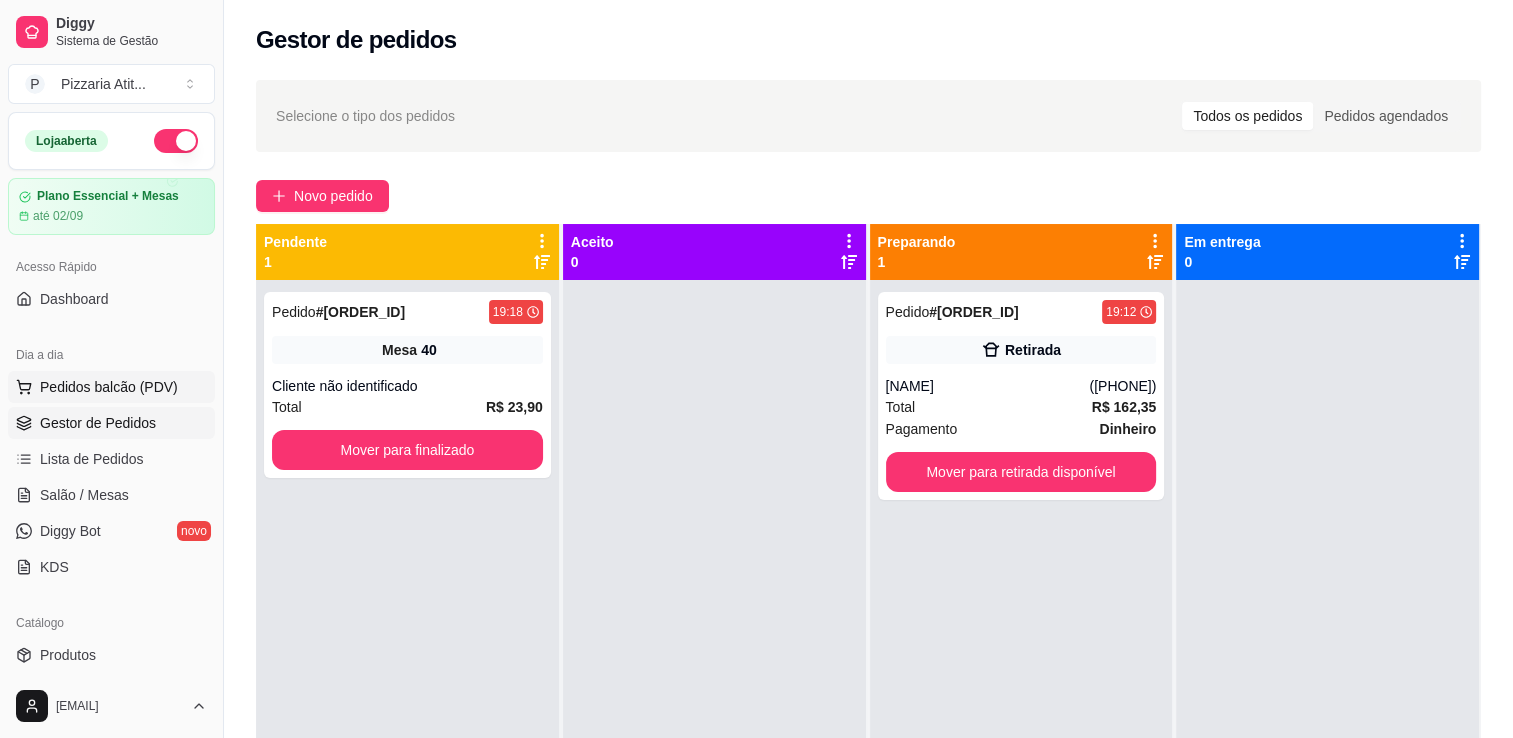 click on "Pedidos balcão (PDV)" at bounding box center (109, 387) 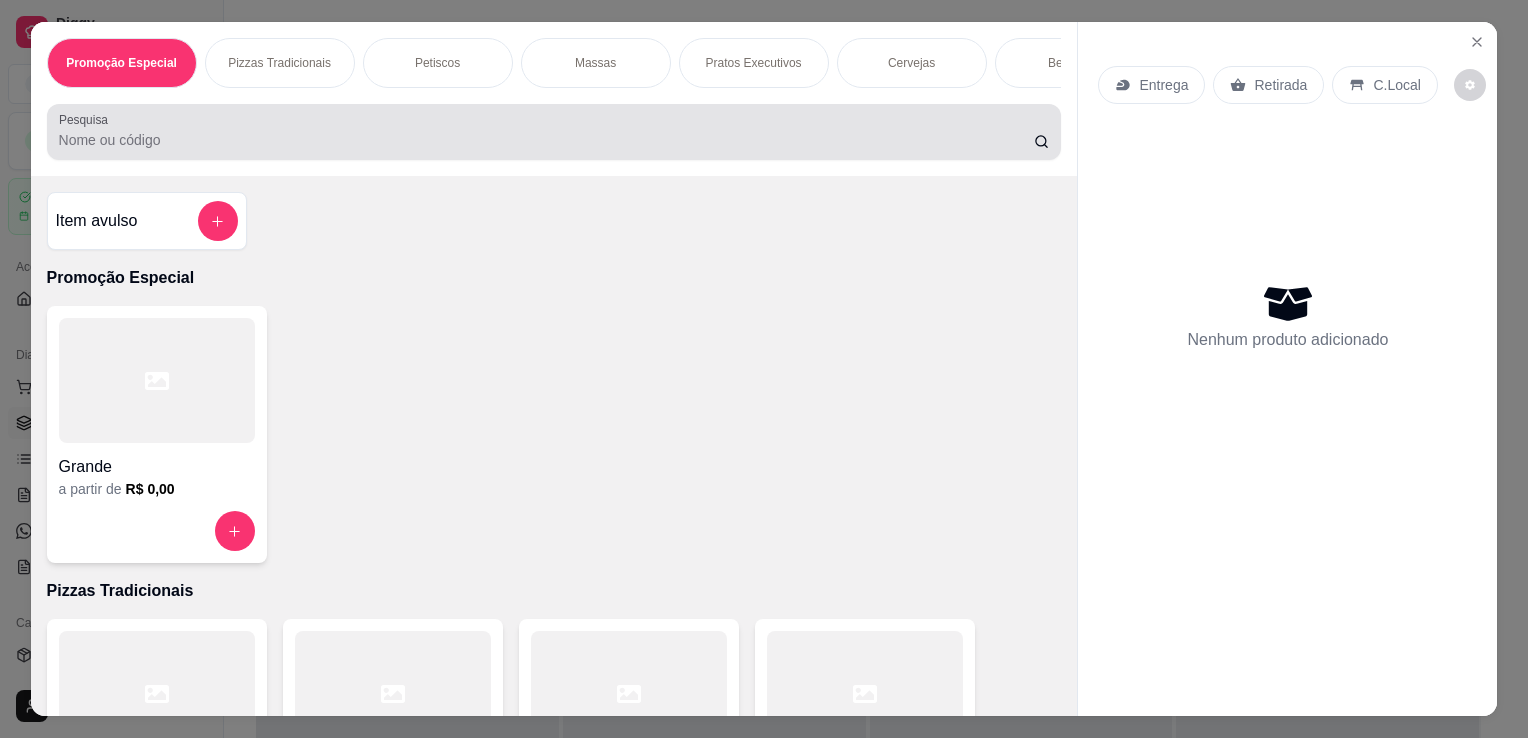 click on "Pesquisa" at bounding box center [546, 140] 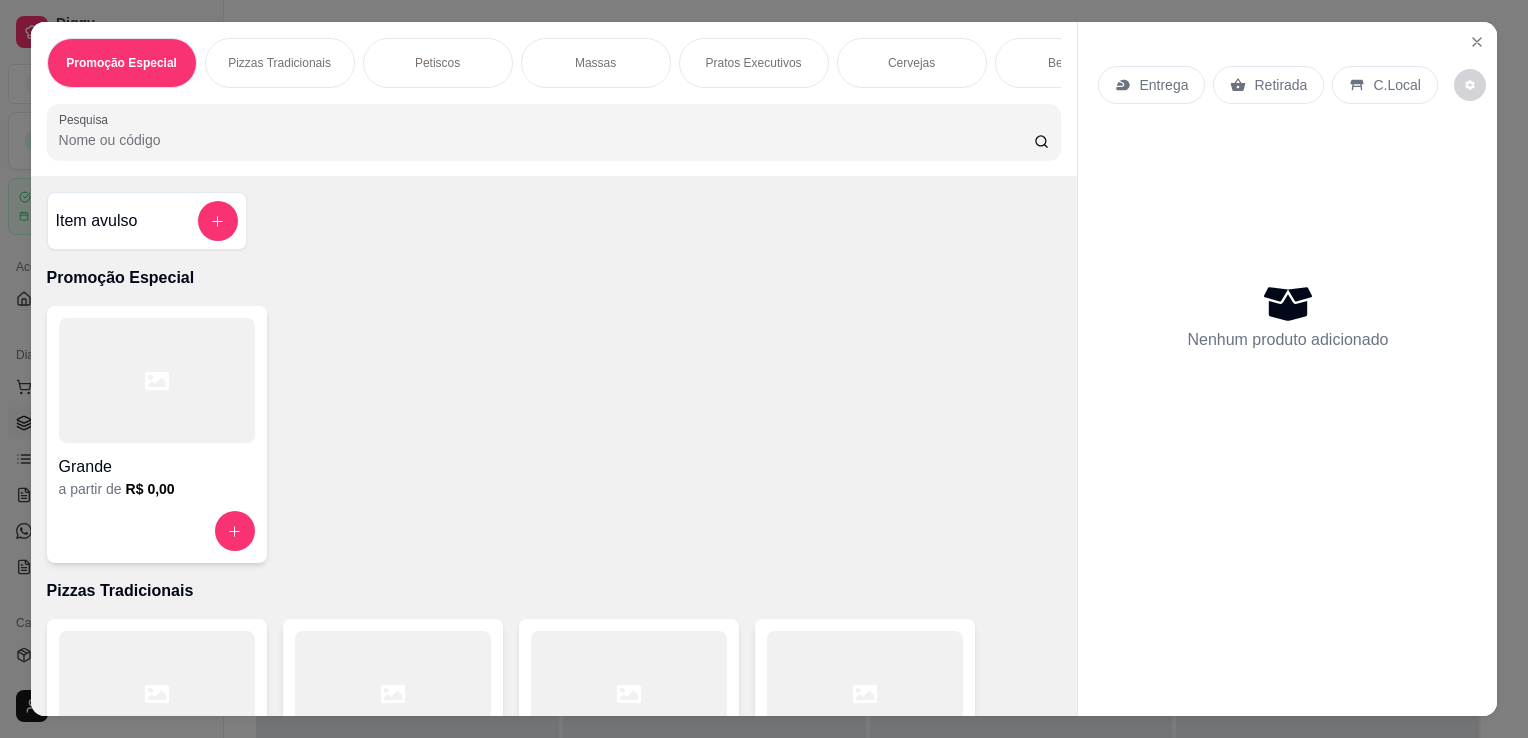 click on "Pesquisa" at bounding box center (546, 140) 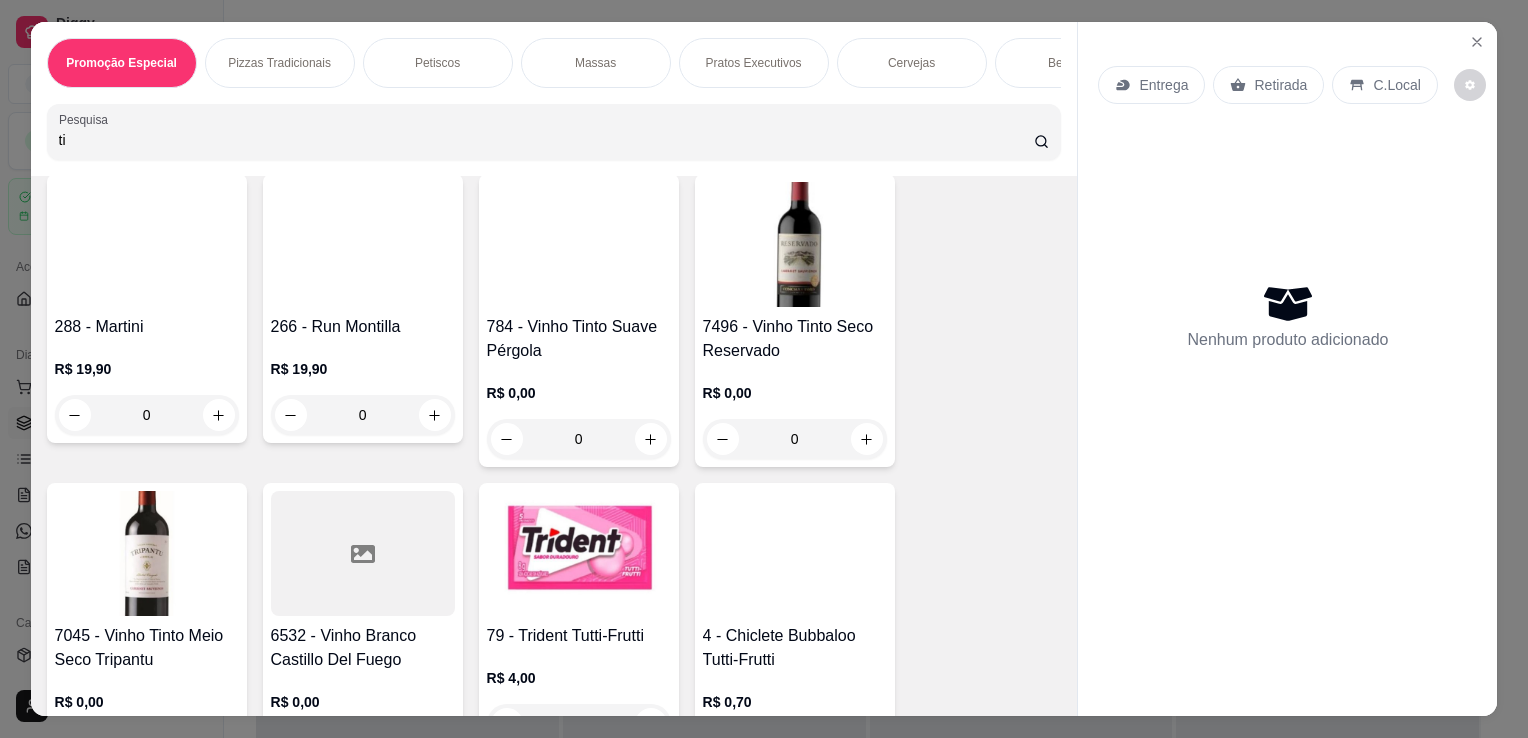 scroll, scrollTop: 0, scrollLeft: 0, axis: both 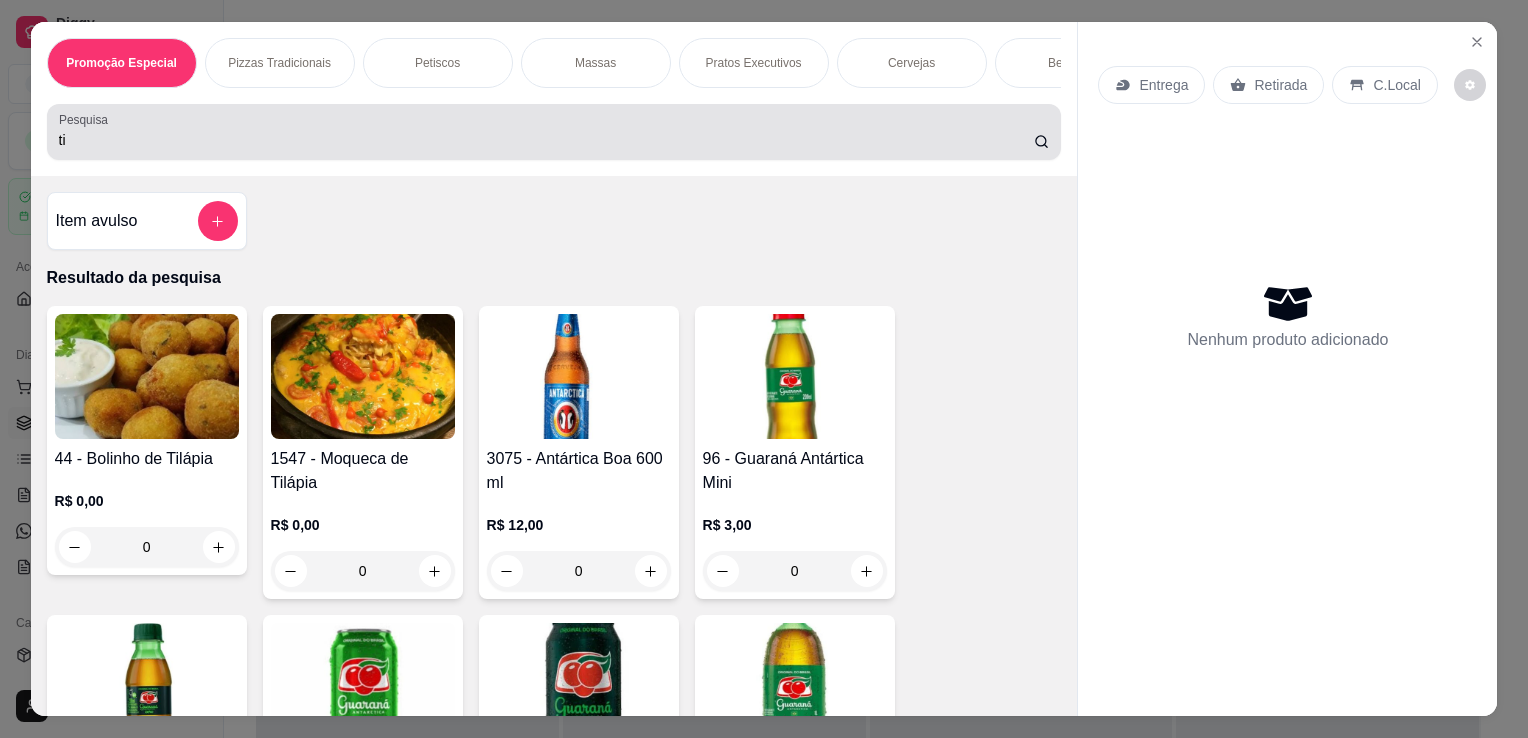 click on "ti" at bounding box center (554, 132) 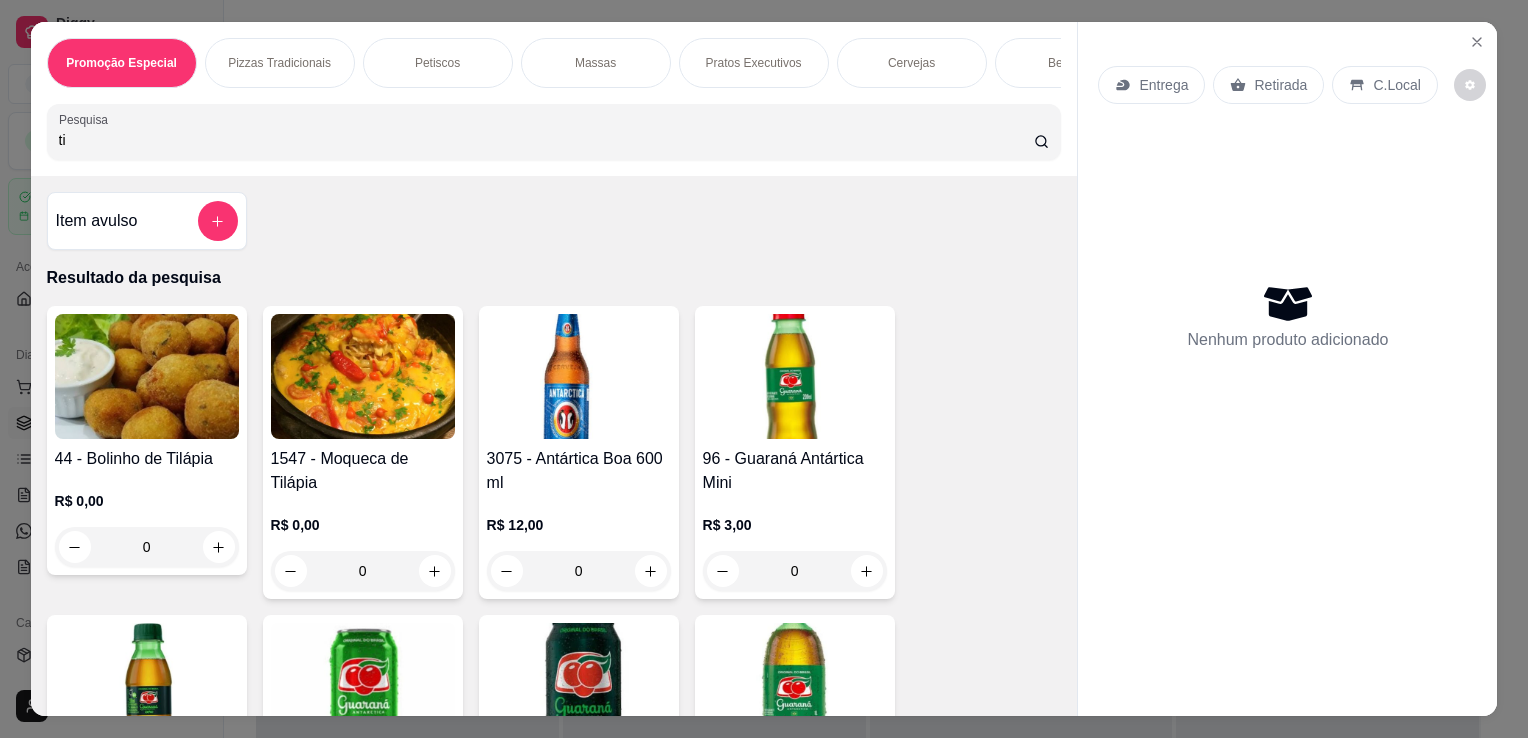 type on "t" 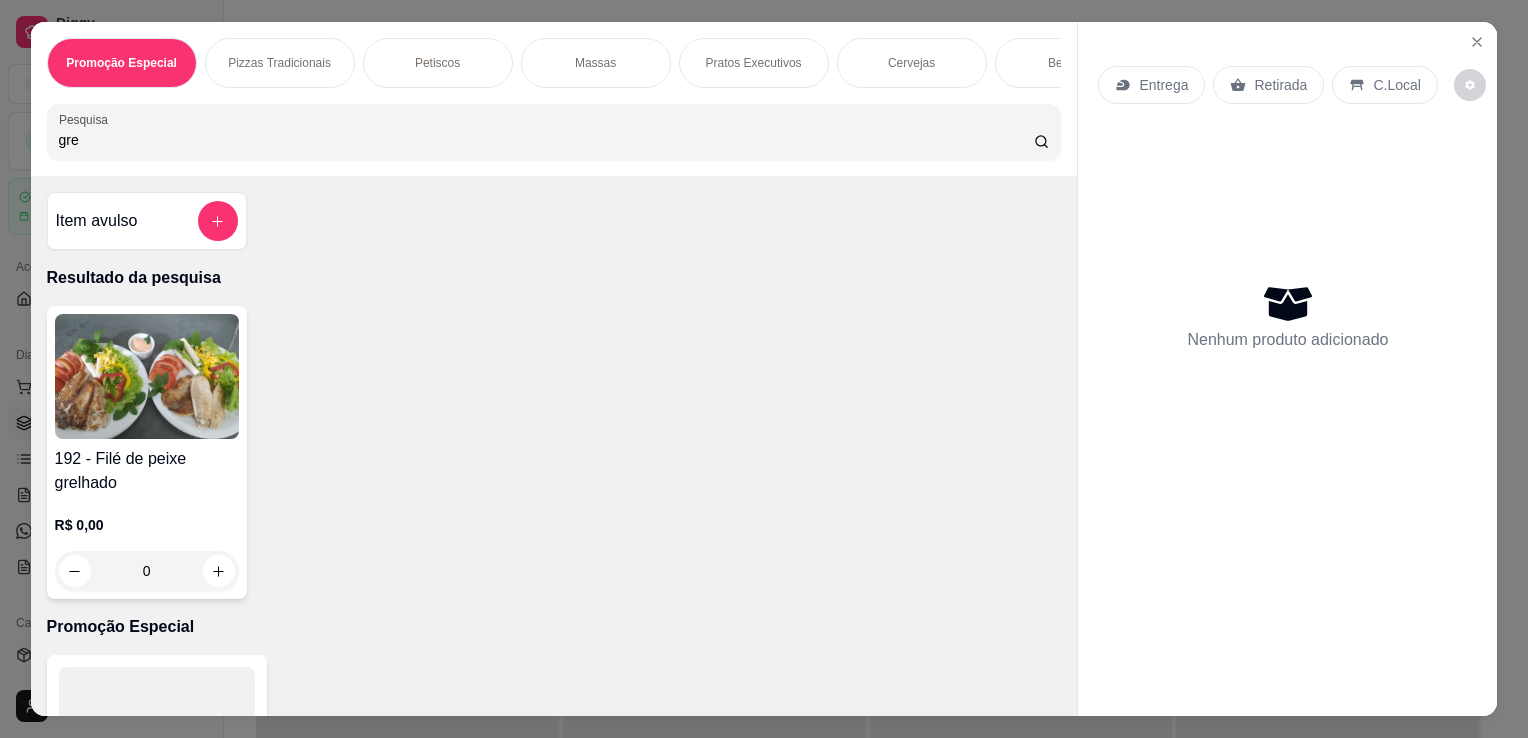 type on "gre" 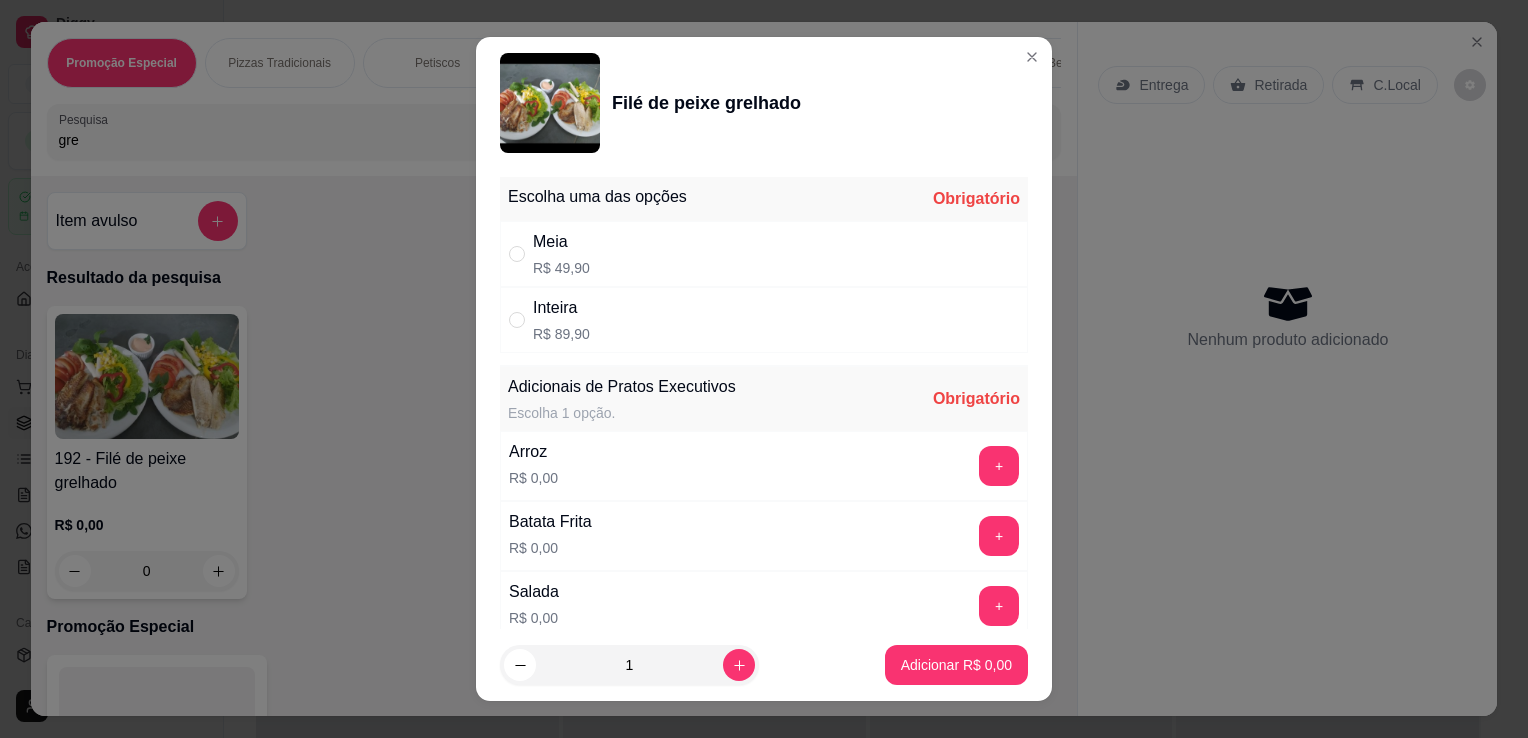 click on "R$ 49,90" at bounding box center (561, 268) 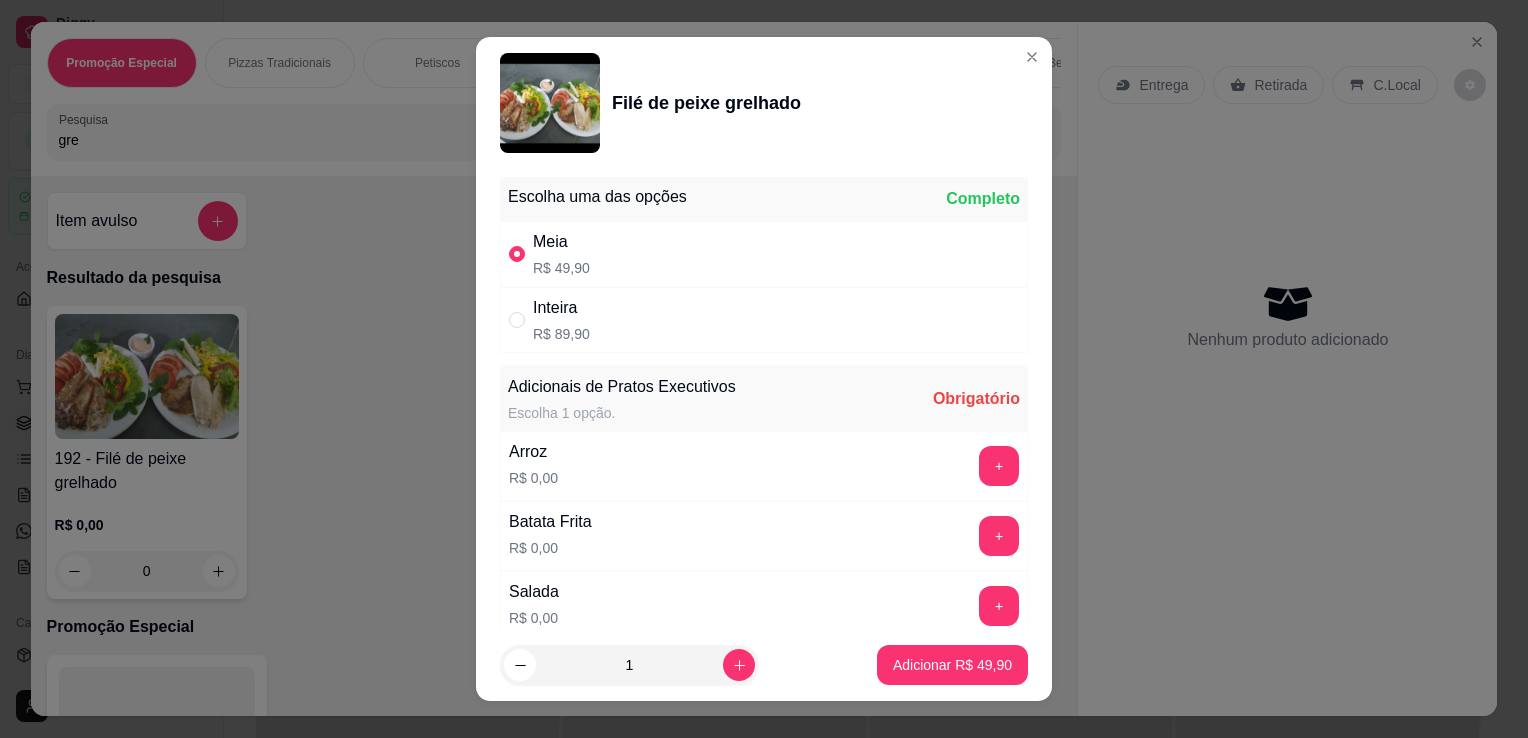 click on "Salada R$ 0,00 +" at bounding box center (764, 606) 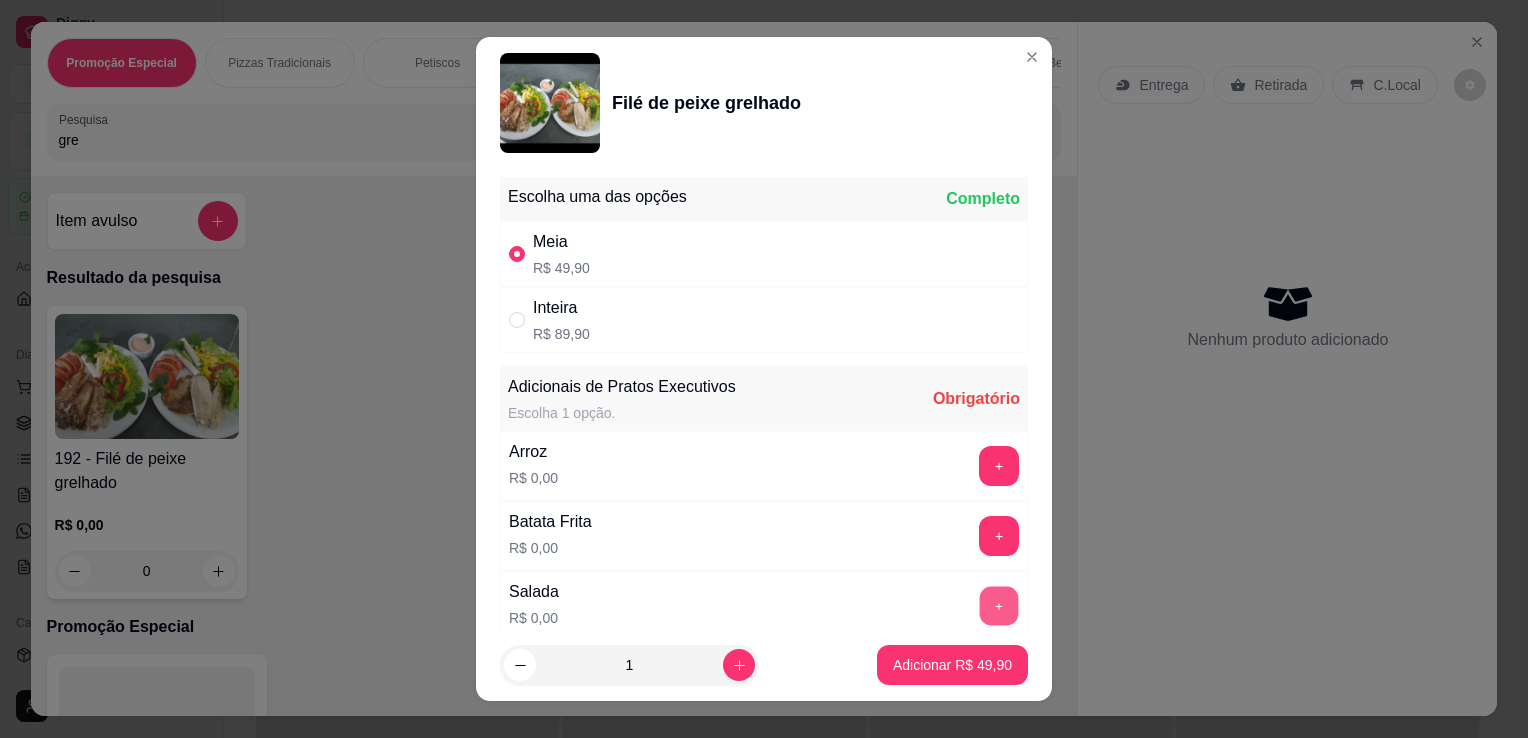 click on "+" at bounding box center [999, 606] 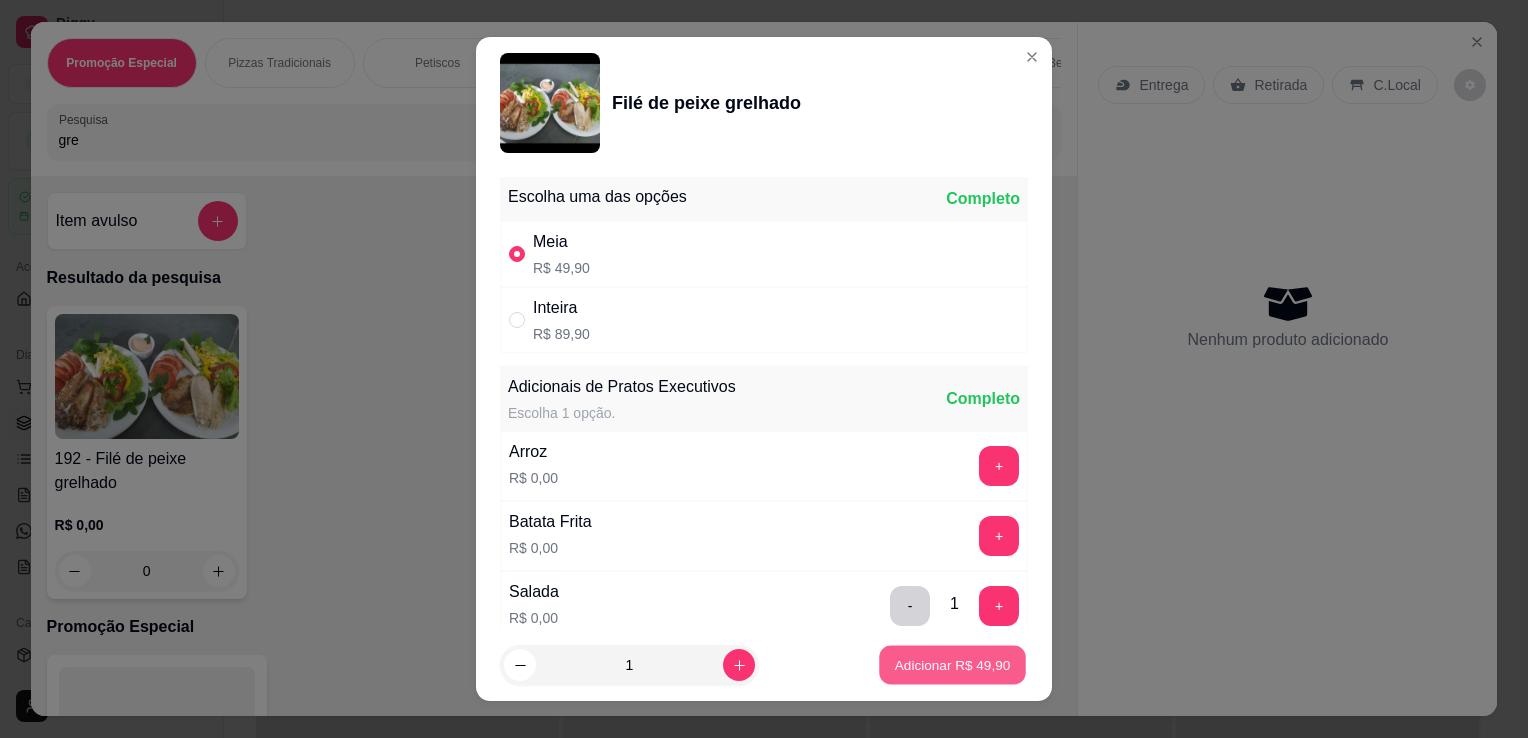 click on "Adicionar   R$ 49,90" at bounding box center (953, 664) 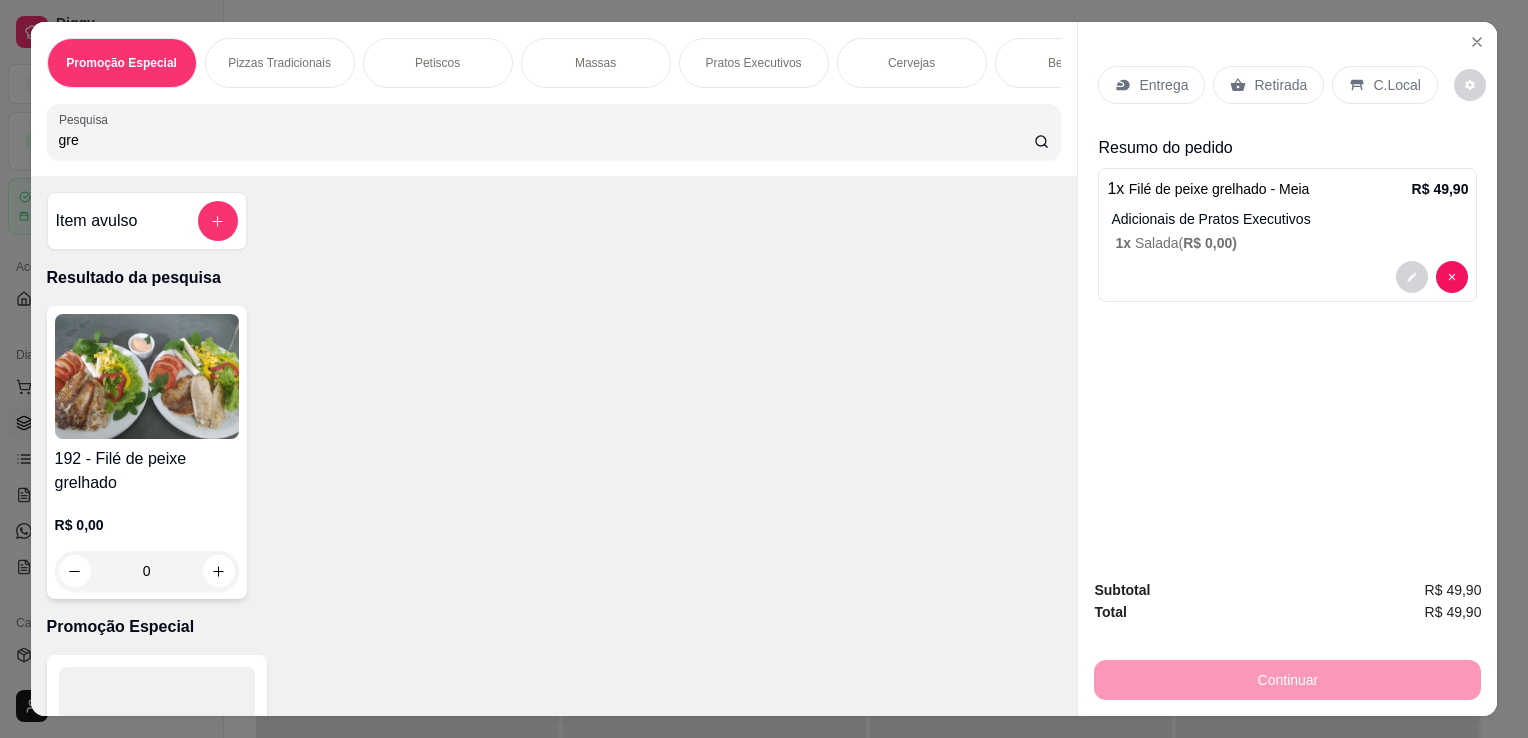 click on "Entrega" at bounding box center [1163, 85] 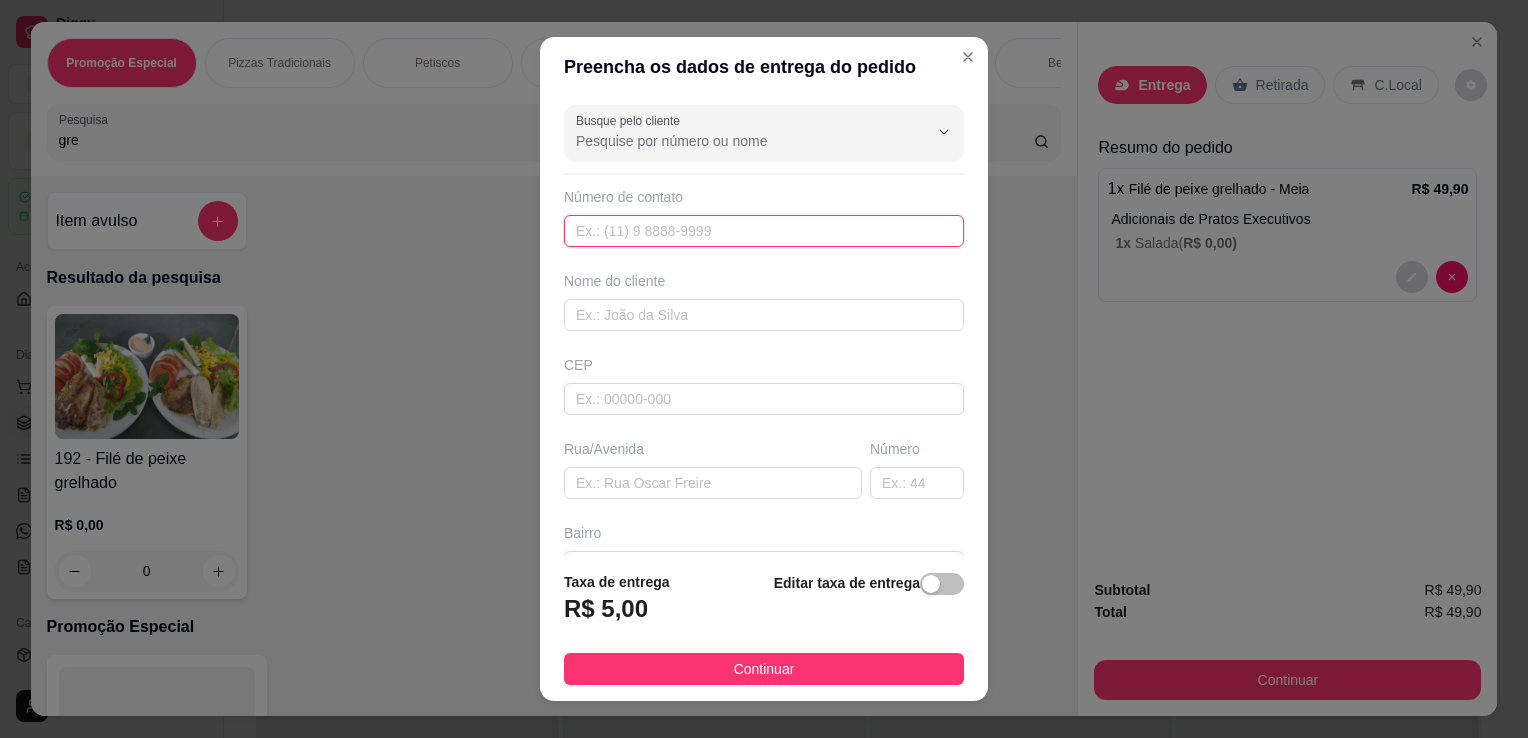 click at bounding box center (764, 231) 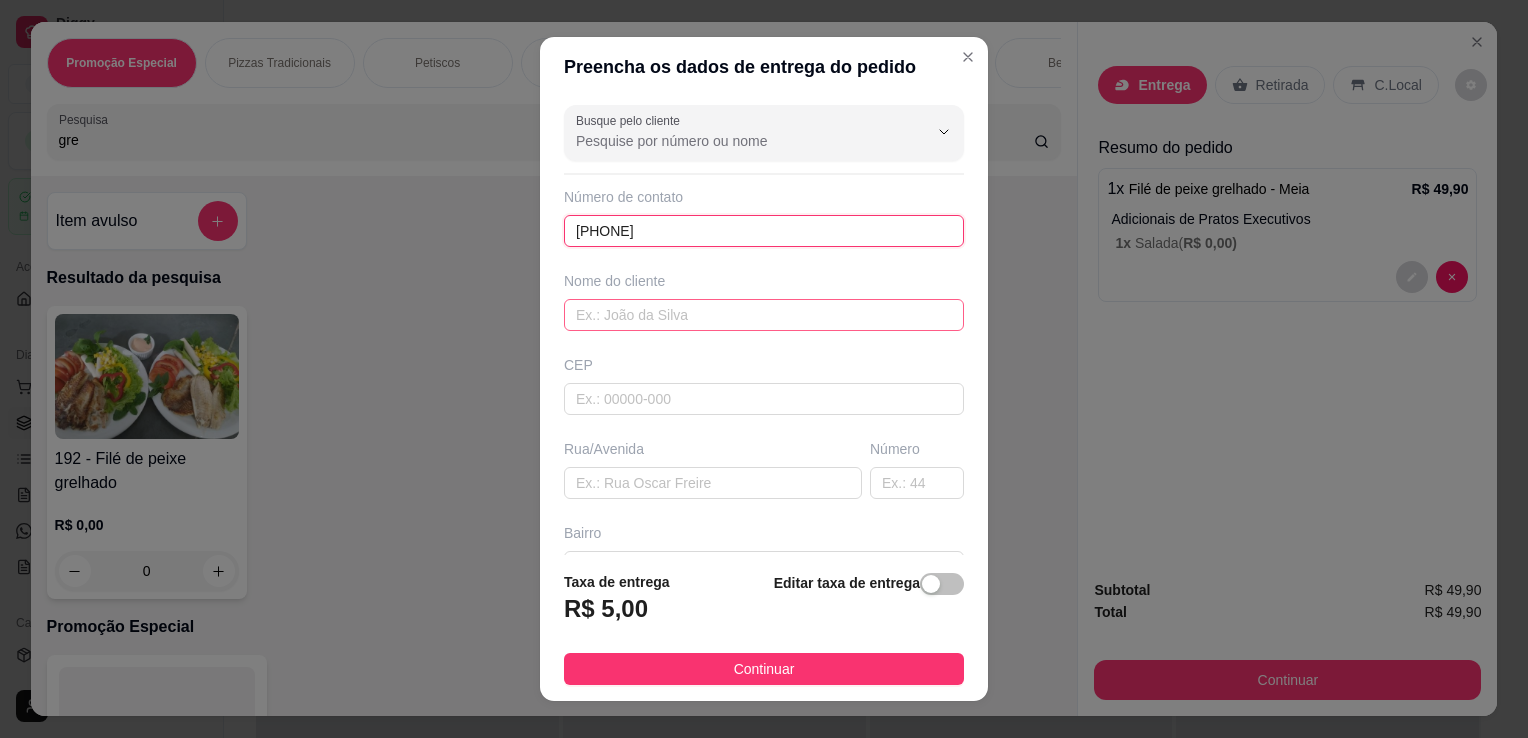 type on "[PHONE]" 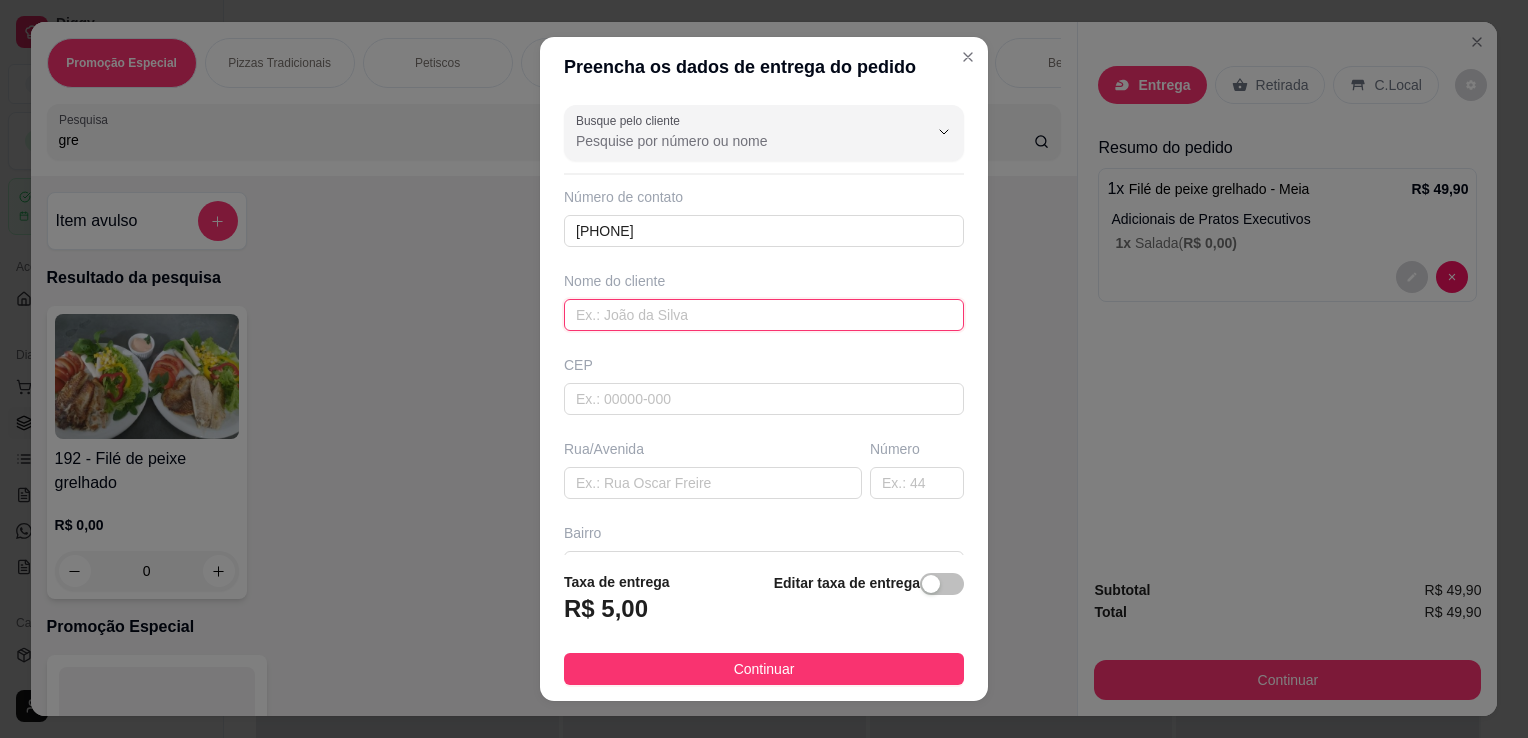 click at bounding box center (764, 315) 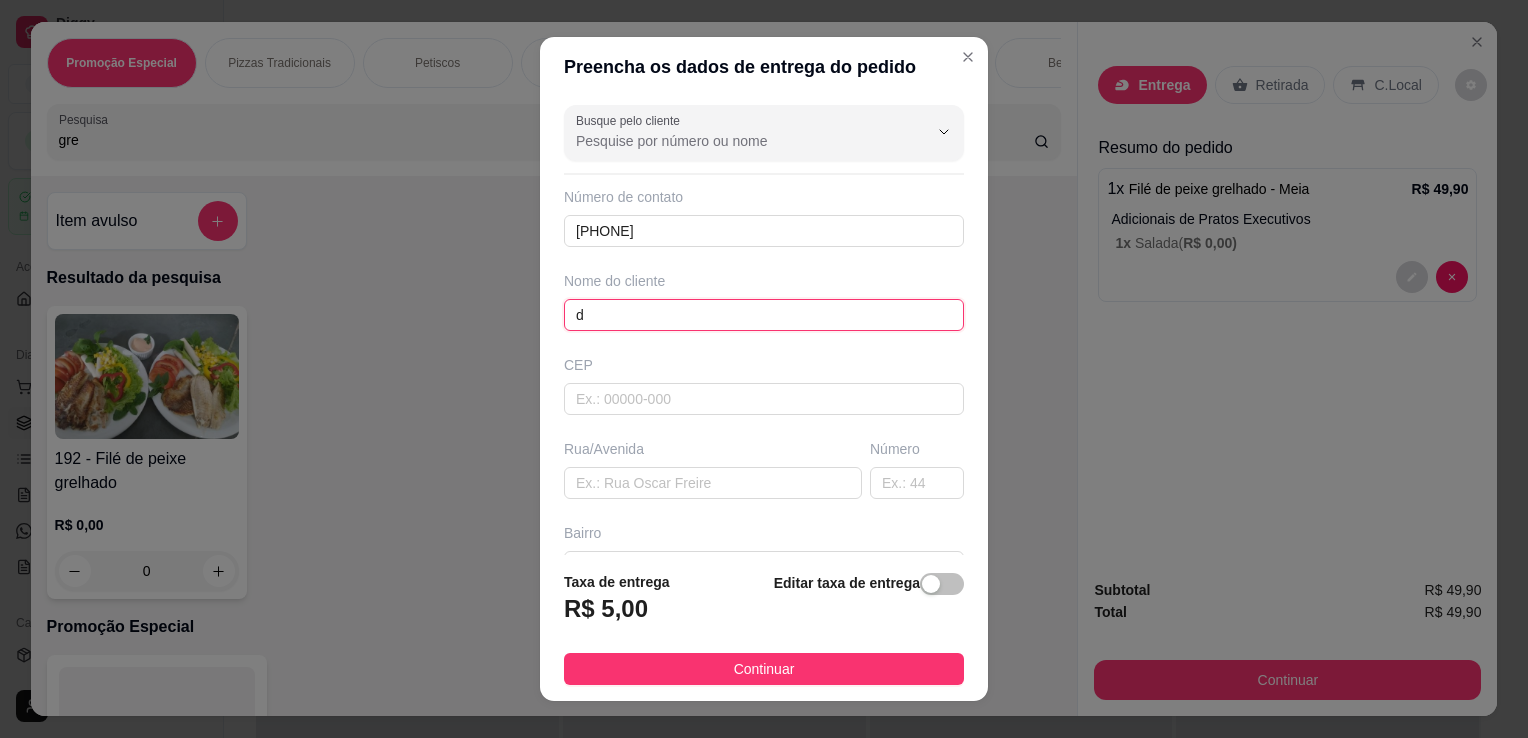 click on "d" at bounding box center (764, 315) 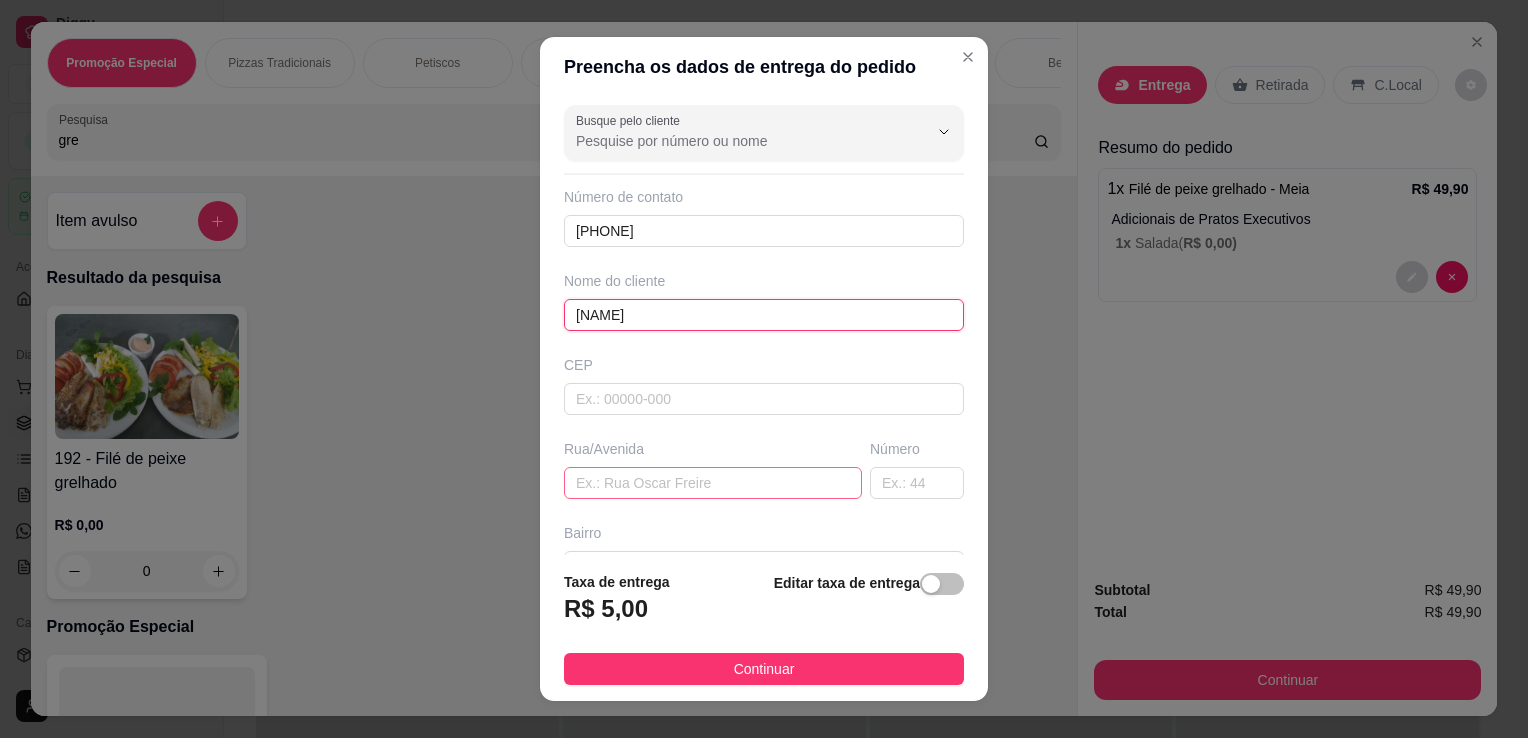 type on "[NAME]" 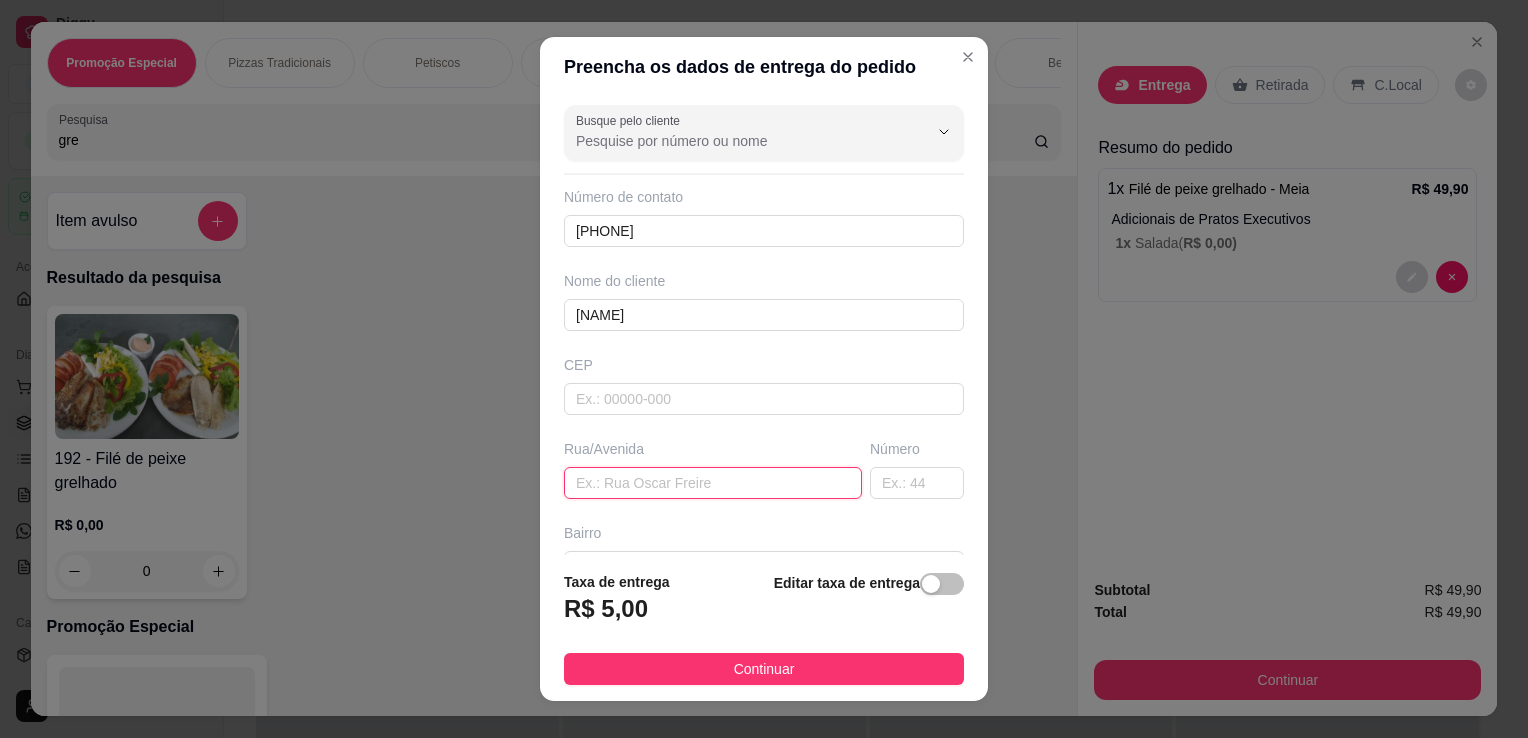 click at bounding box center (713, 483) 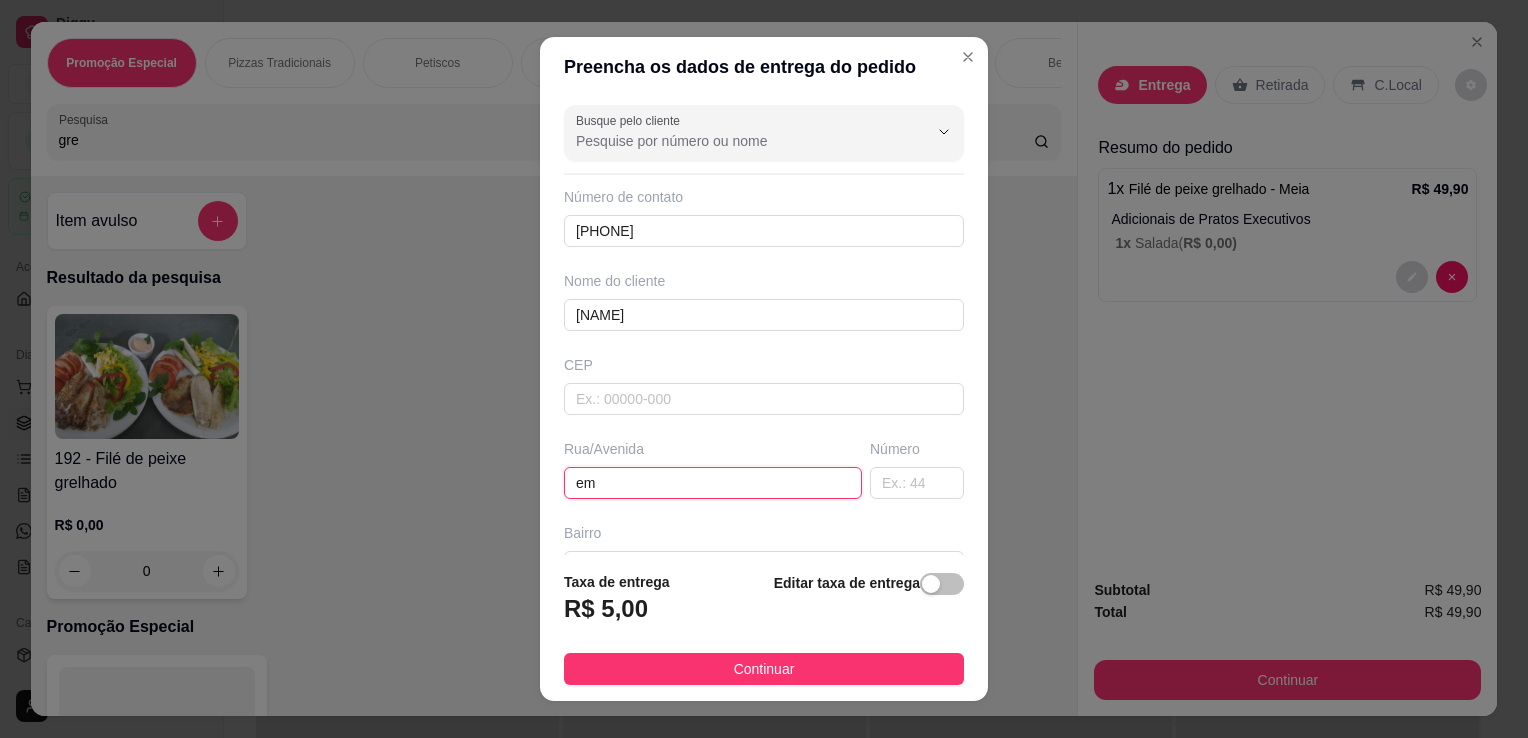 type on "e" 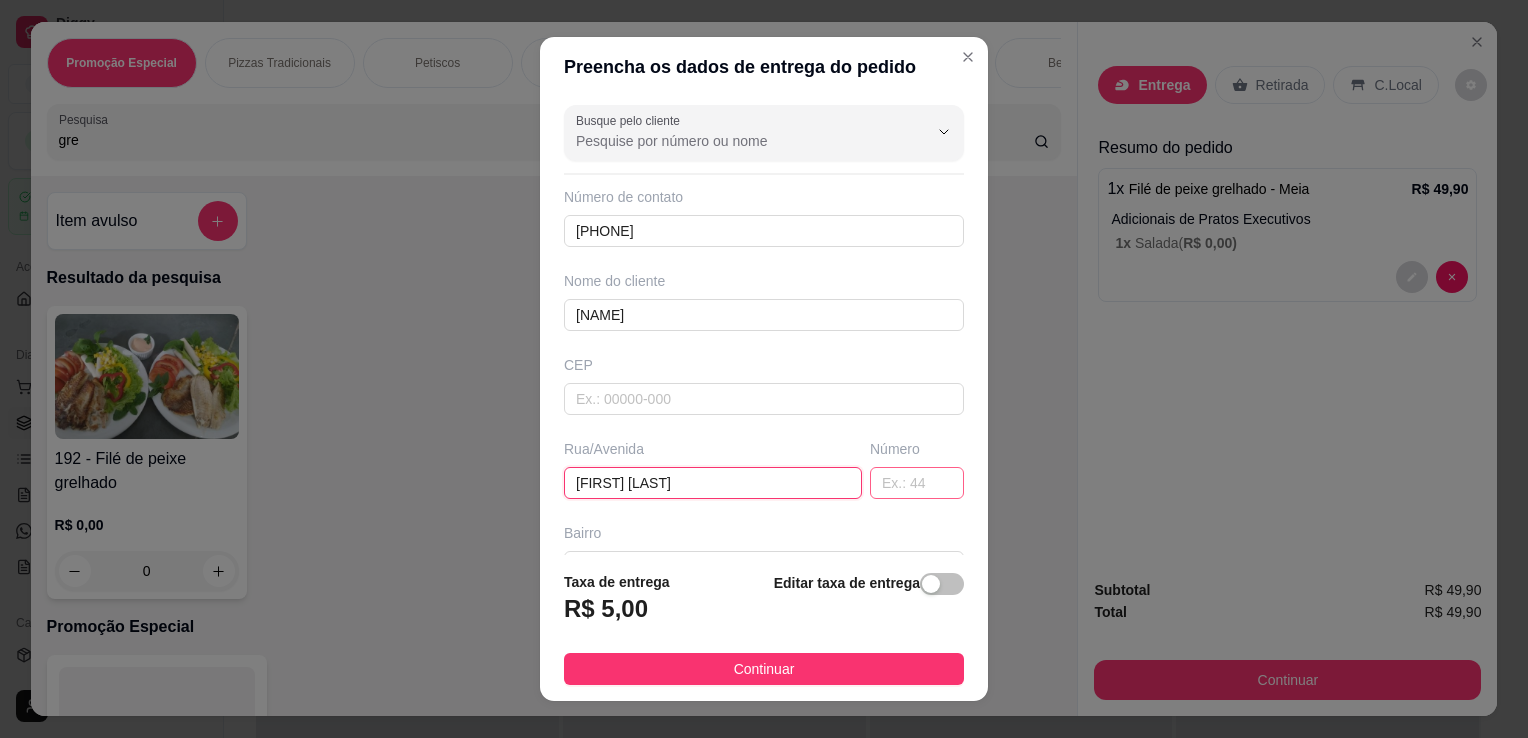type on "[FIRST] [LAST]" 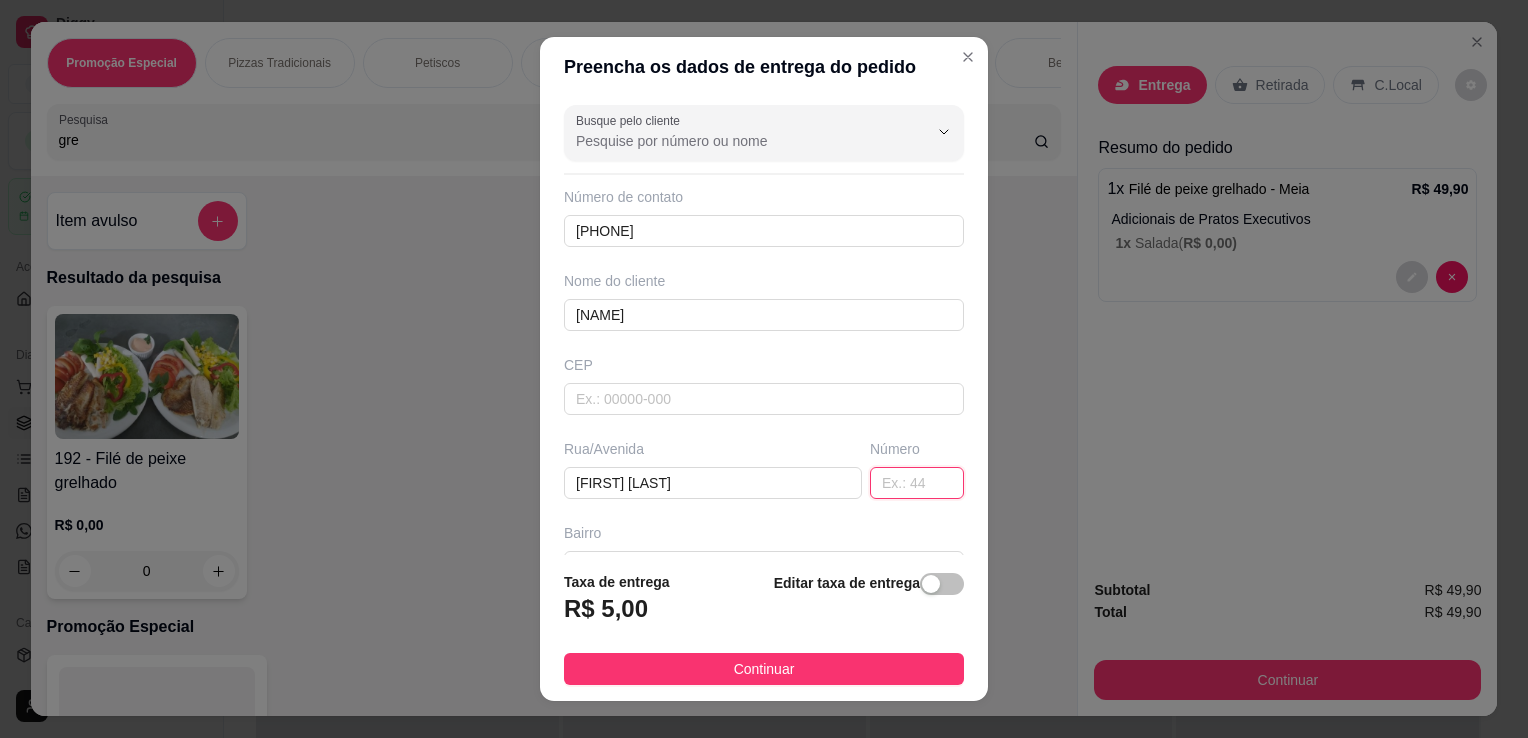 click at bounding box center [917, 483] 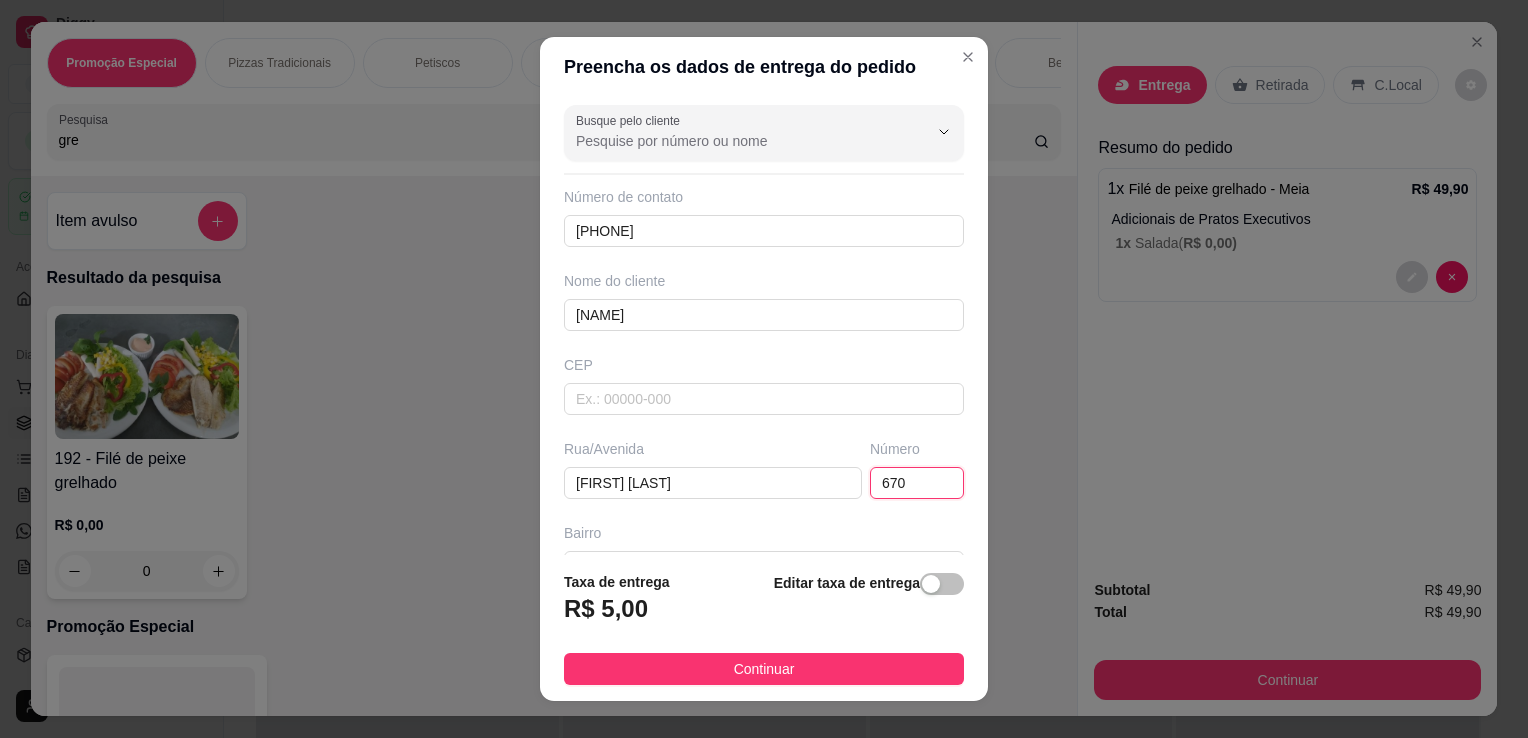 type on "670" 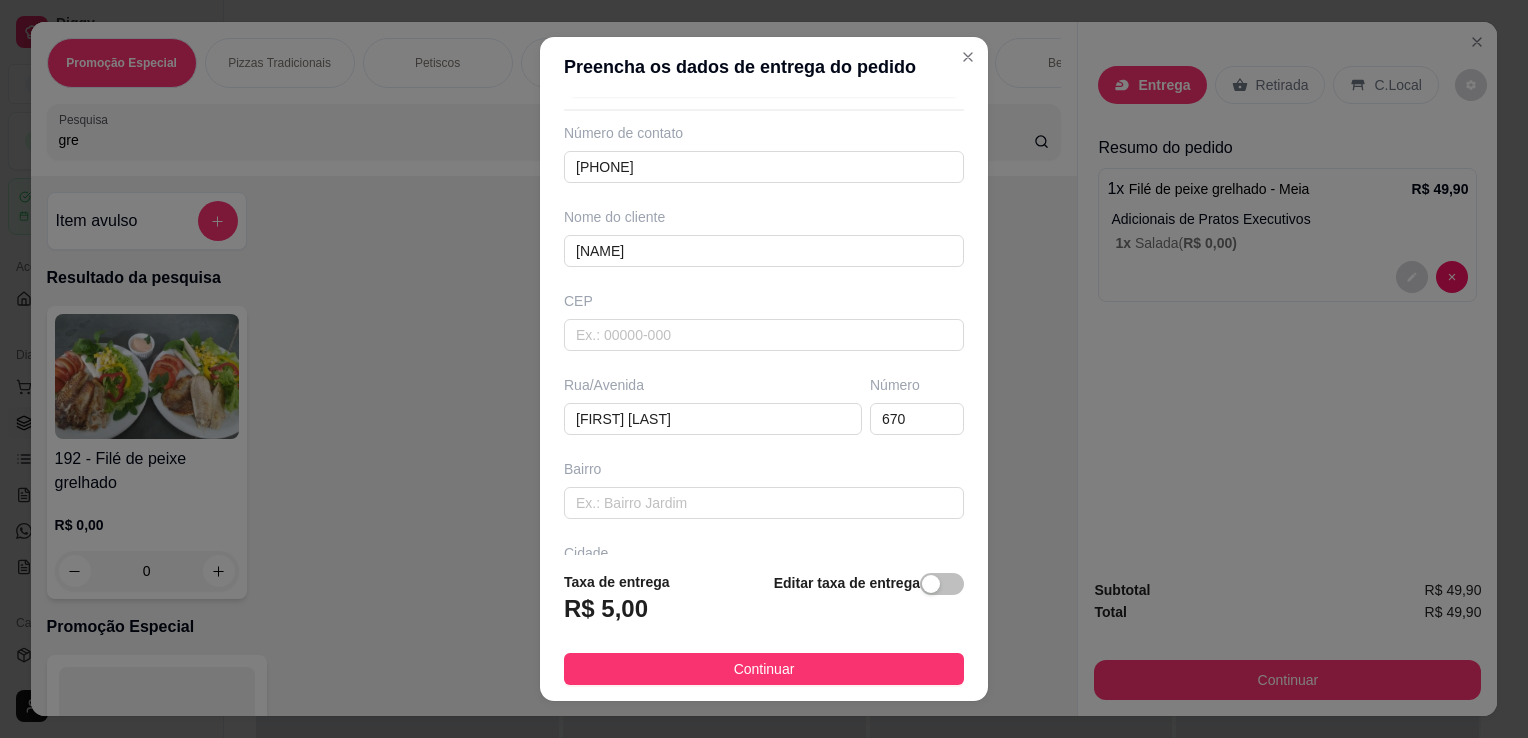 scroll, scrollTop: 92, scrollLeft: 0, axis: vertical 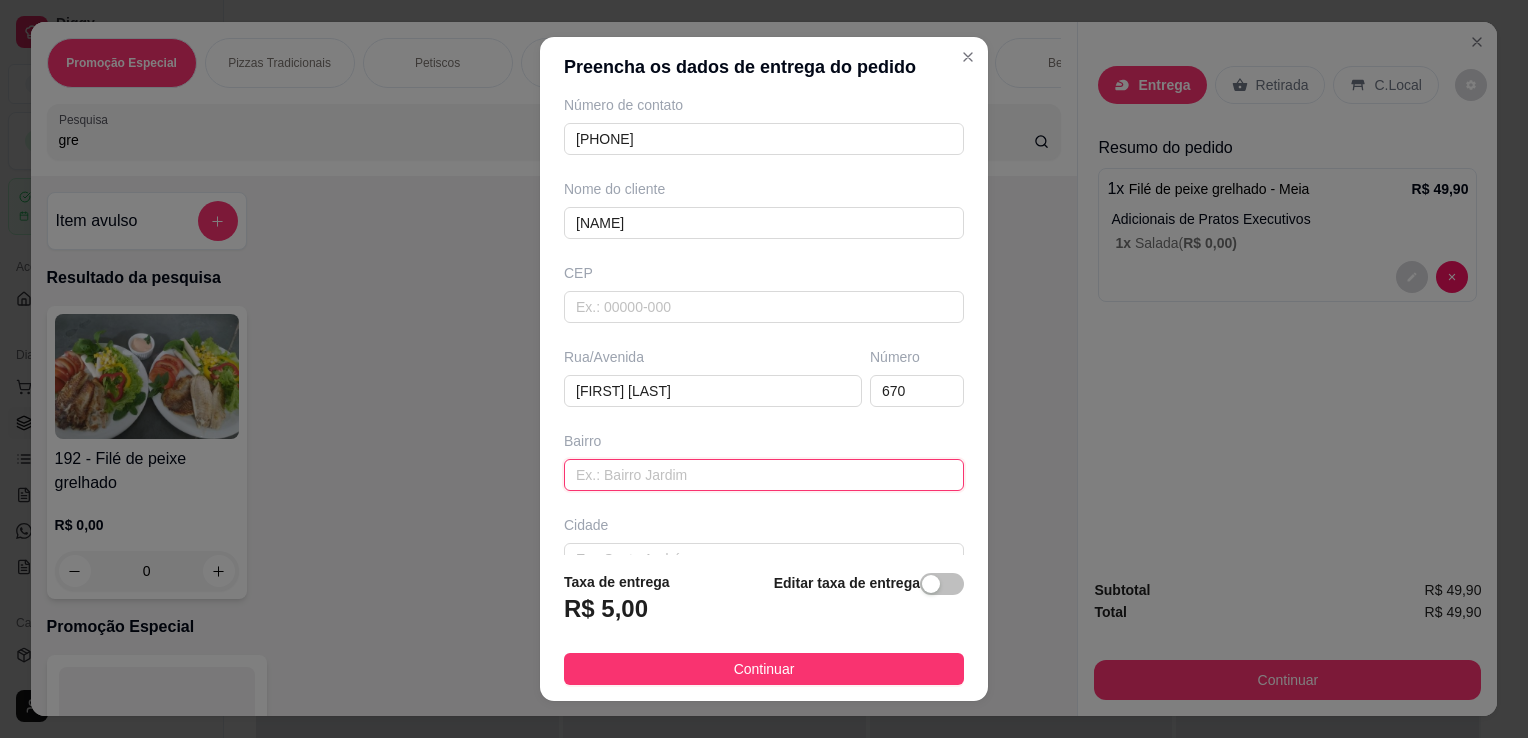 click at bounding box center [764, 475] 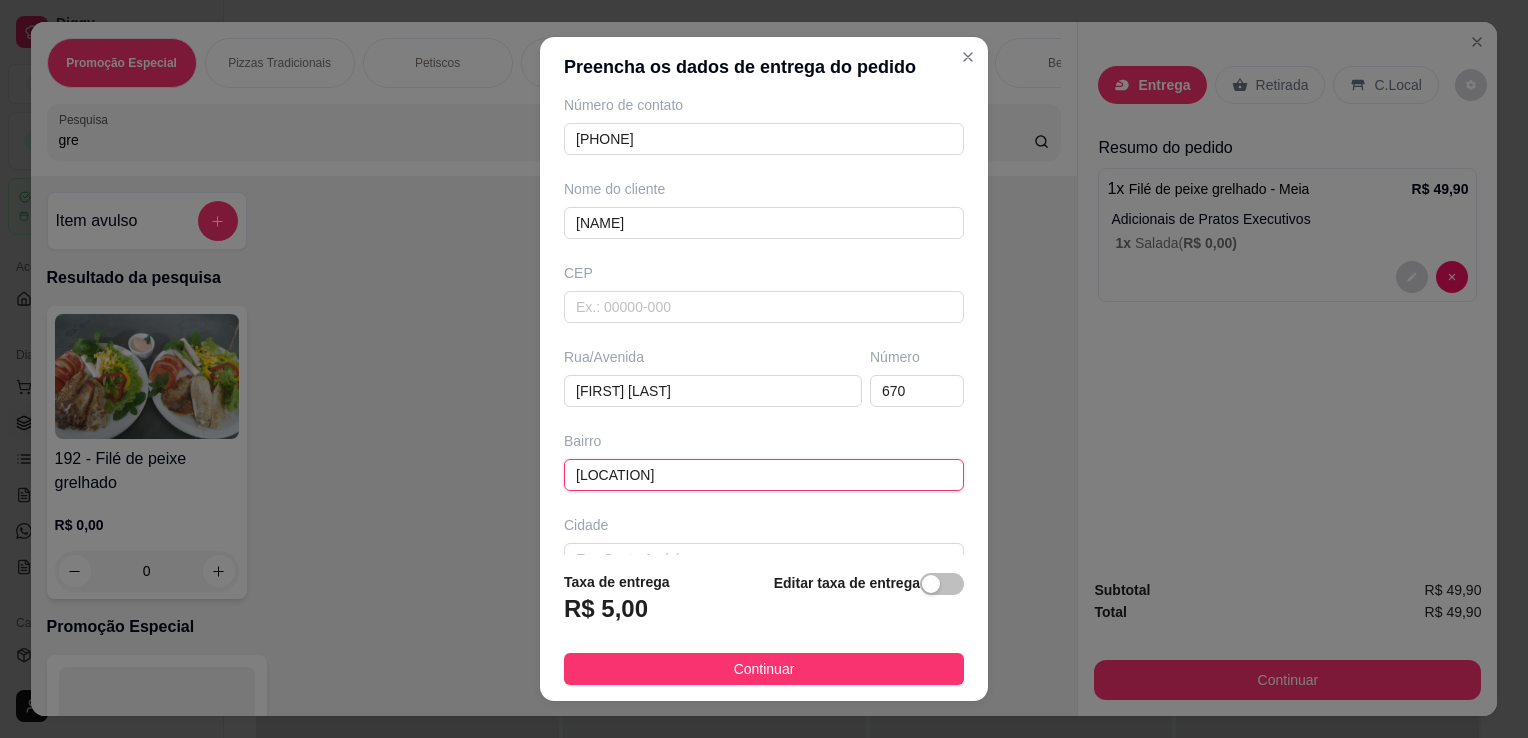 type on "[LOCATION]" 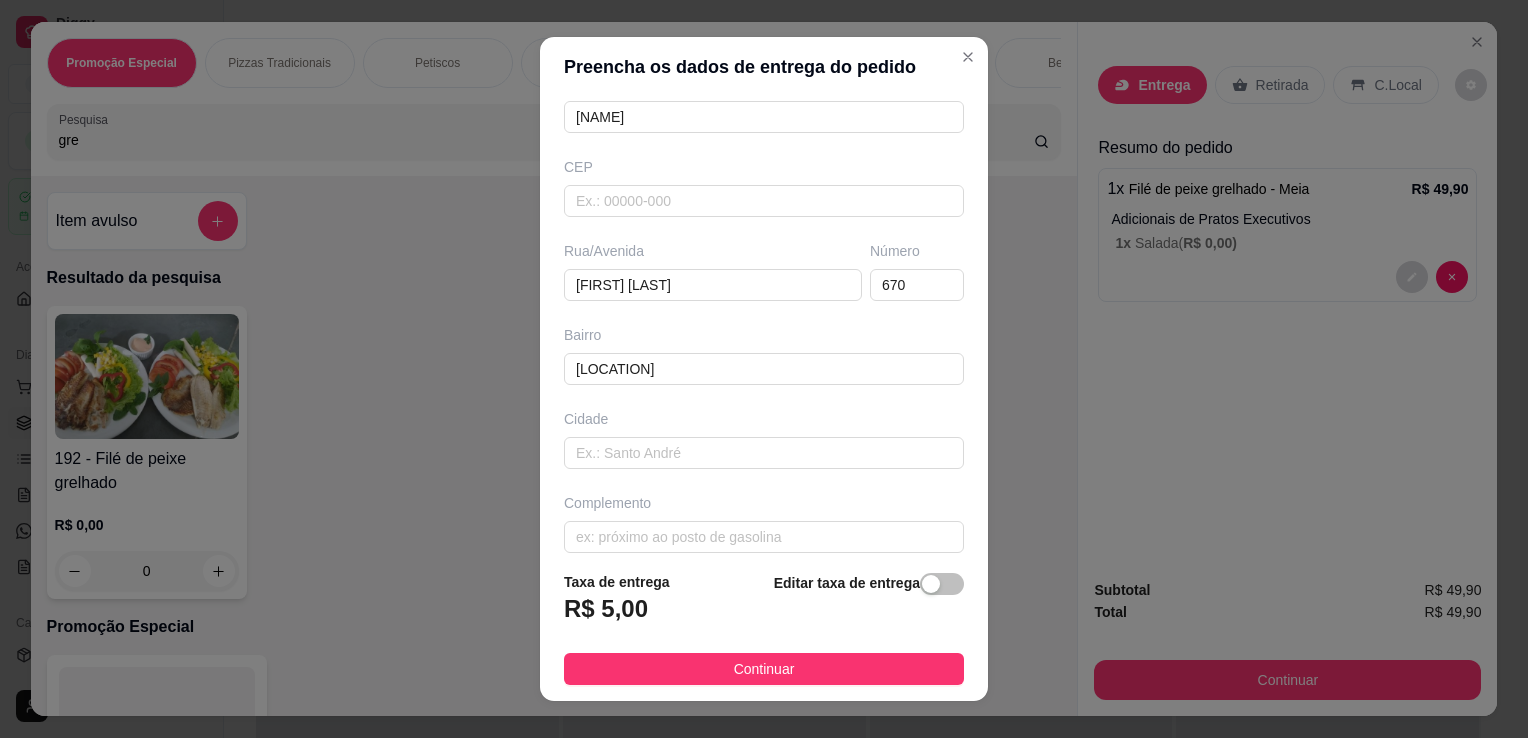 scroll, scrollTop: 212, scrollLeft: 0, axis: vertical 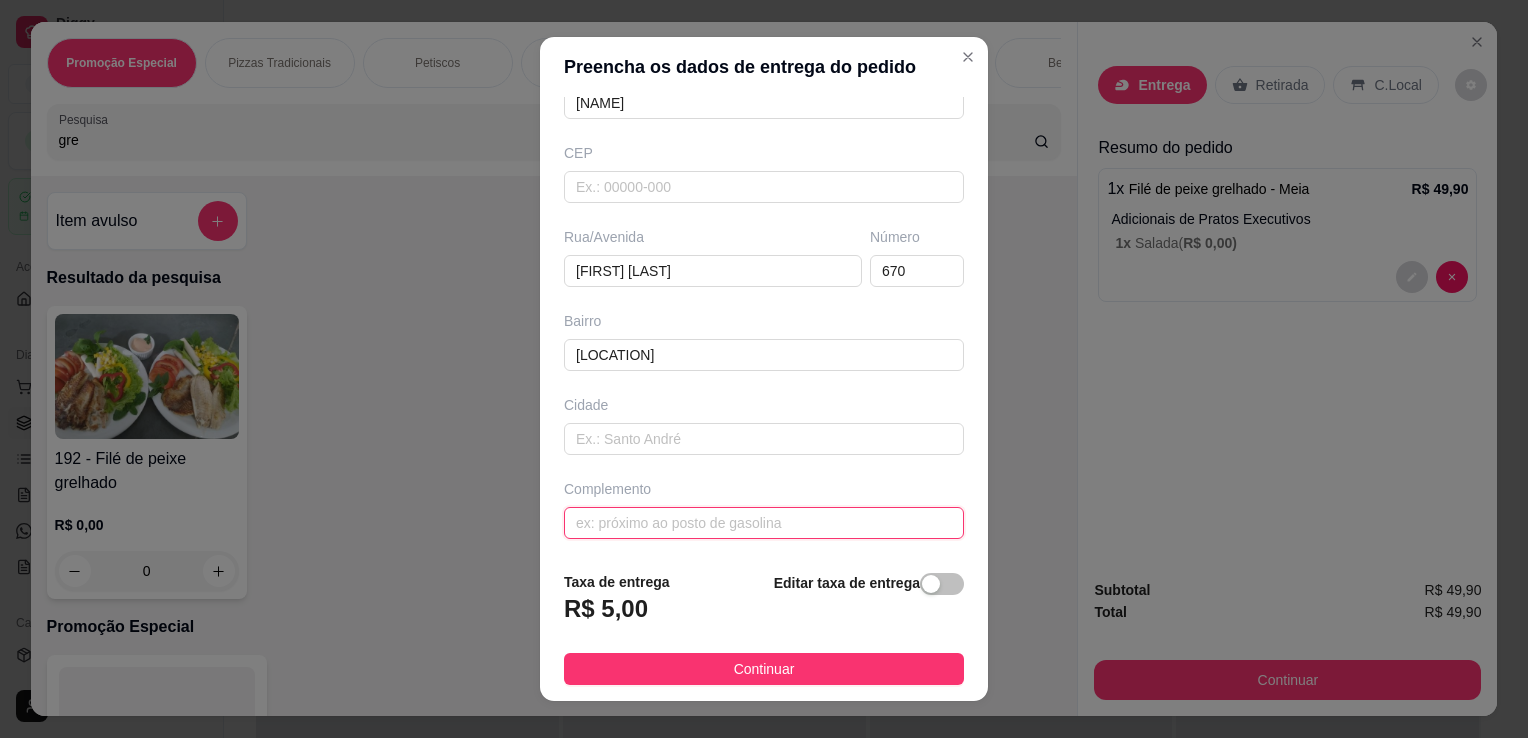 click at bounding box center [764, 523] 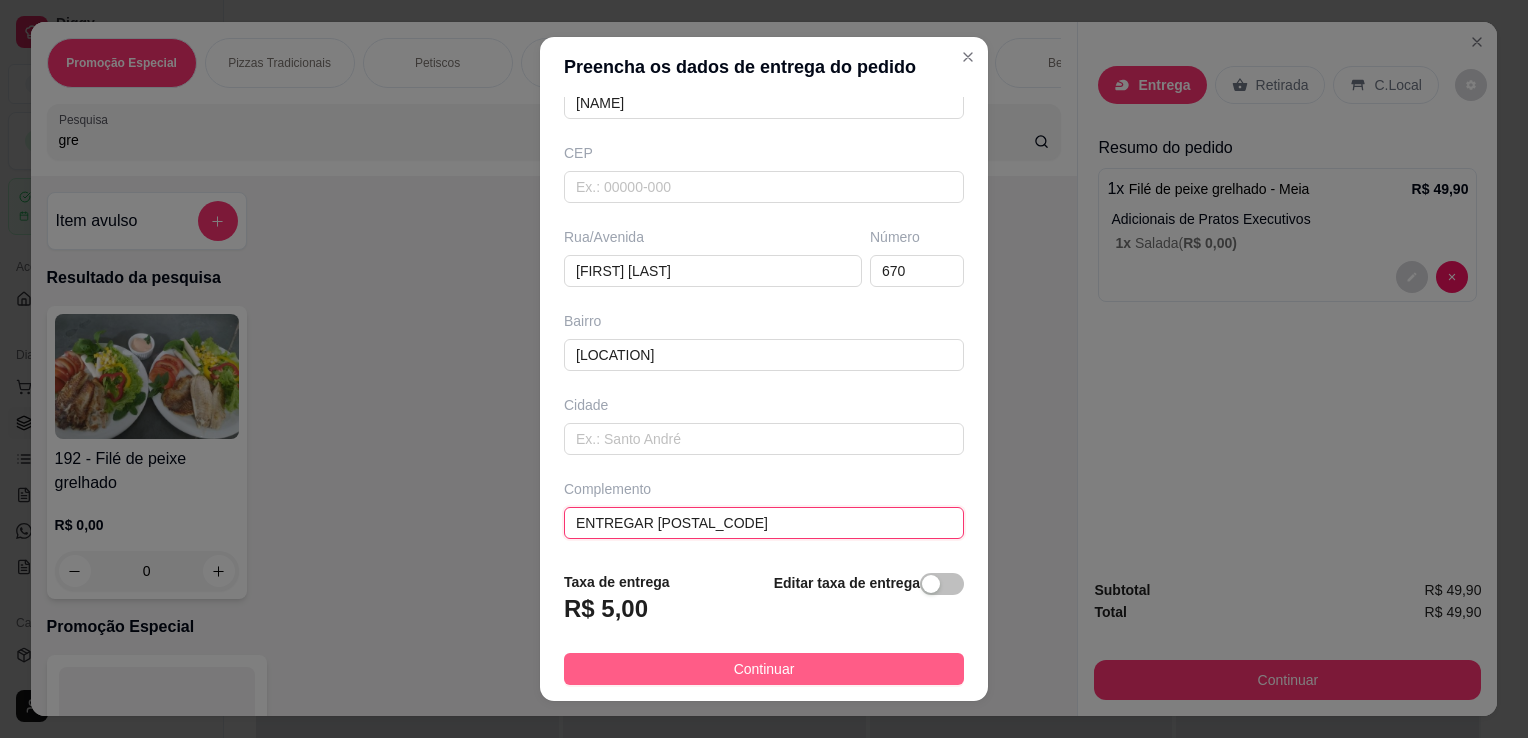 type on "ENTREGAR [POSTAL_CODE]" 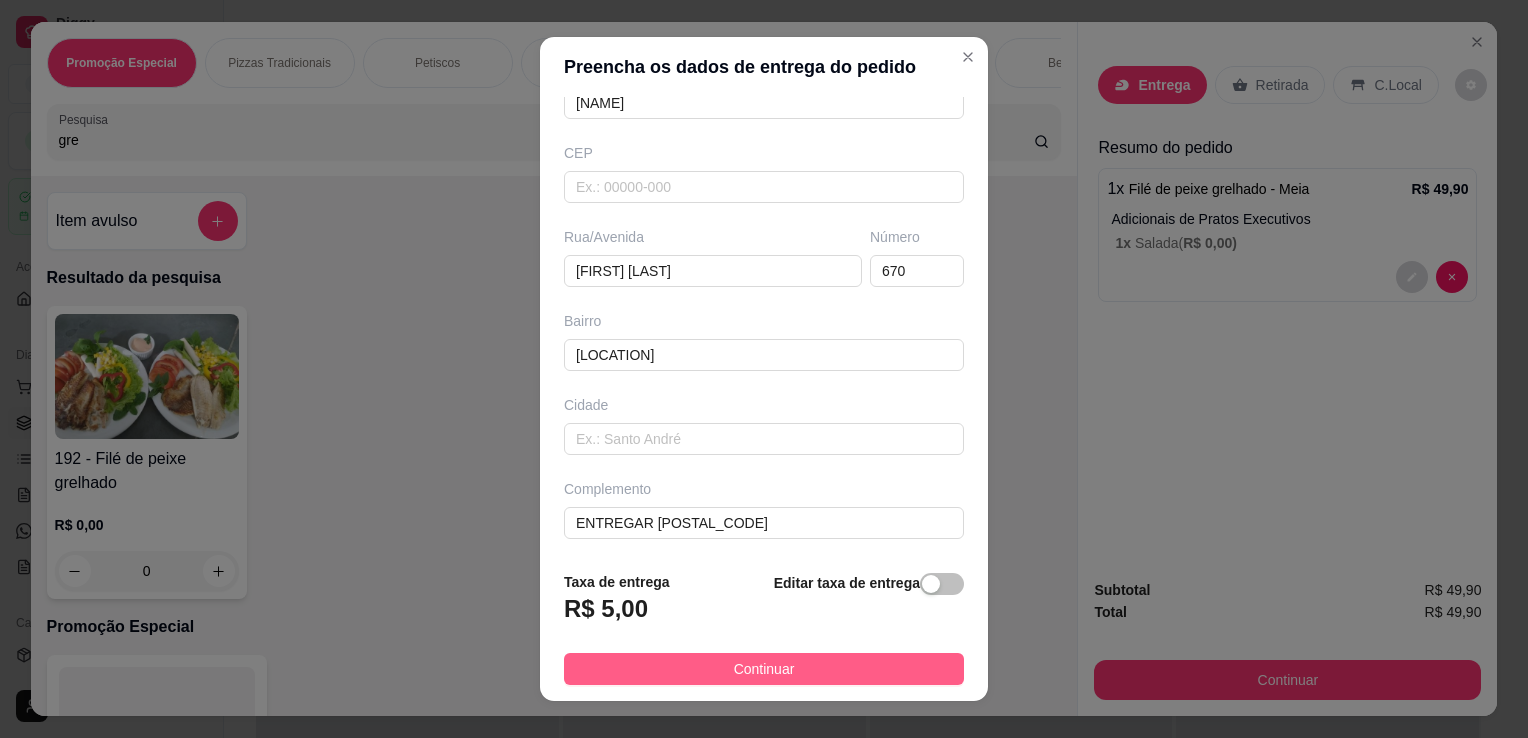 click on "Continuar" at bounding box center [764, 669] 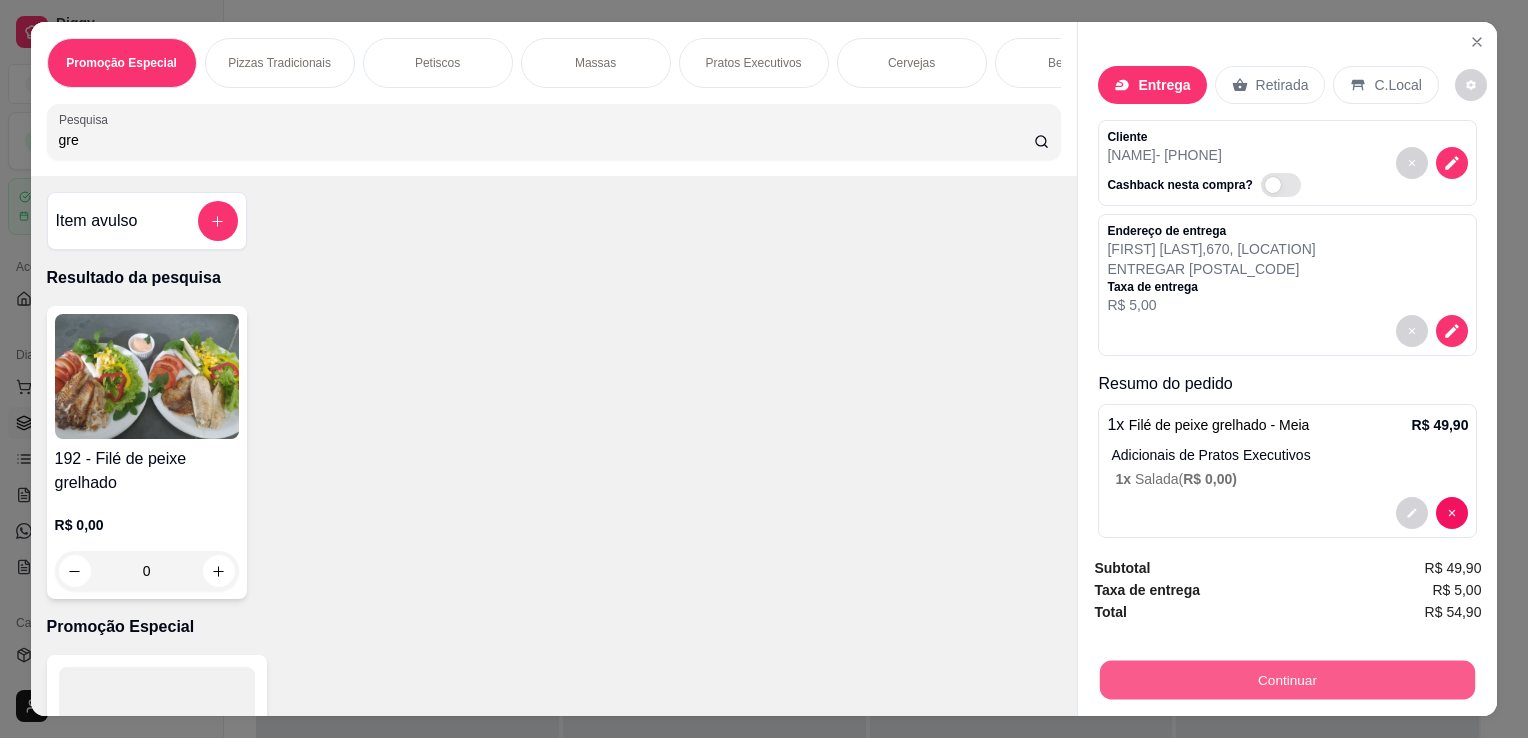 click on "Continuar" at bounding box center (1287, 679) 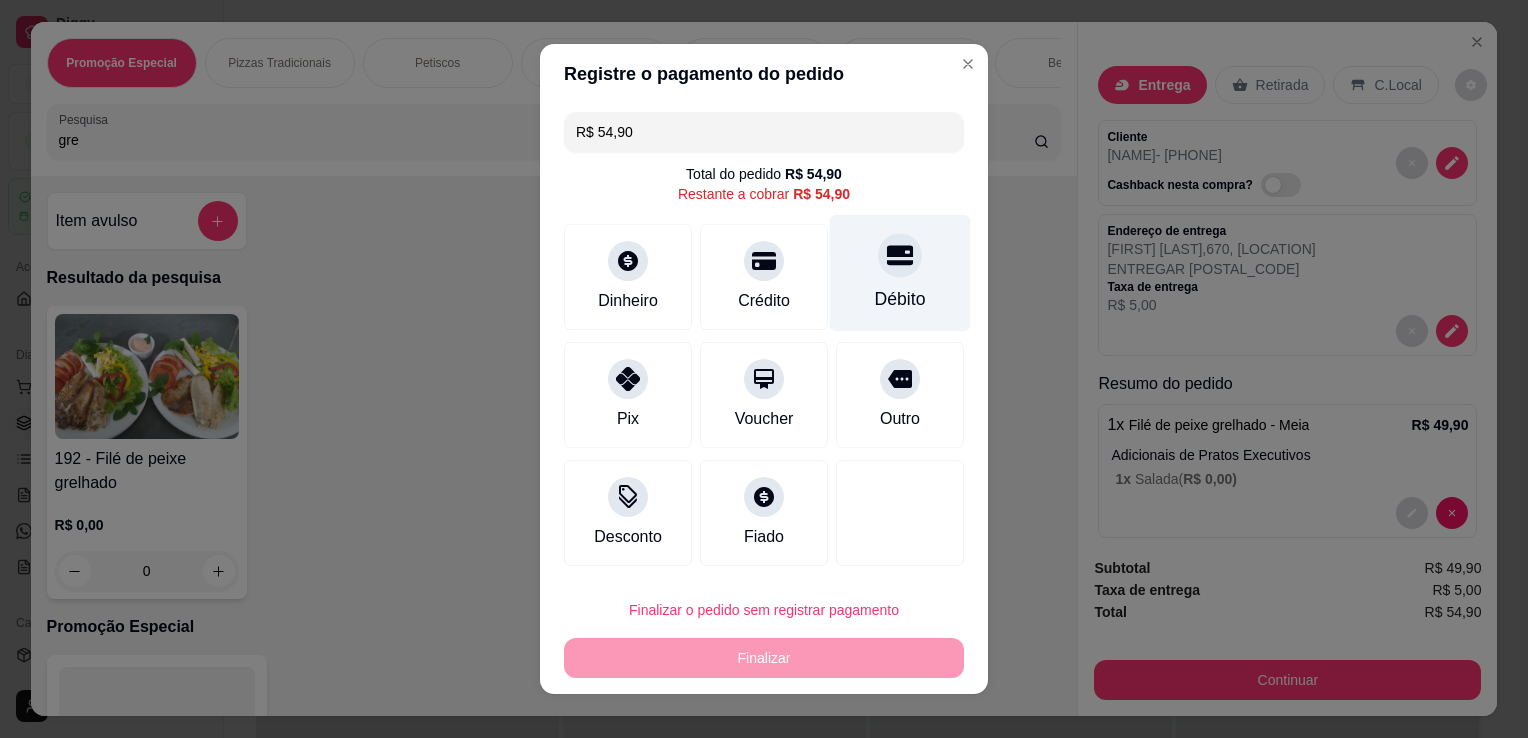 click on "Débito" at bounding box center [900, 299] 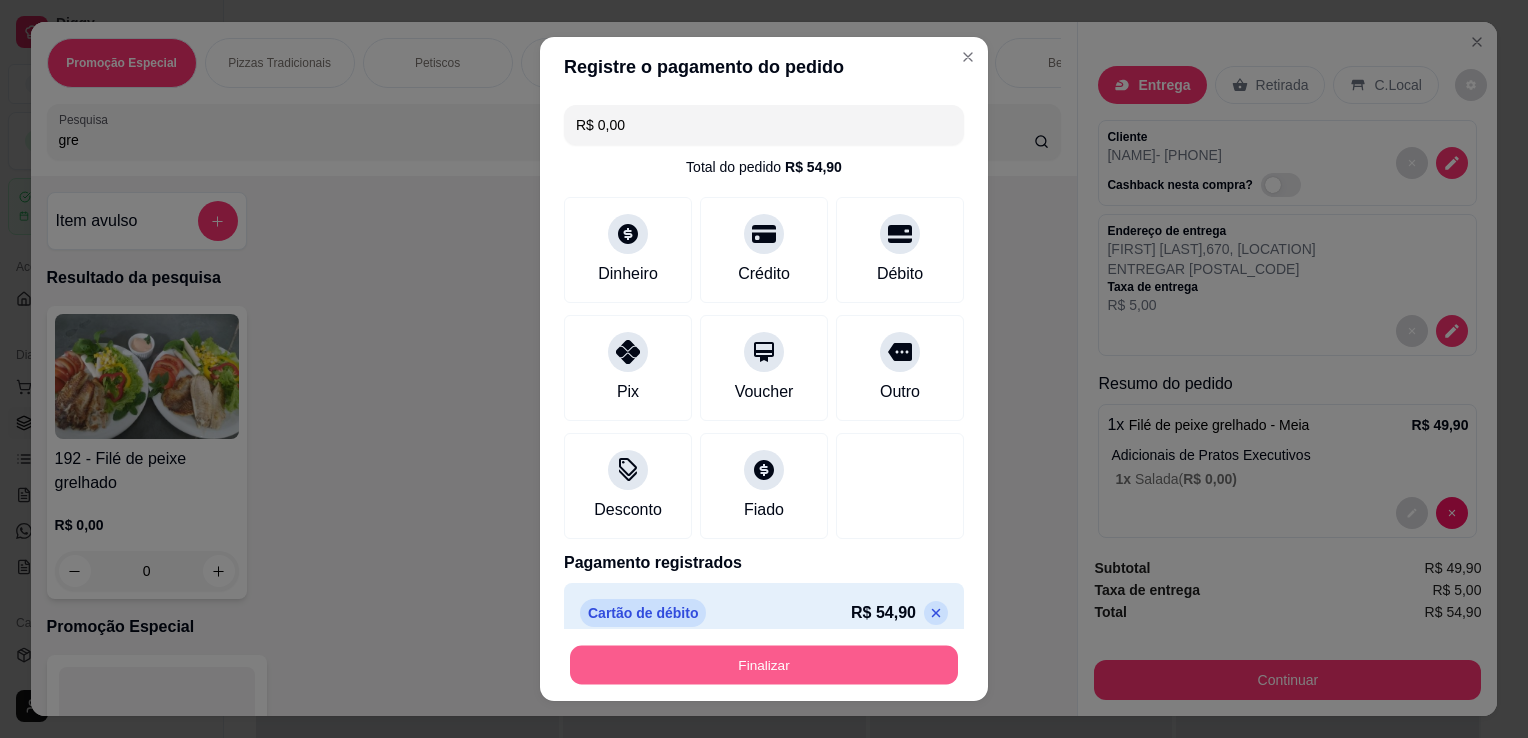 click on "Finalizar" at bounding box center (764, 665) 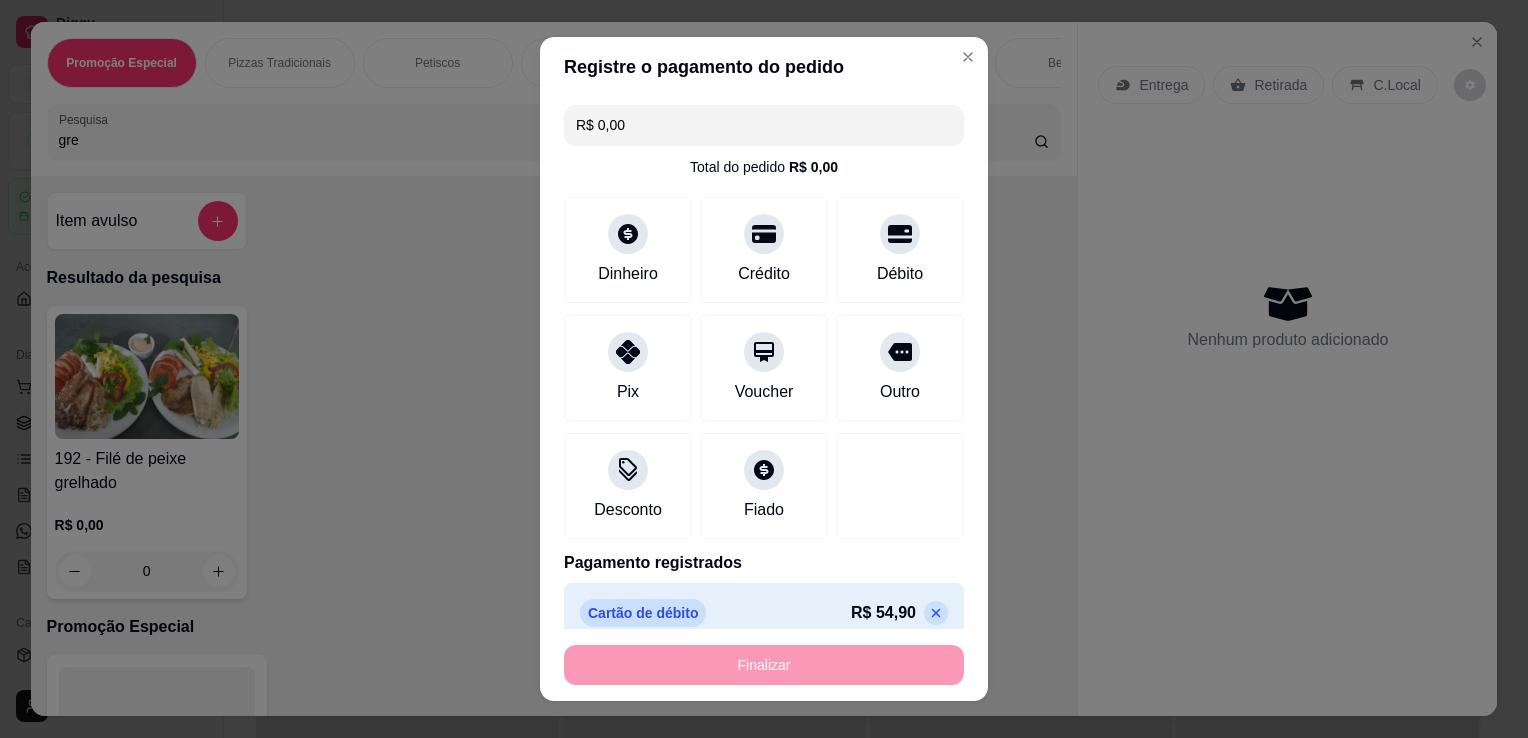 type on "-R$ 54,90" 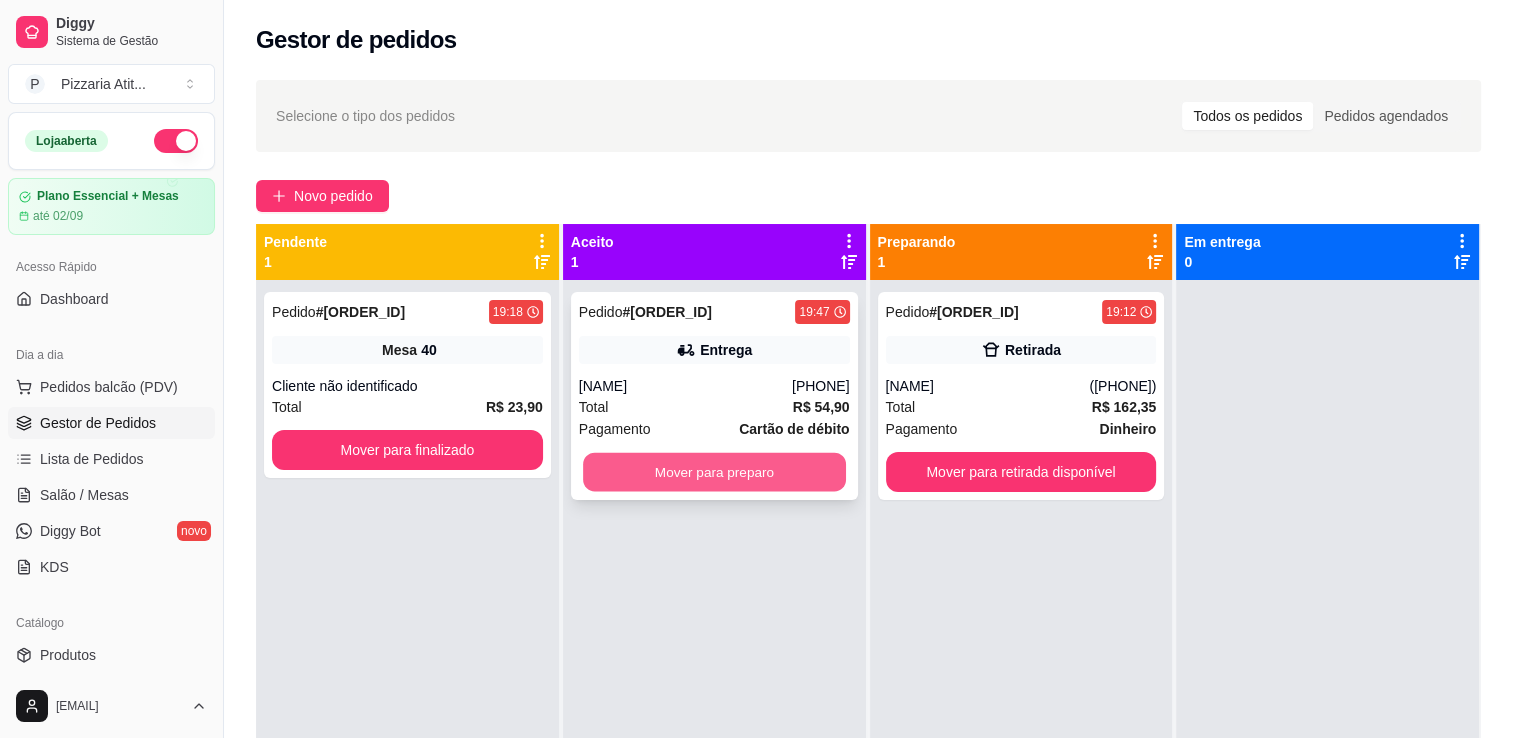 click on "Mover para preparo" at bounding box center [714, 472] 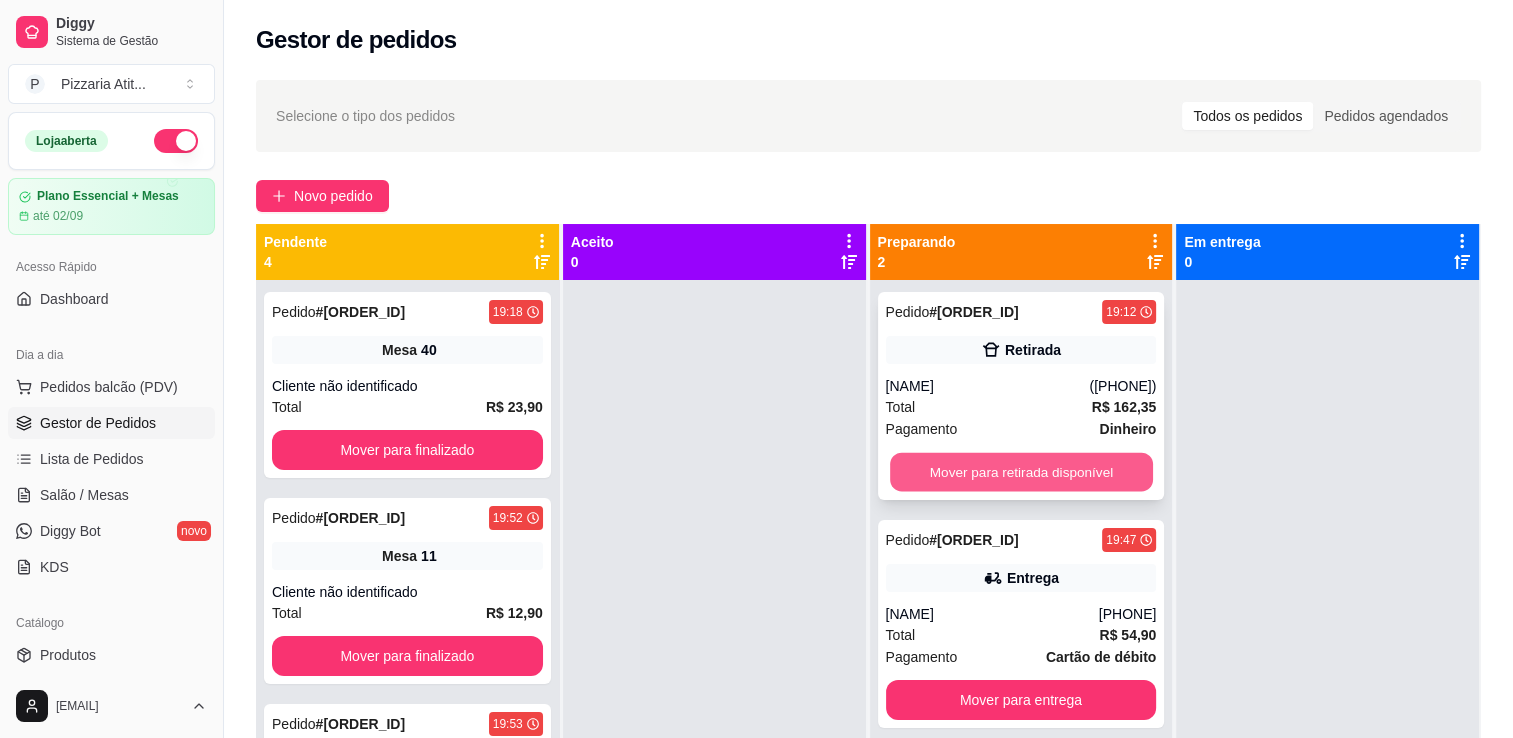 click on "Mover para retirada disponível" at bounding box center (1021, 472) 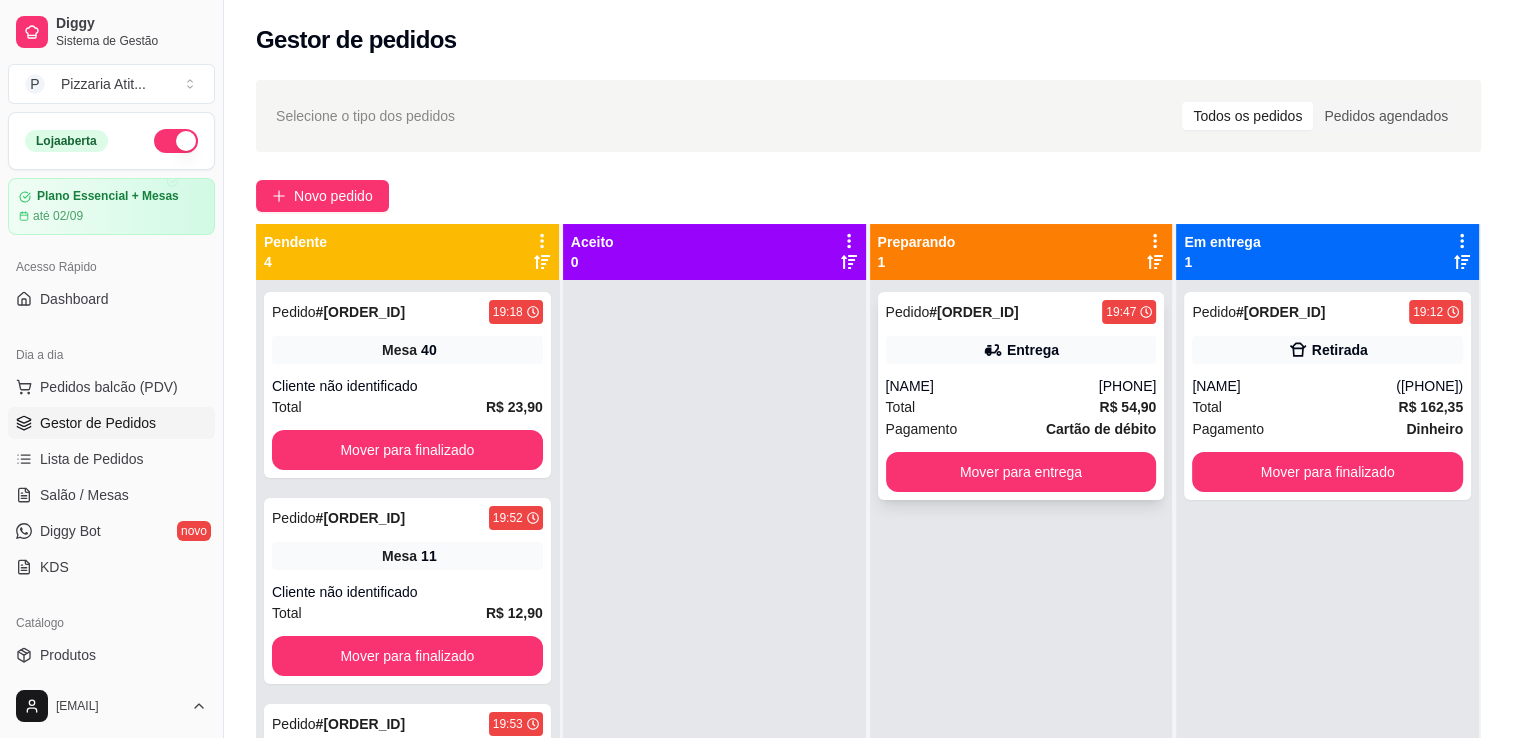 click on "Total R$ 54,90" at bounding box center (1021, 407) 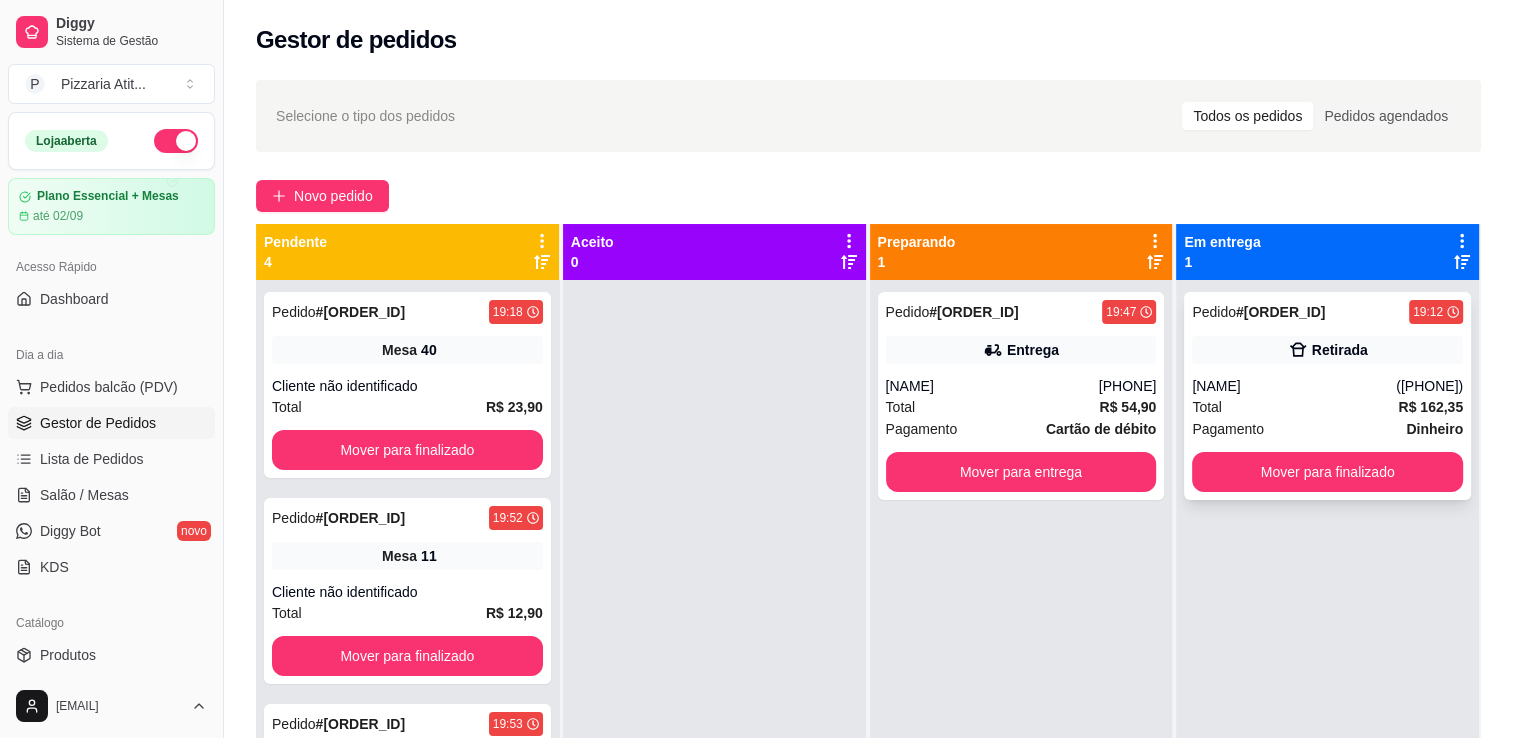 click on "Pedido  # [ORDER_ID] [TIME] Retirada [NAME] ([PHONE]) Total R$ 162,35 Pagamento Dinheiro Mover para finalizado" at bounding box center (1327, 396) 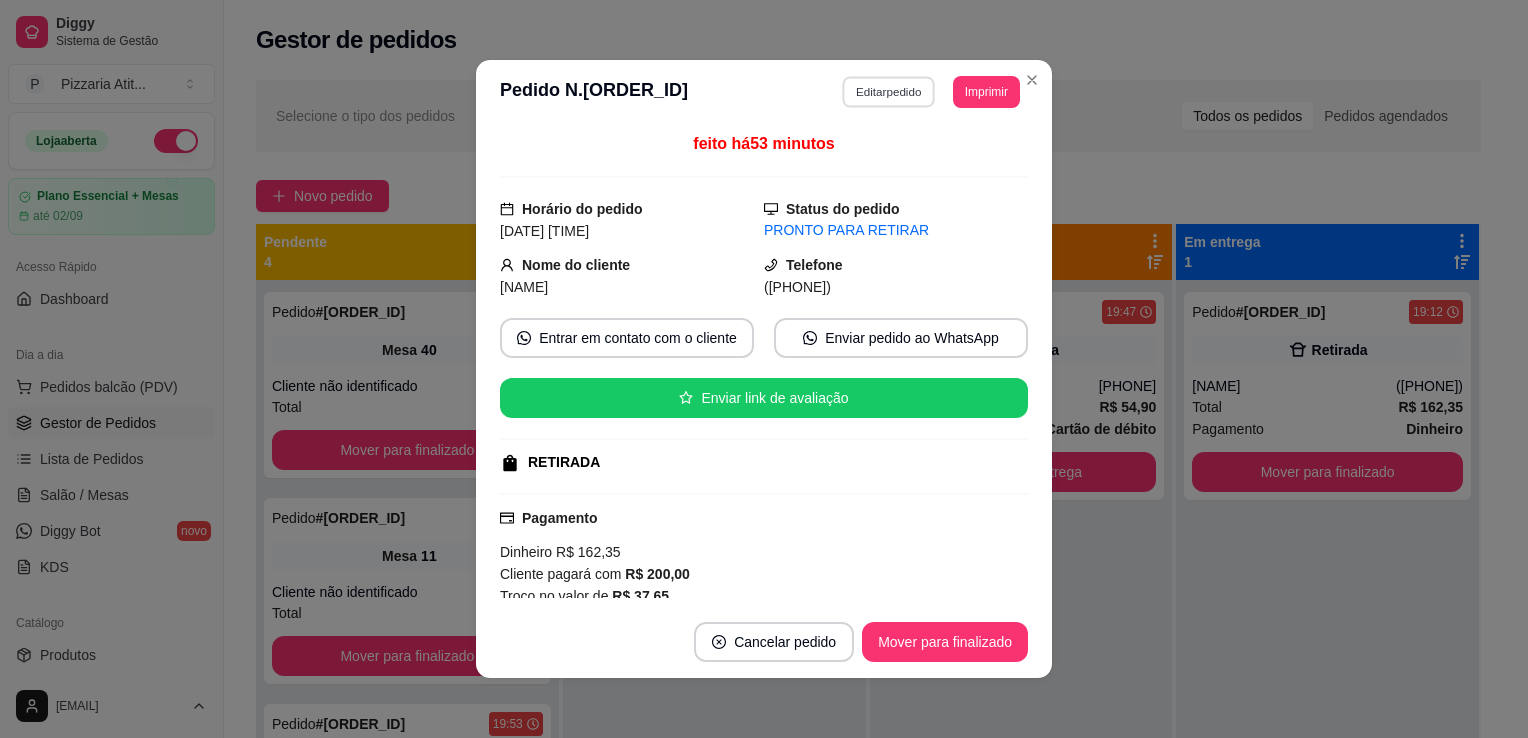 click on "Editar  pedido" at bounding box center (889, 91) 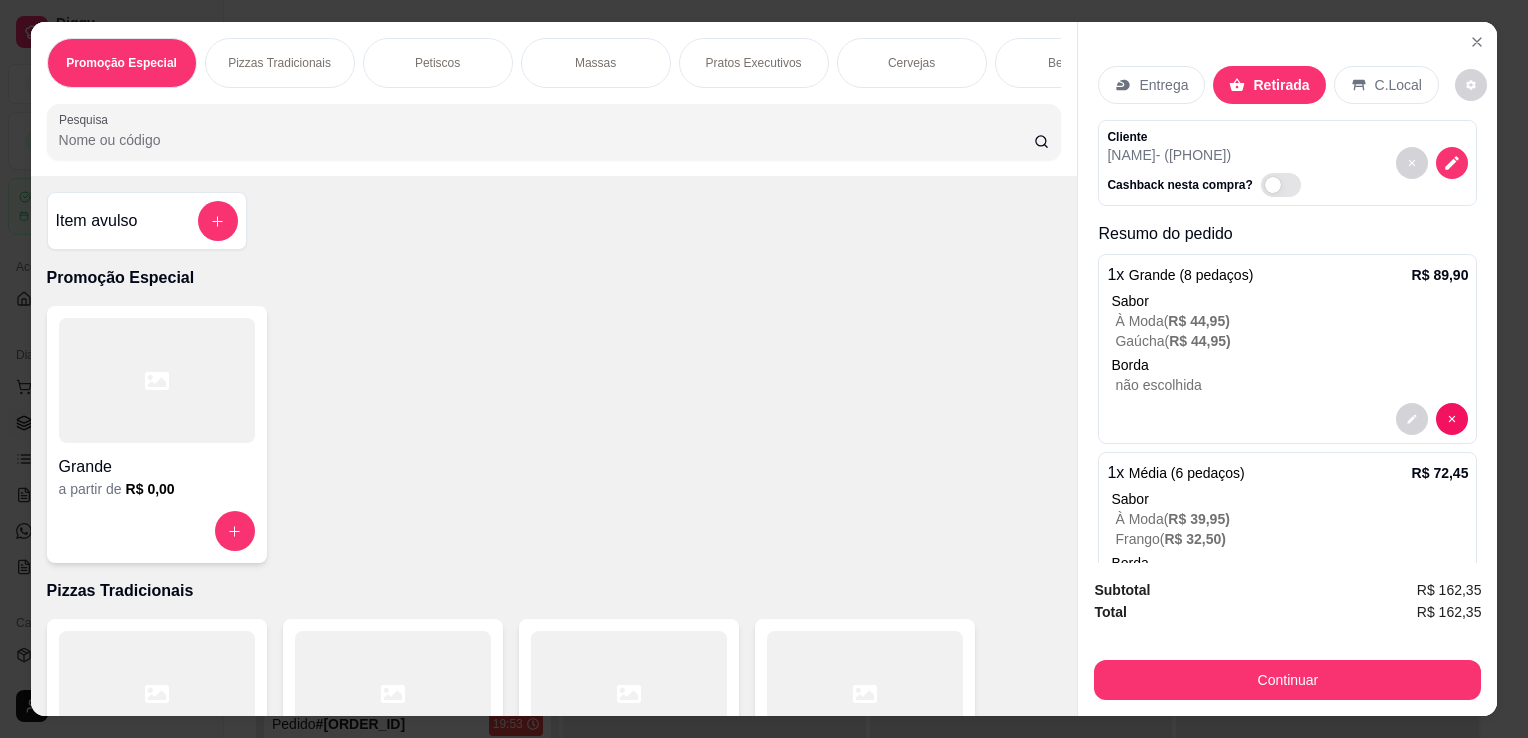 click on "Pesquisa" at bounding box center [546, 140] 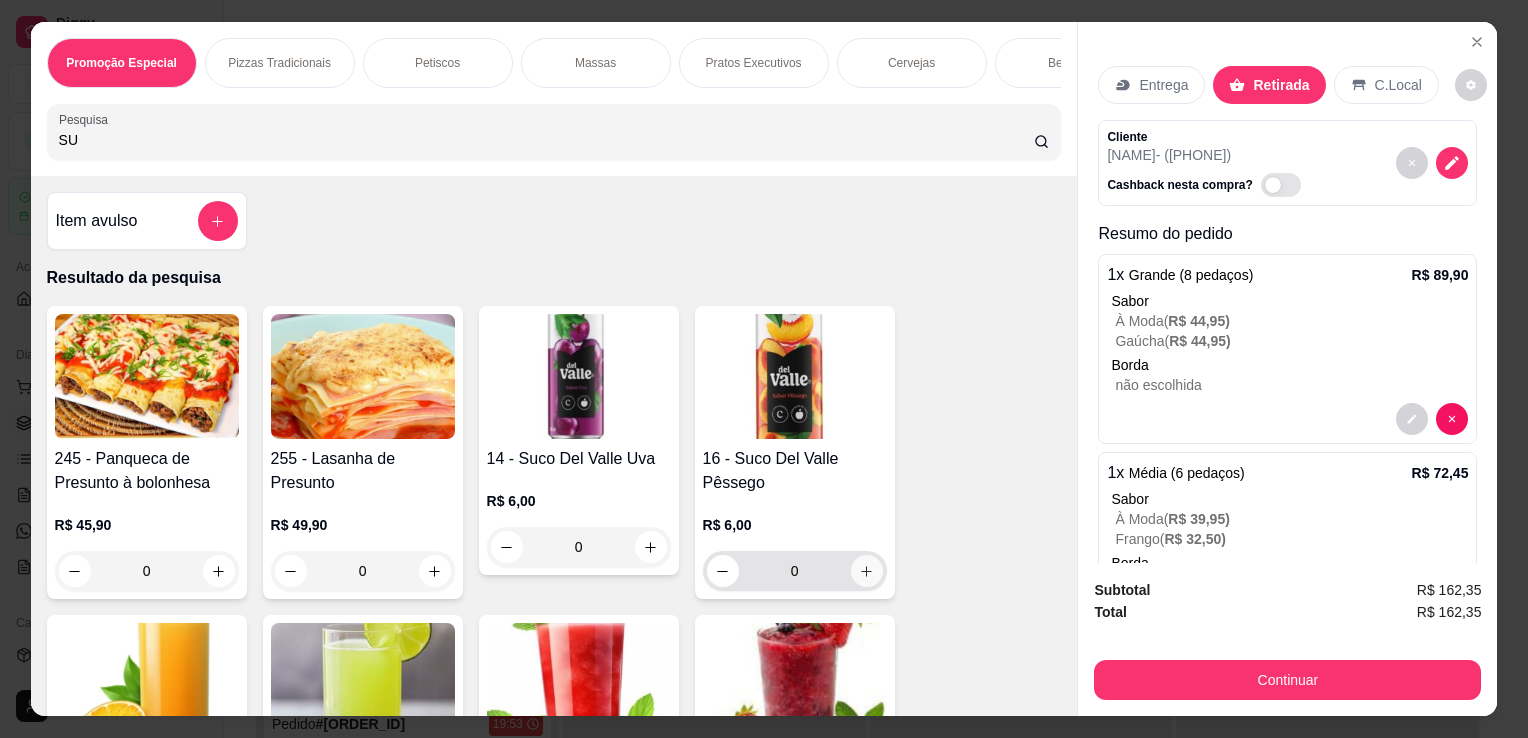 type on "SU" 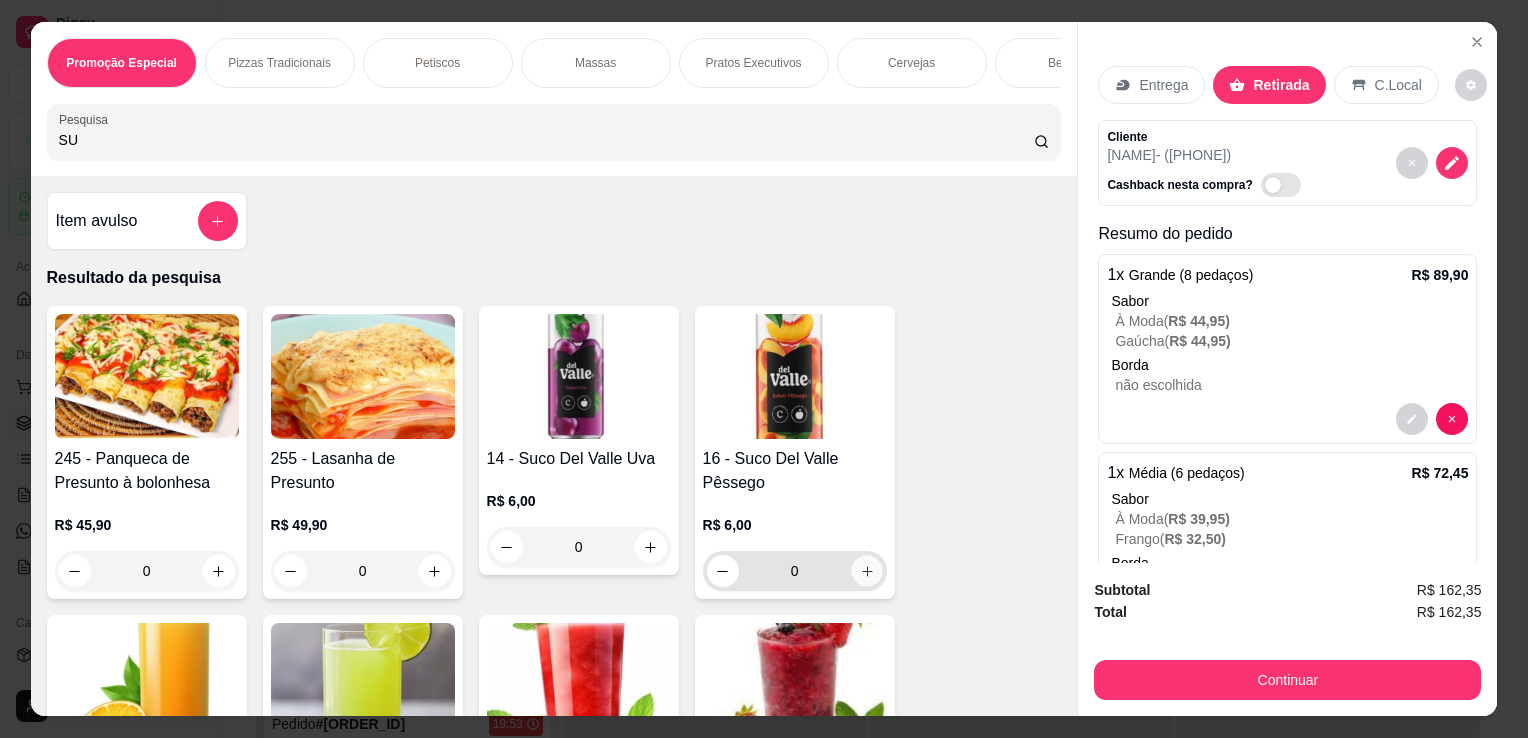 click 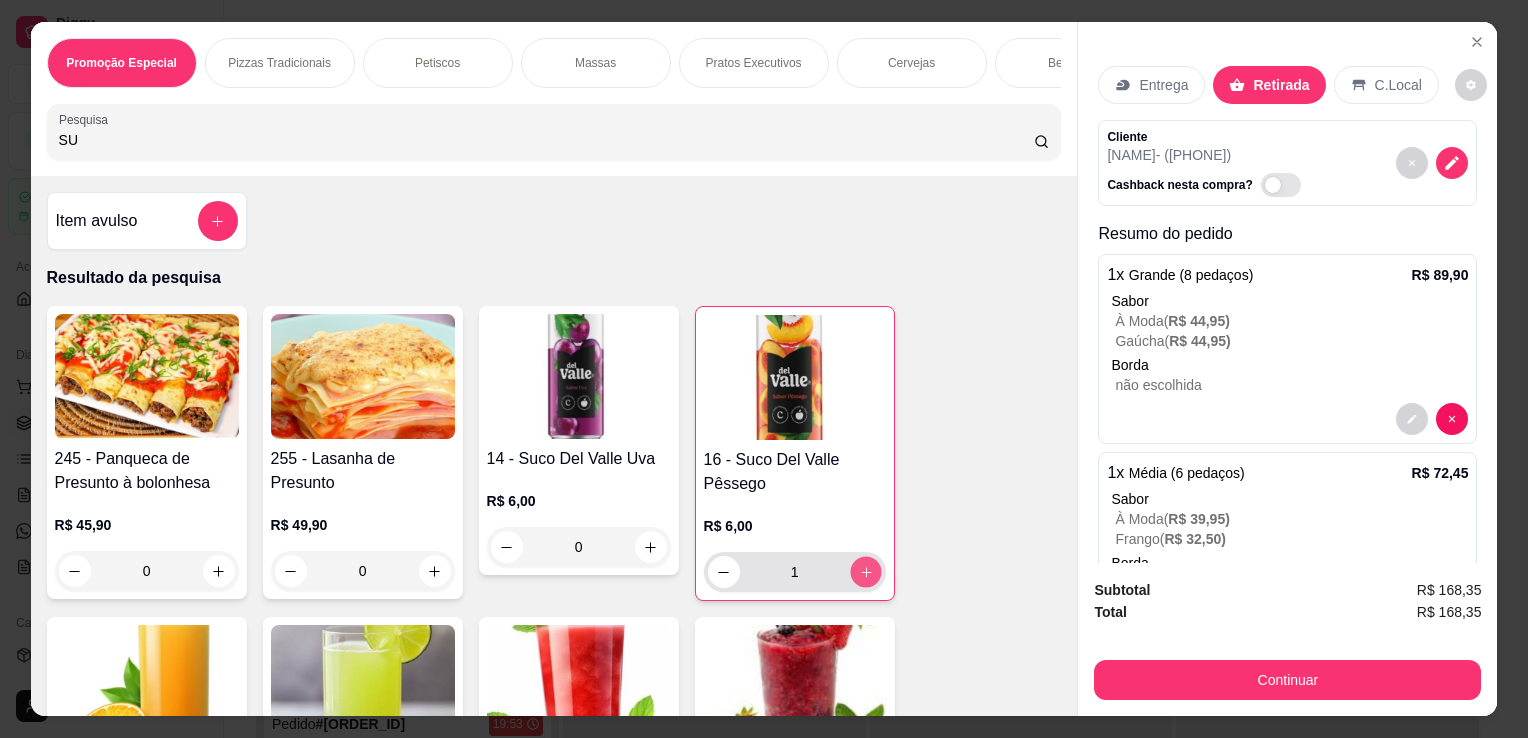 click 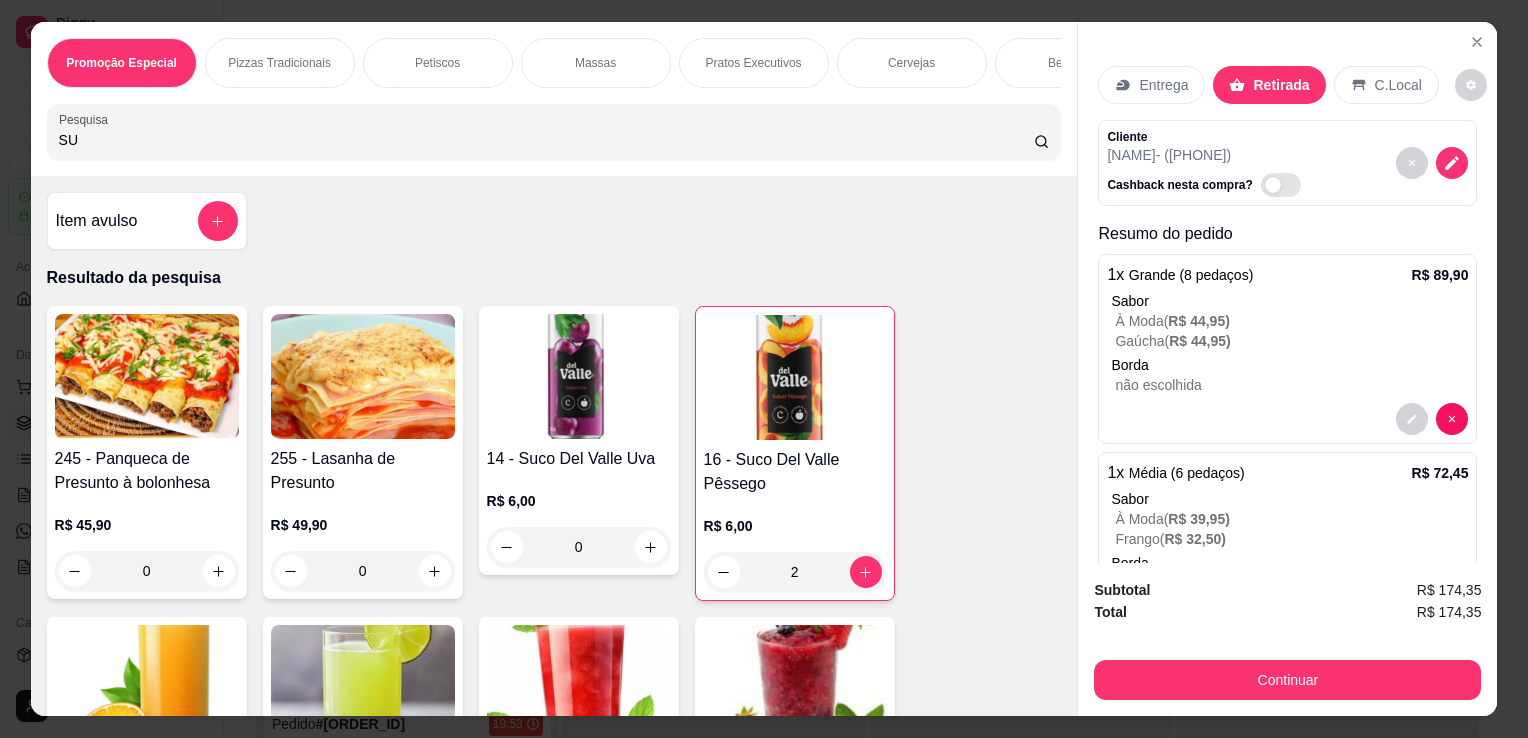 click on "SU" at bounding box center [546, 140] 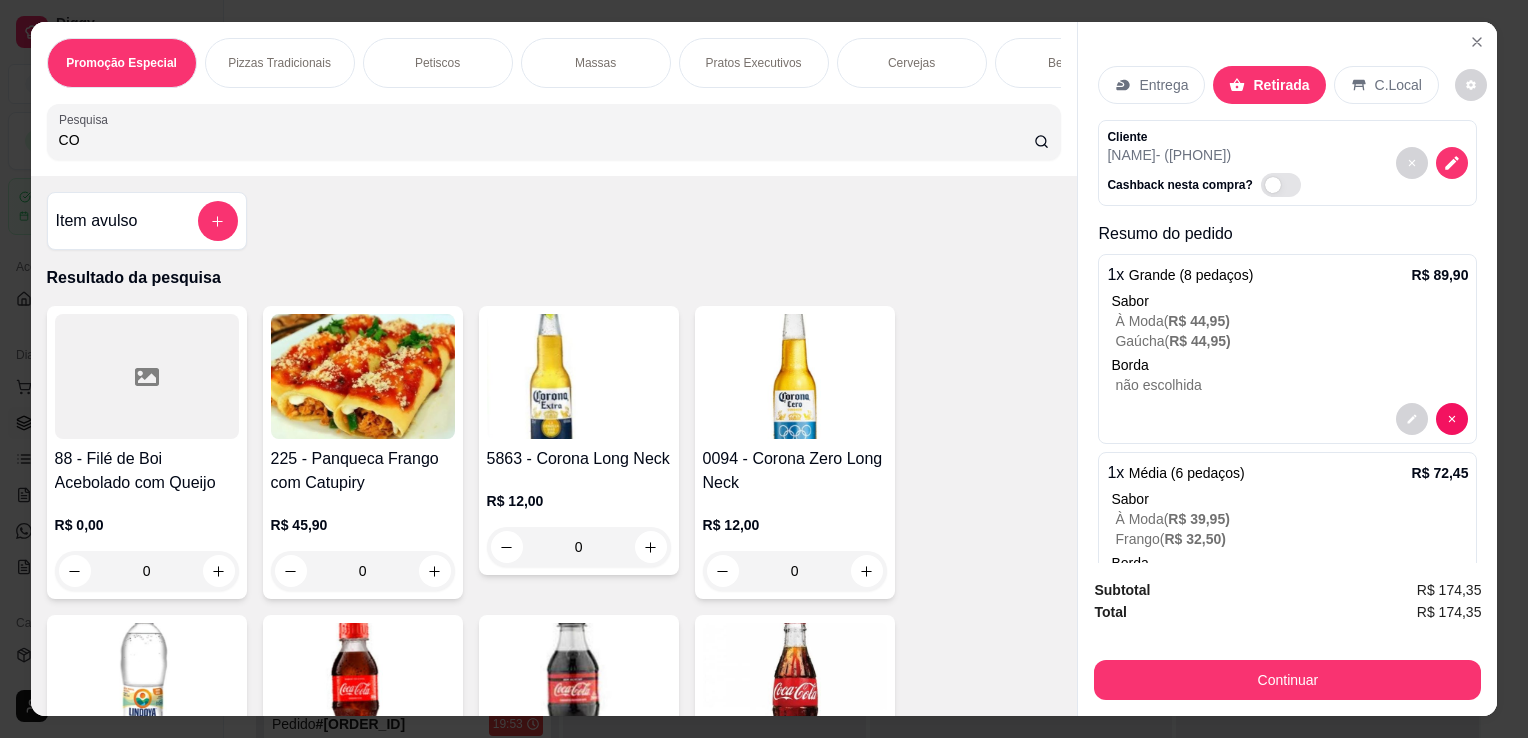 type on "CO" 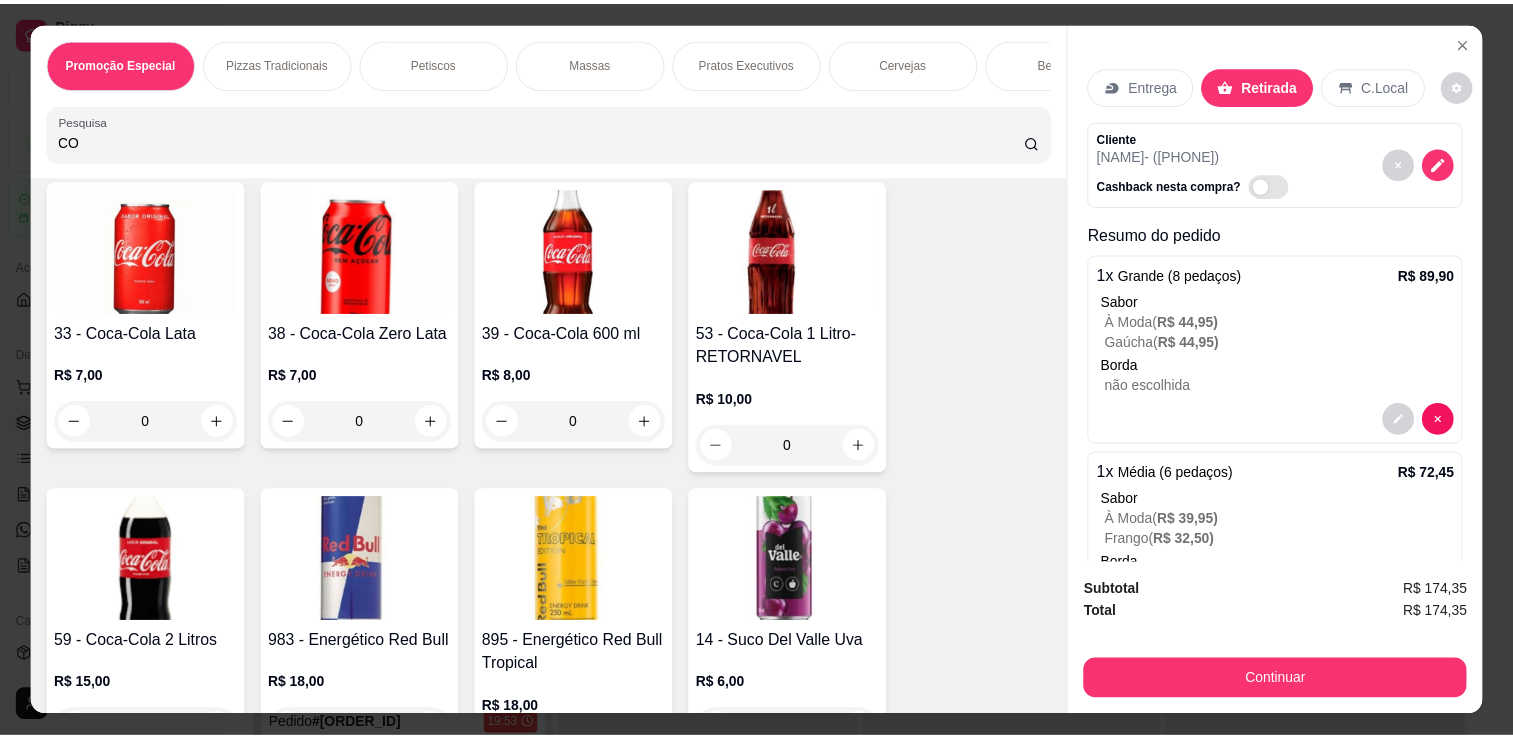 scroll, scrollTop: 744, scrollLeft: 0, axis: vertical 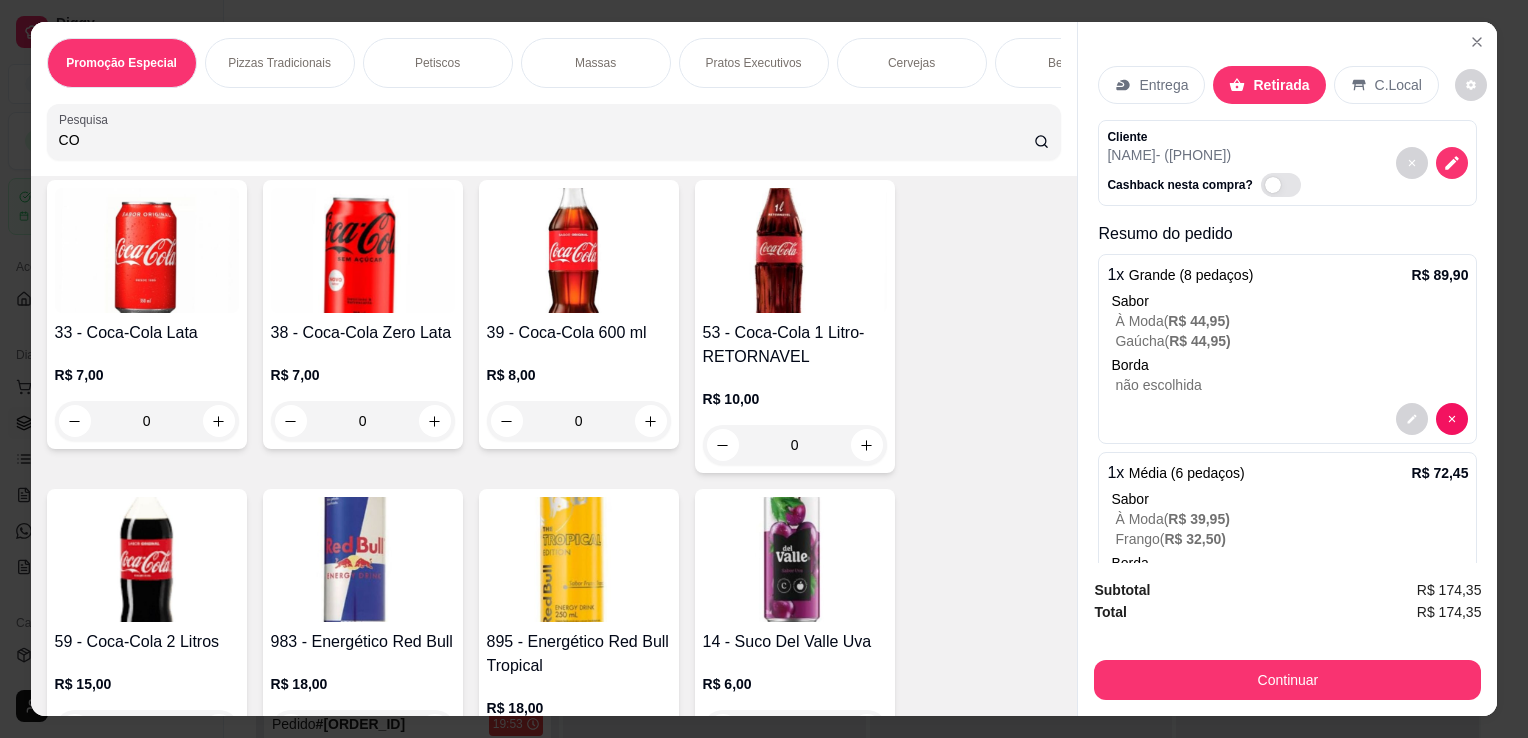 click at bounding box center (363, 250) 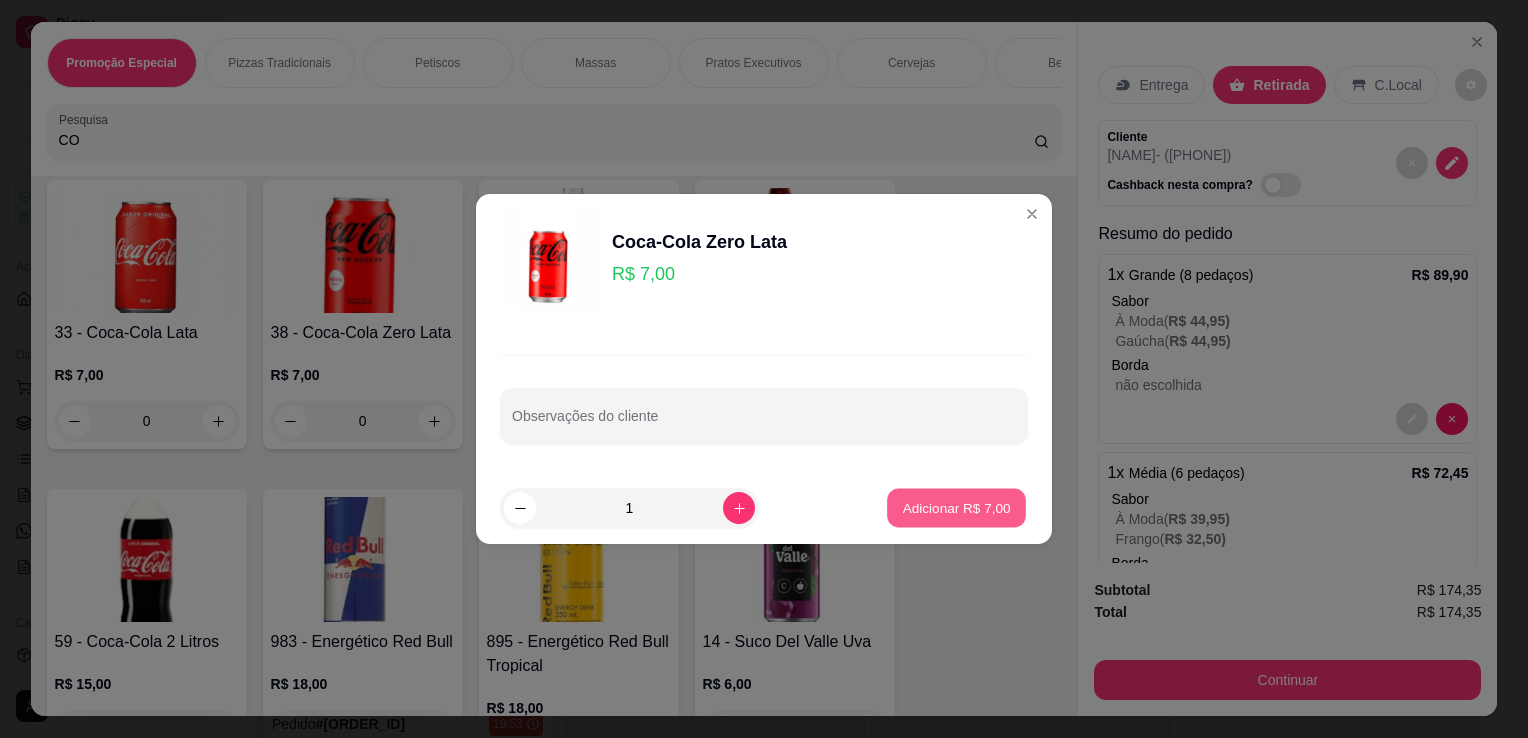 click on "Adicionar   R$ 7,00" at bounding box center [956, 507] 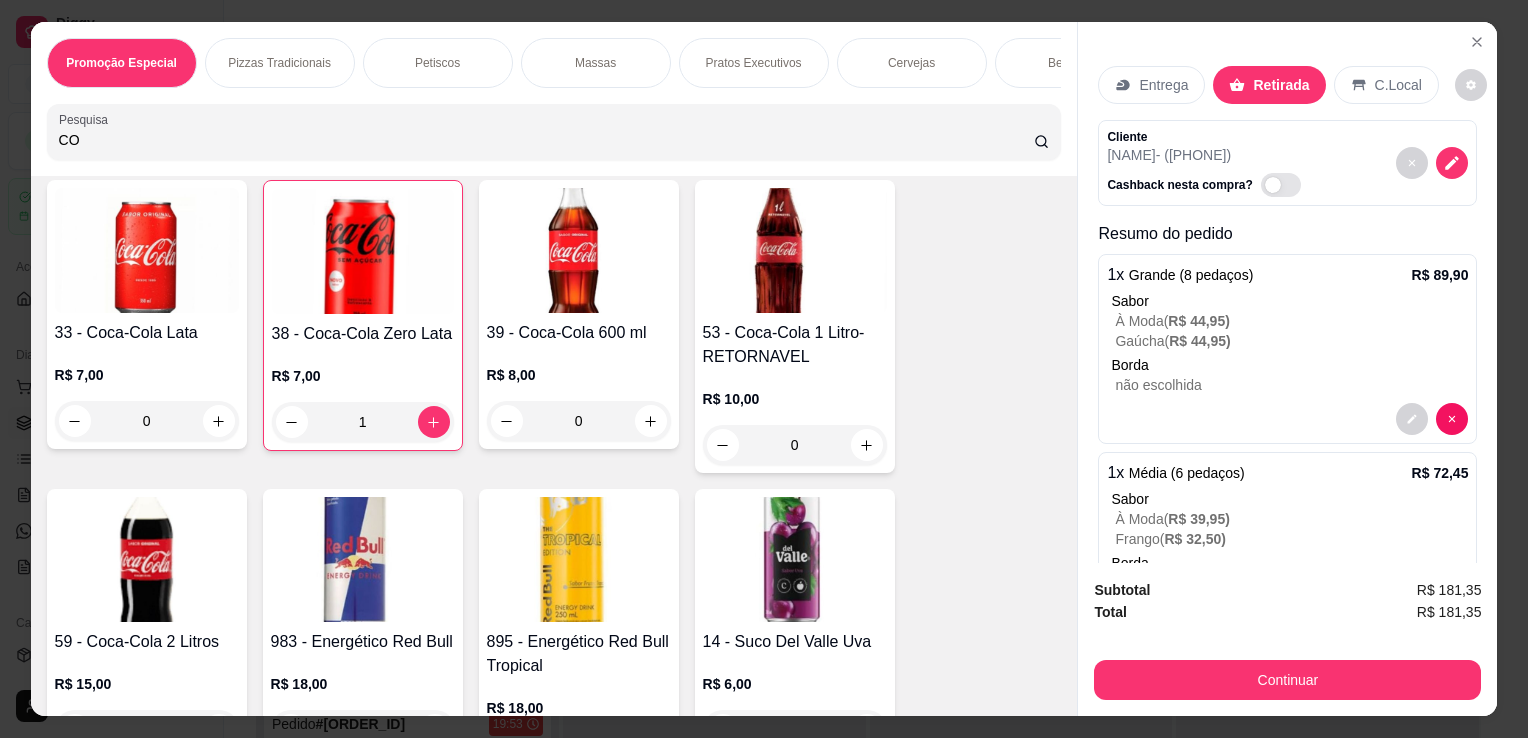 click at bounding box center [147, 559] 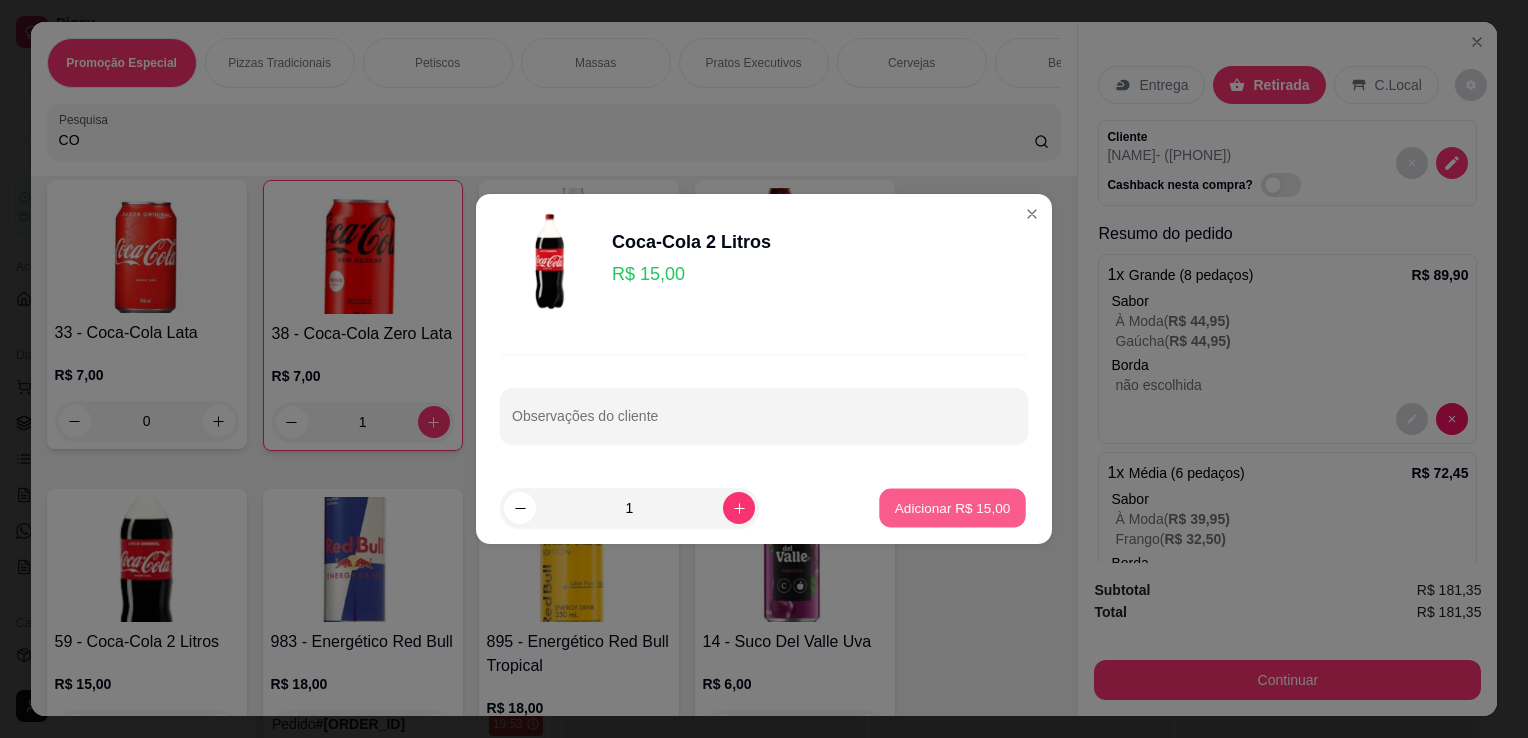 click on "Adicionar   R$ 15,00" at bounding box center (953, 507) 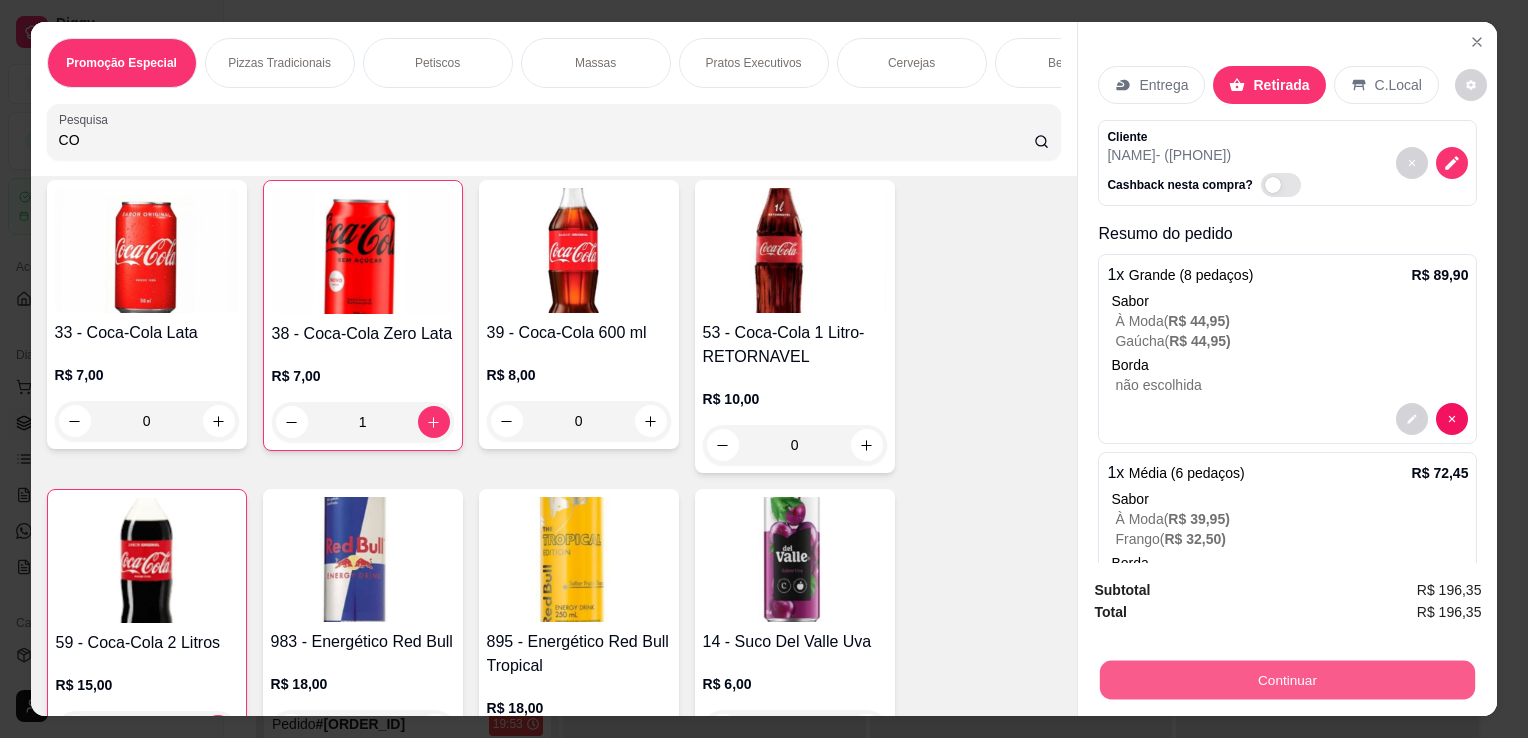 click on "Continuar" at bounding box center (1287, 679) 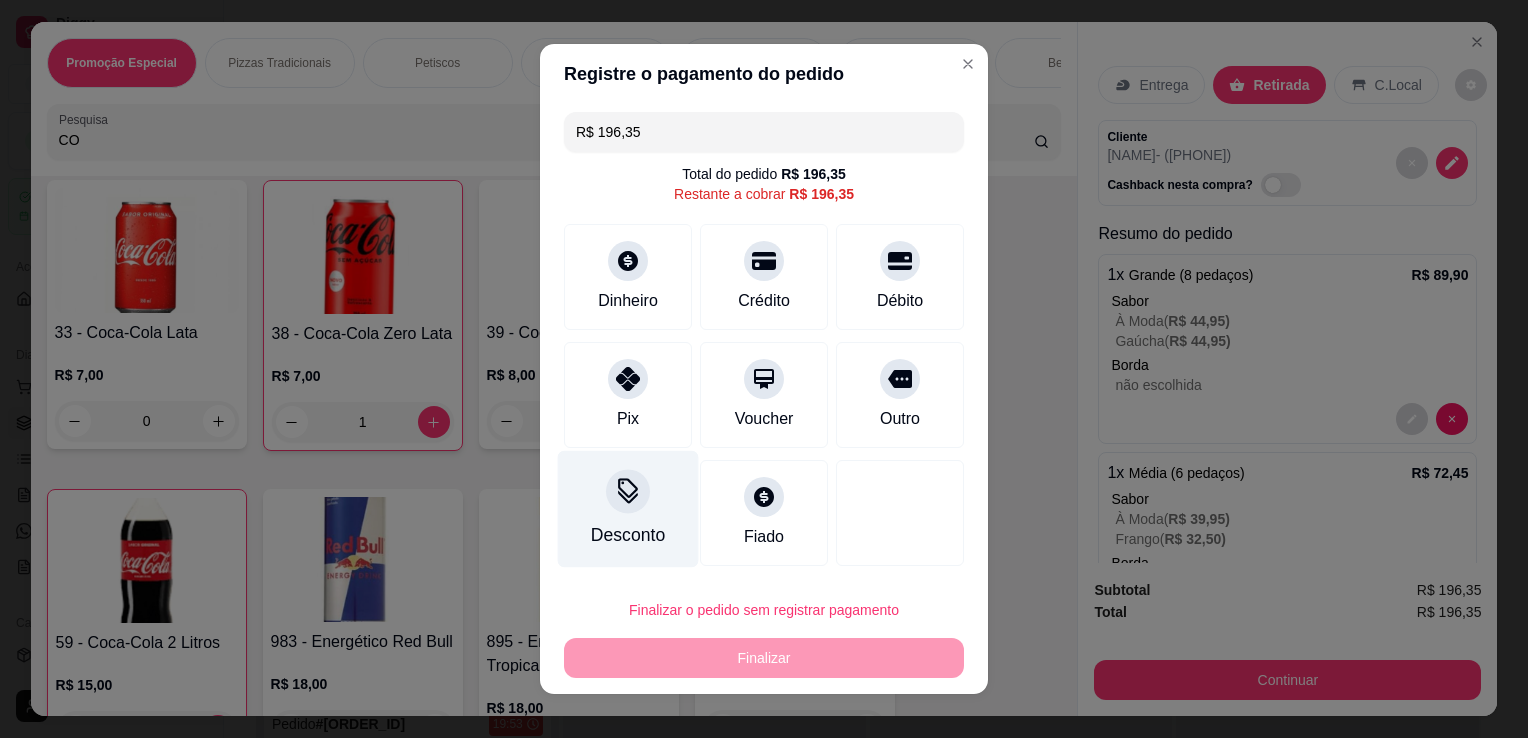 click on "Desconto" at bounding box center [628, 509] 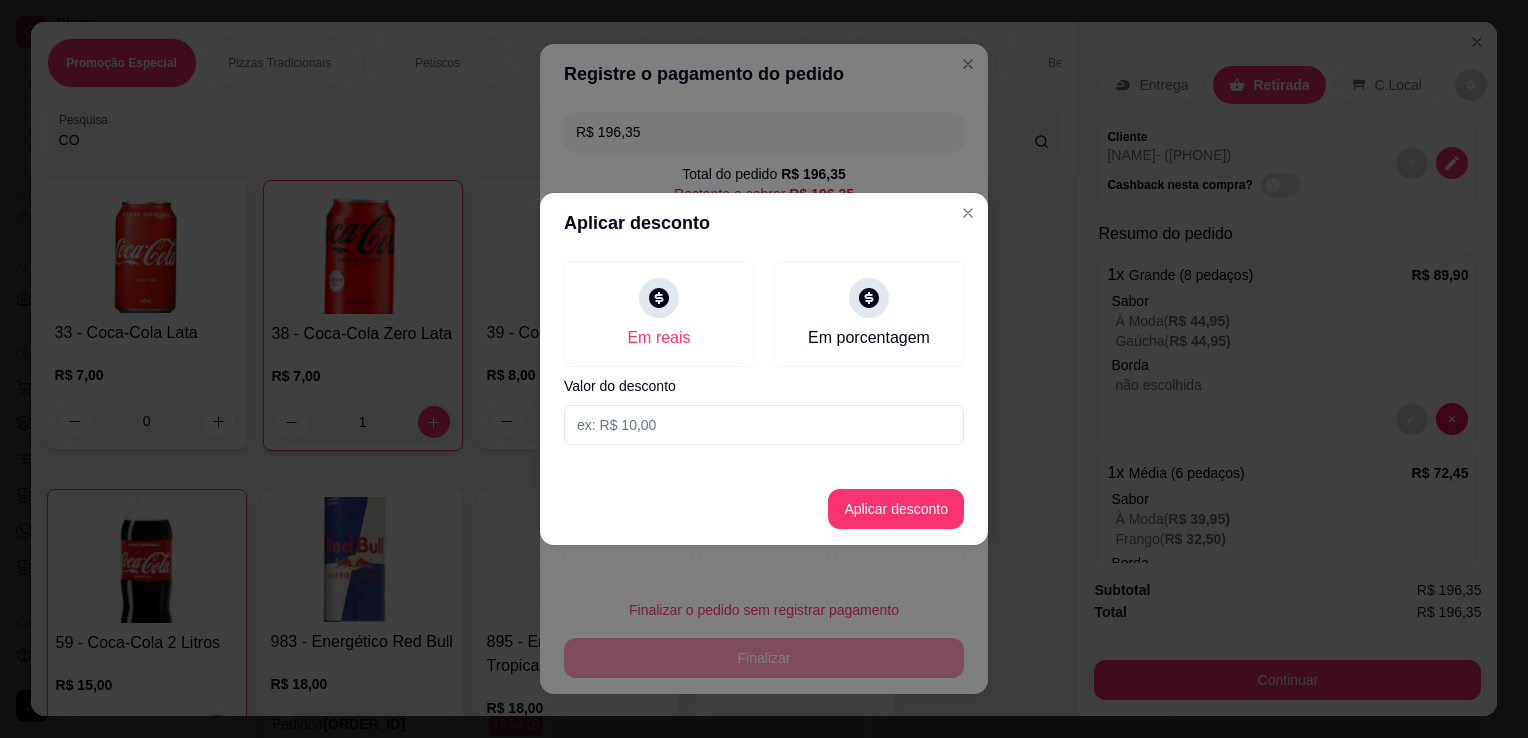 click at bounding box center [764, 425] 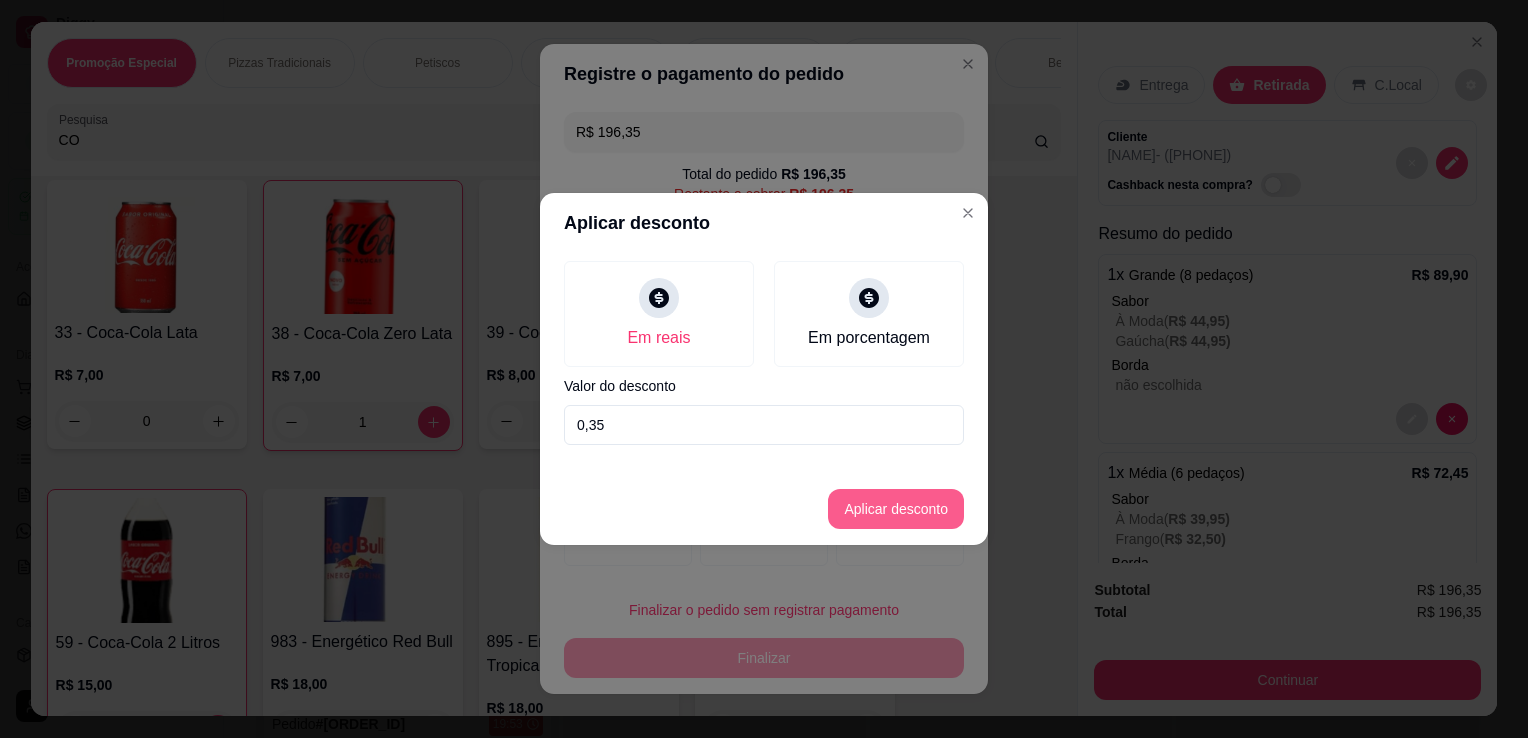 type on "0,35" 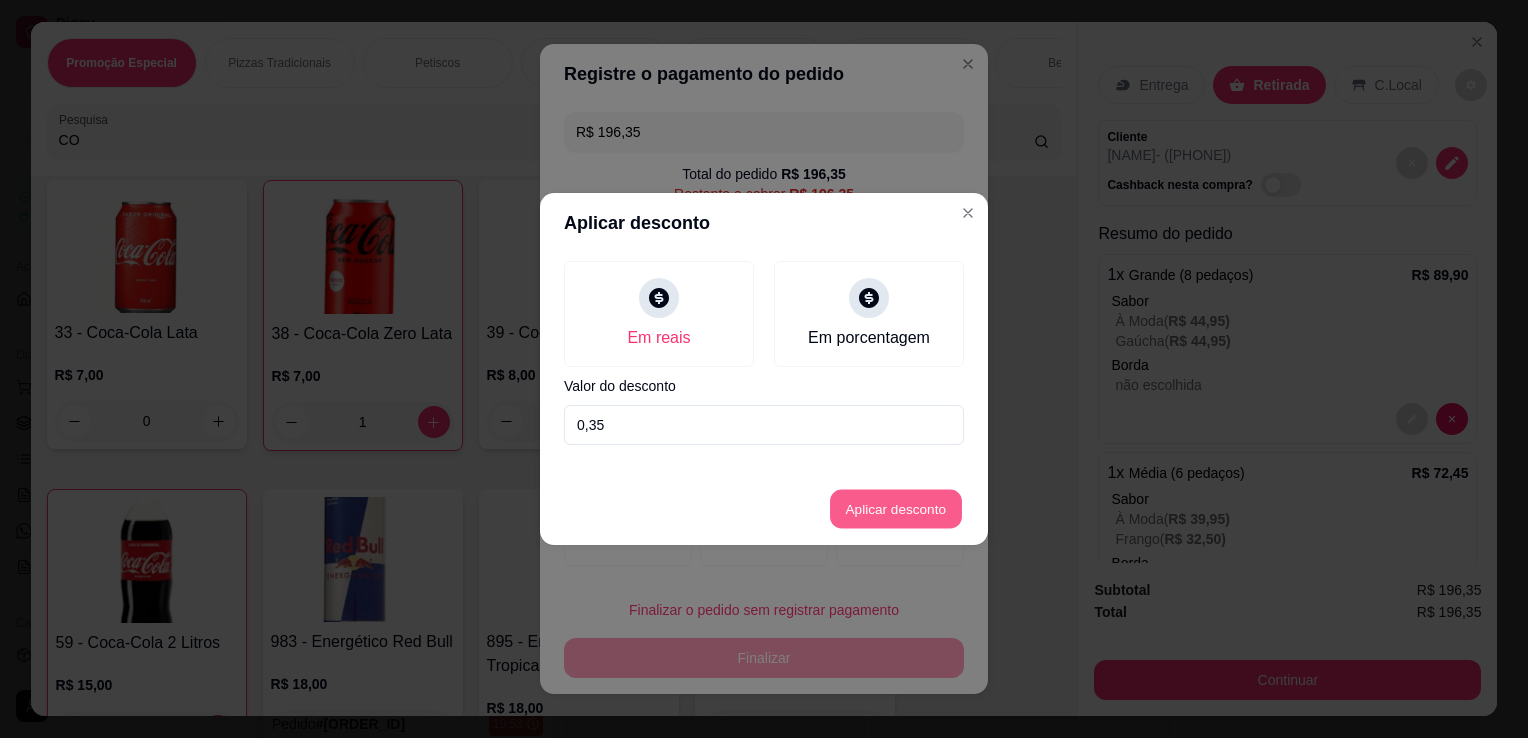 click on "Aplicar desconto" at bounding box center [896, 509] 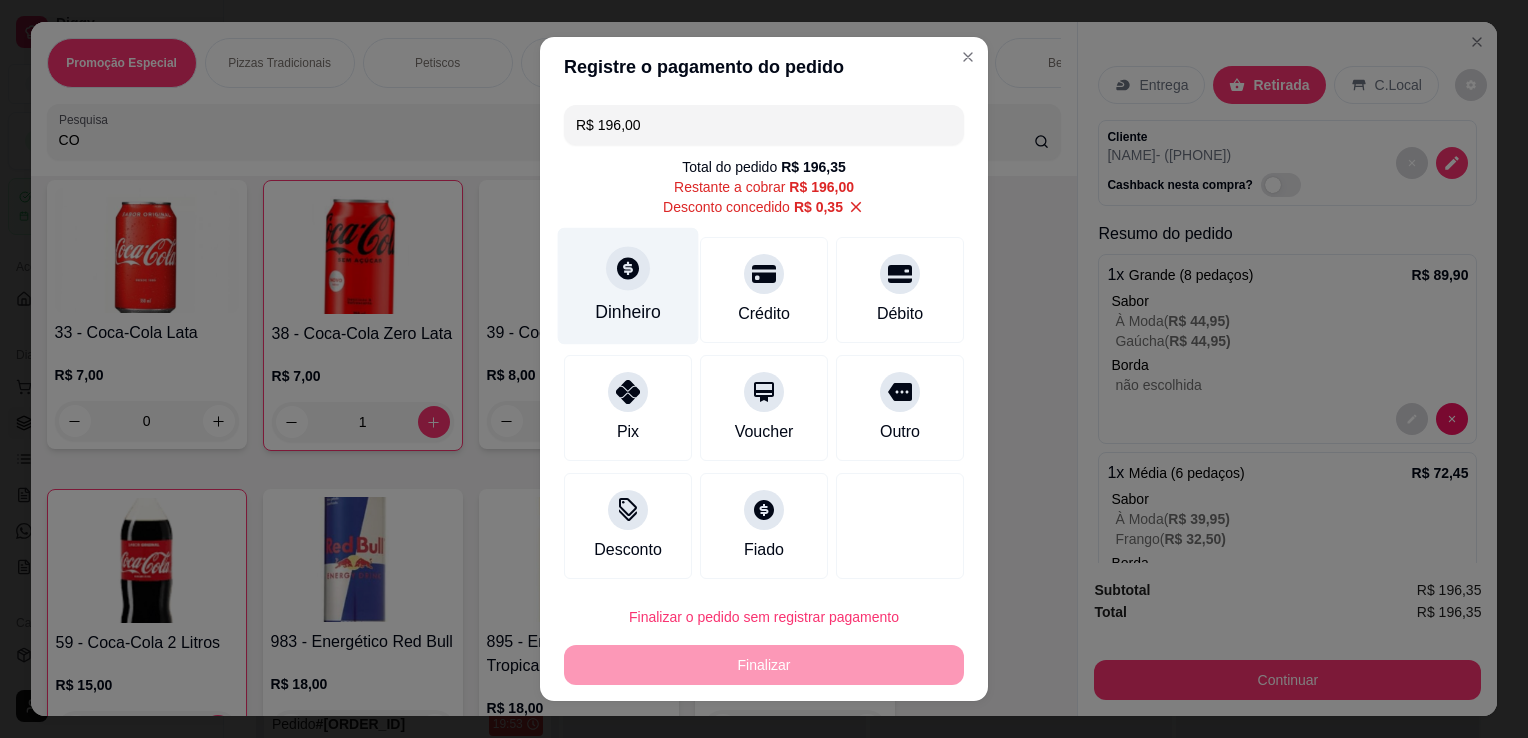 click on "Dinheiro" at bounding box center (628, 312) 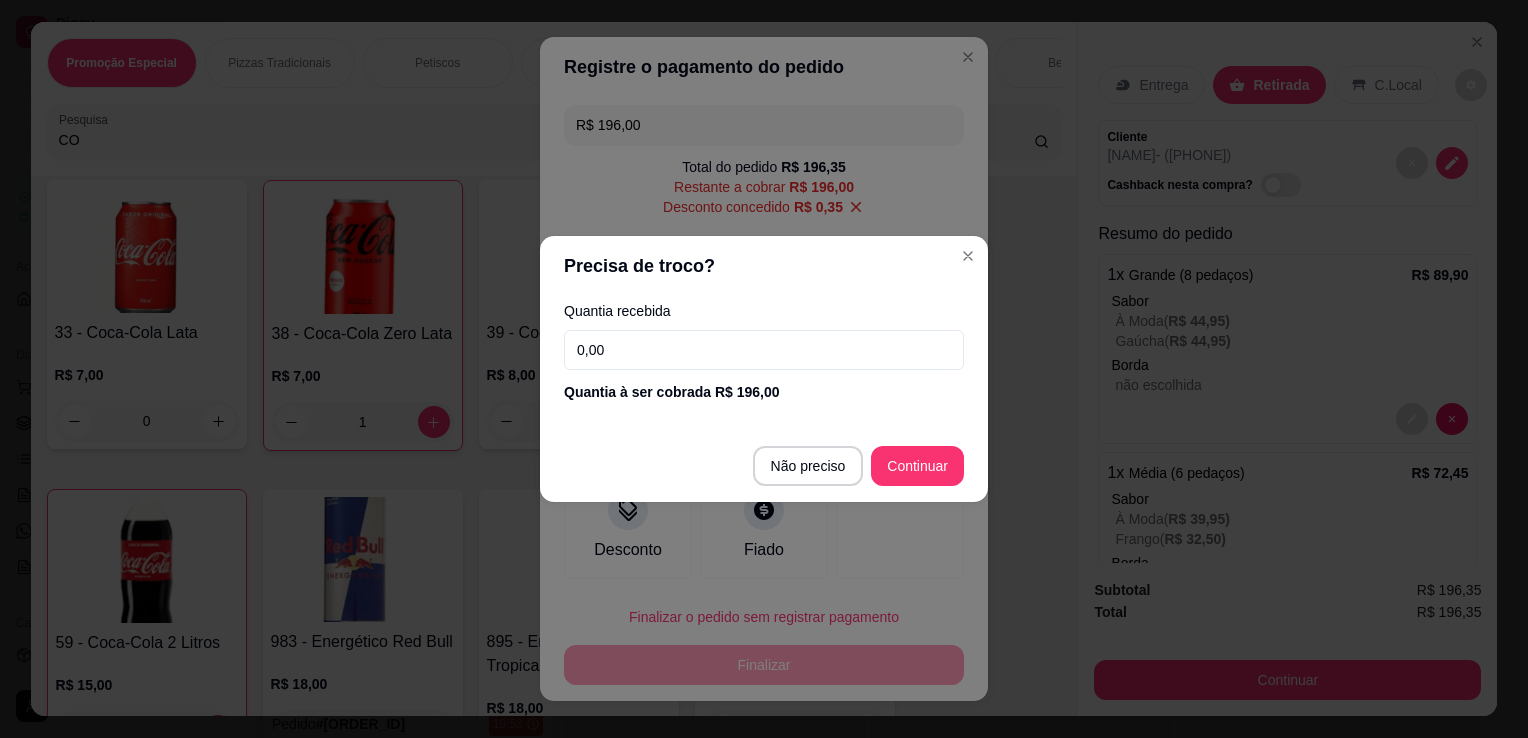 click on "0,00" at bounding box center [764, 350] 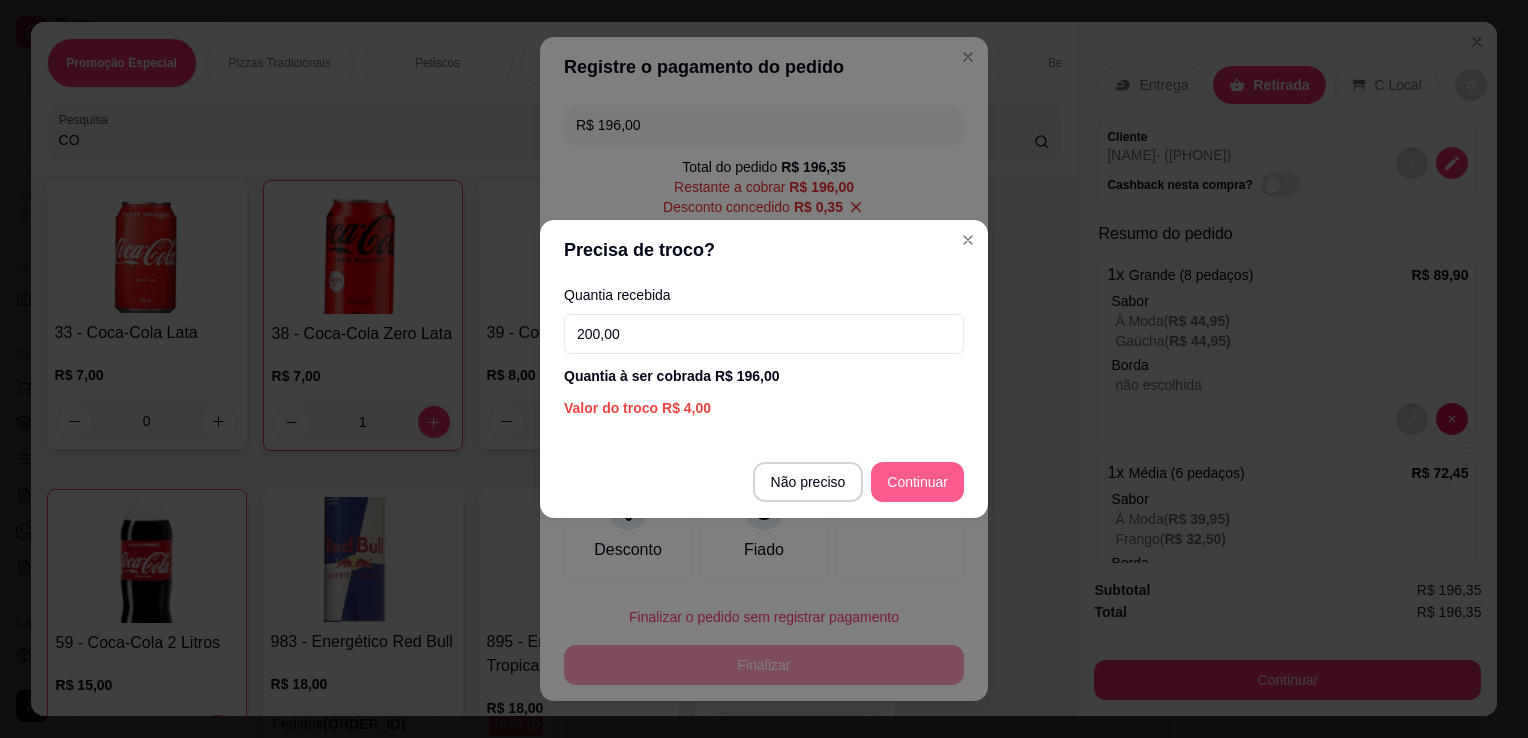 type on "200,00" 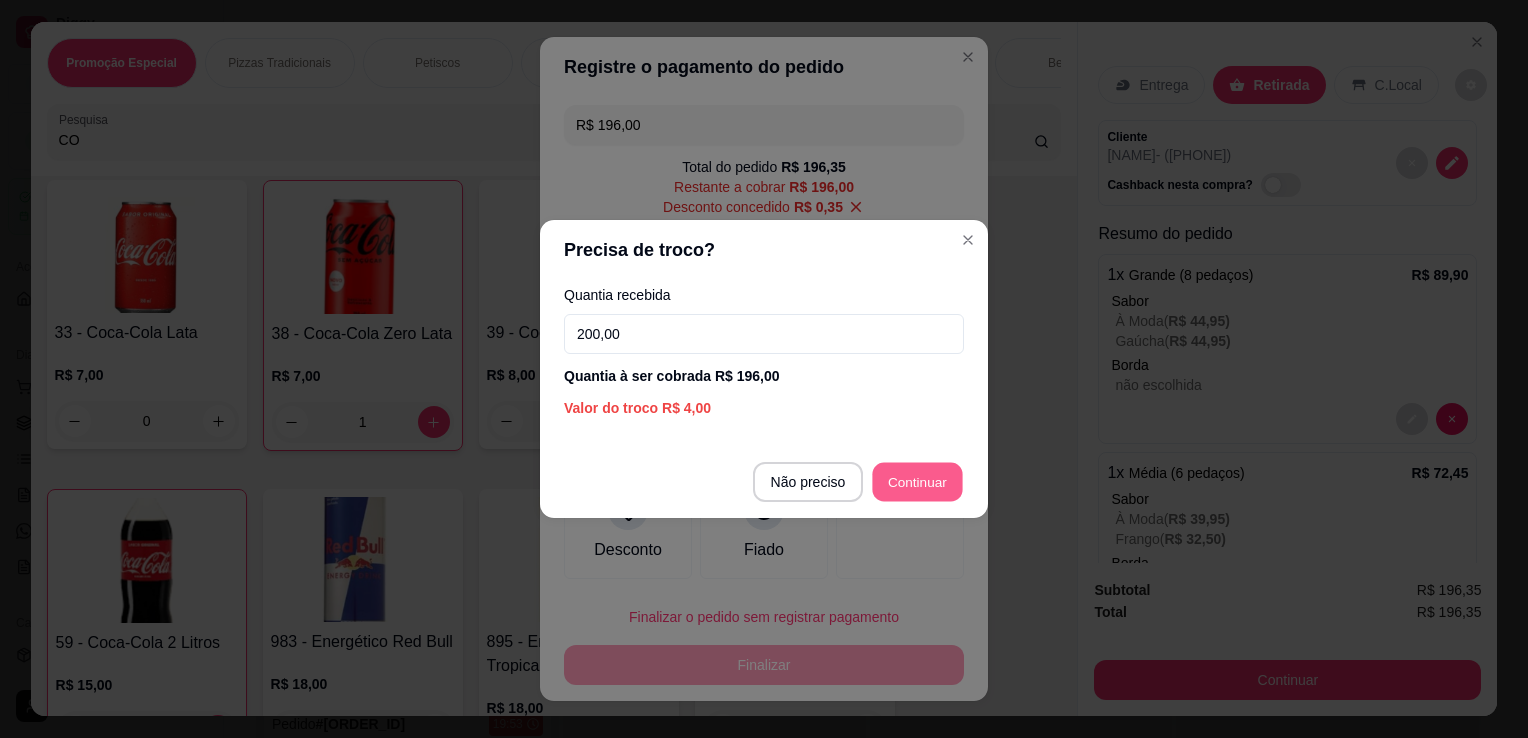 type on "R$ 0,00" 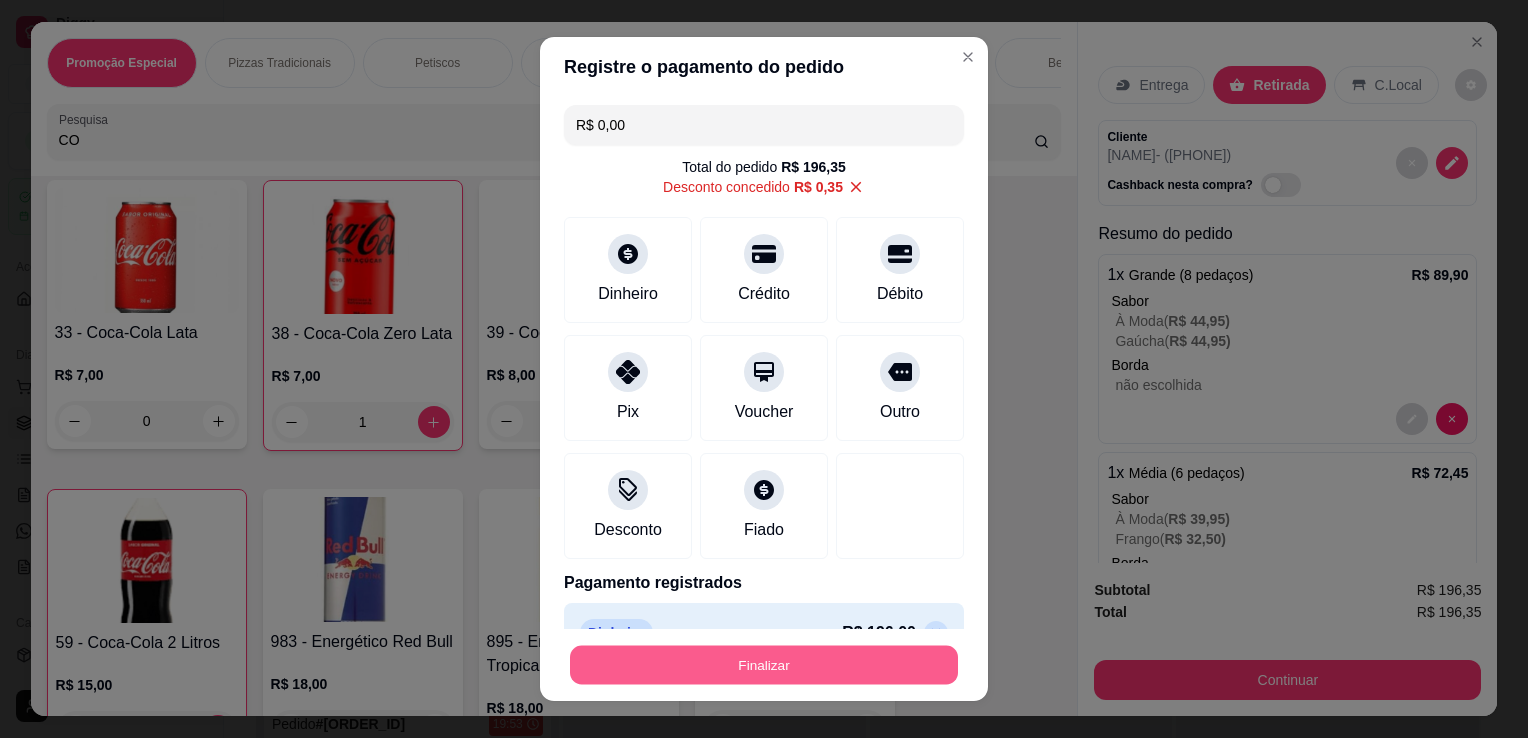 click on "Finalizar" at bounding box center (764, 665) 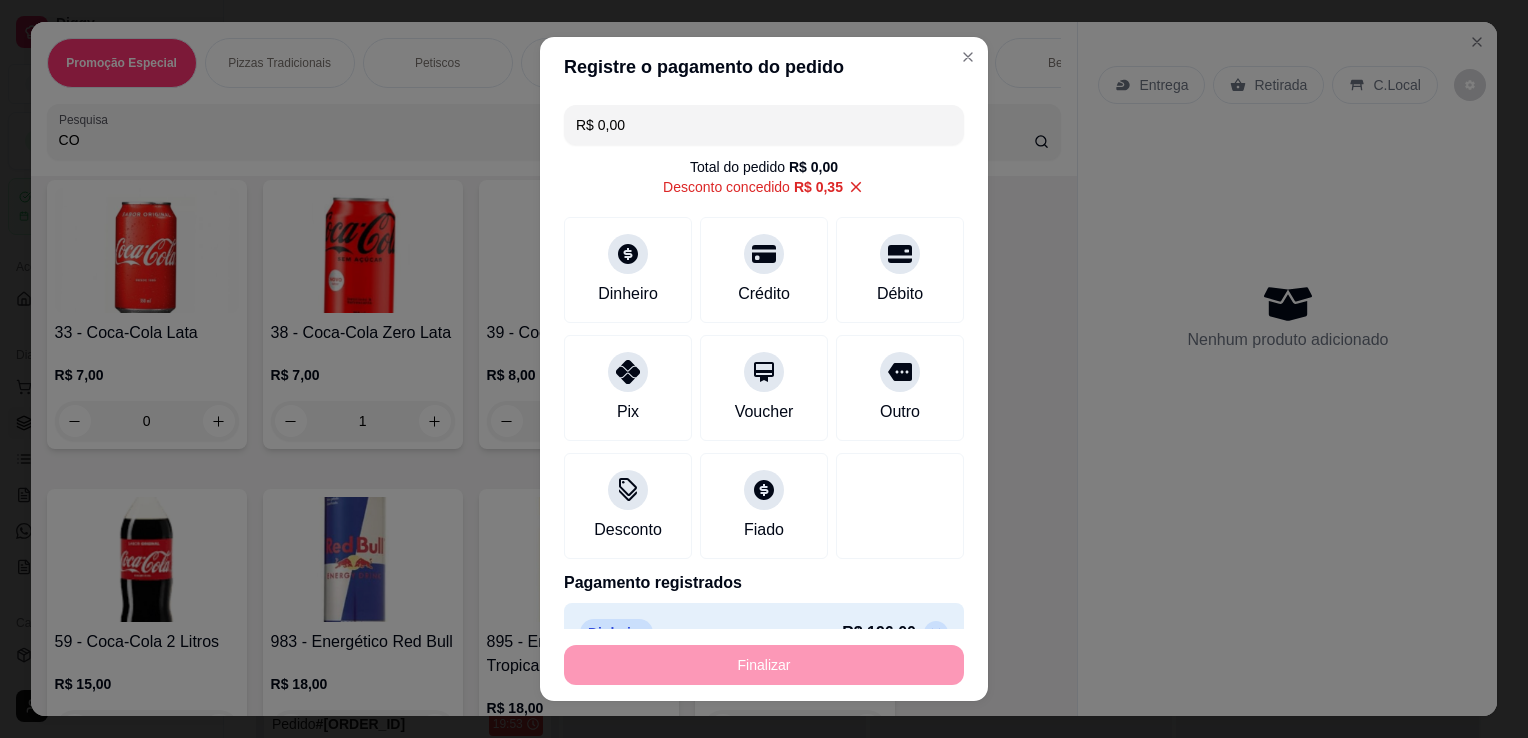 type on "0" 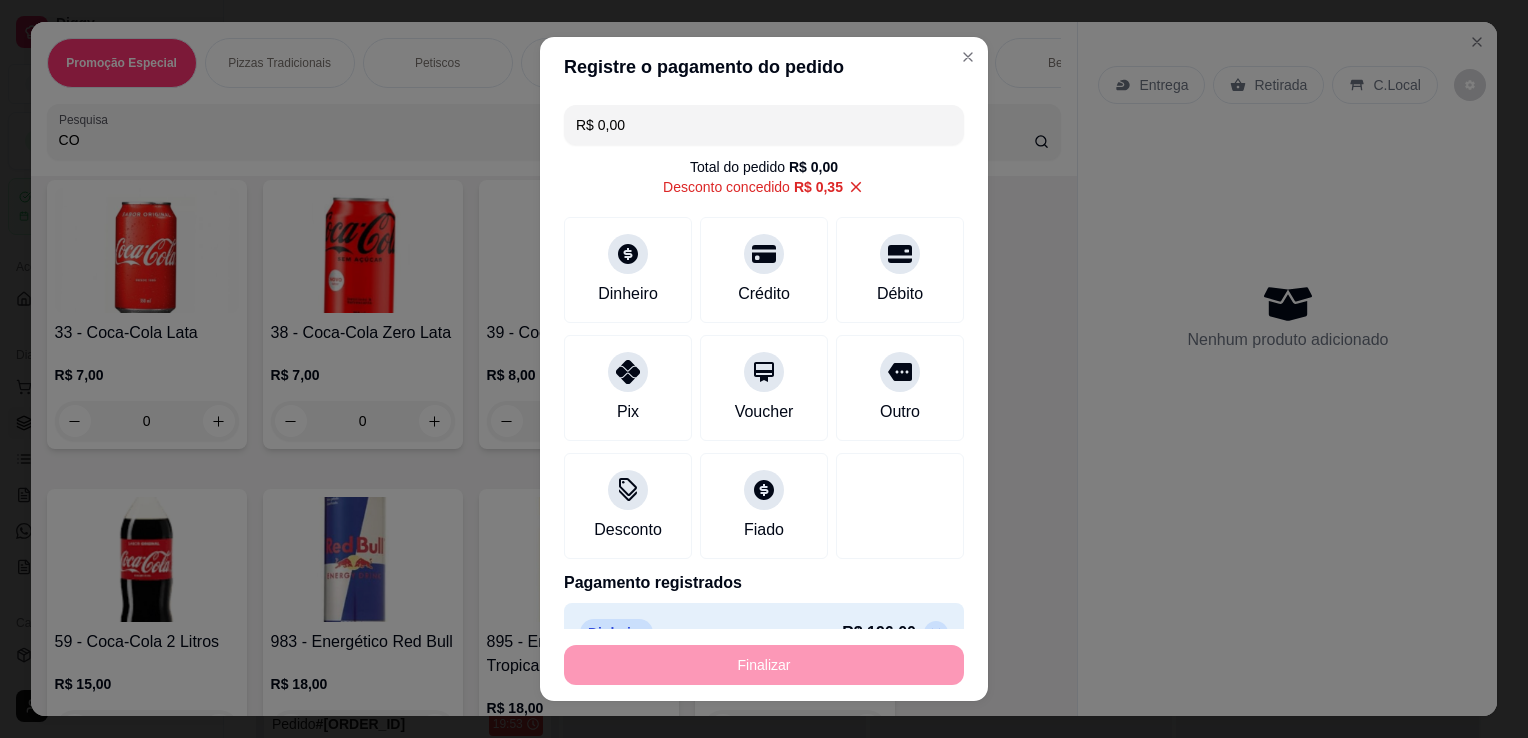 type on "-R$ 196,35" 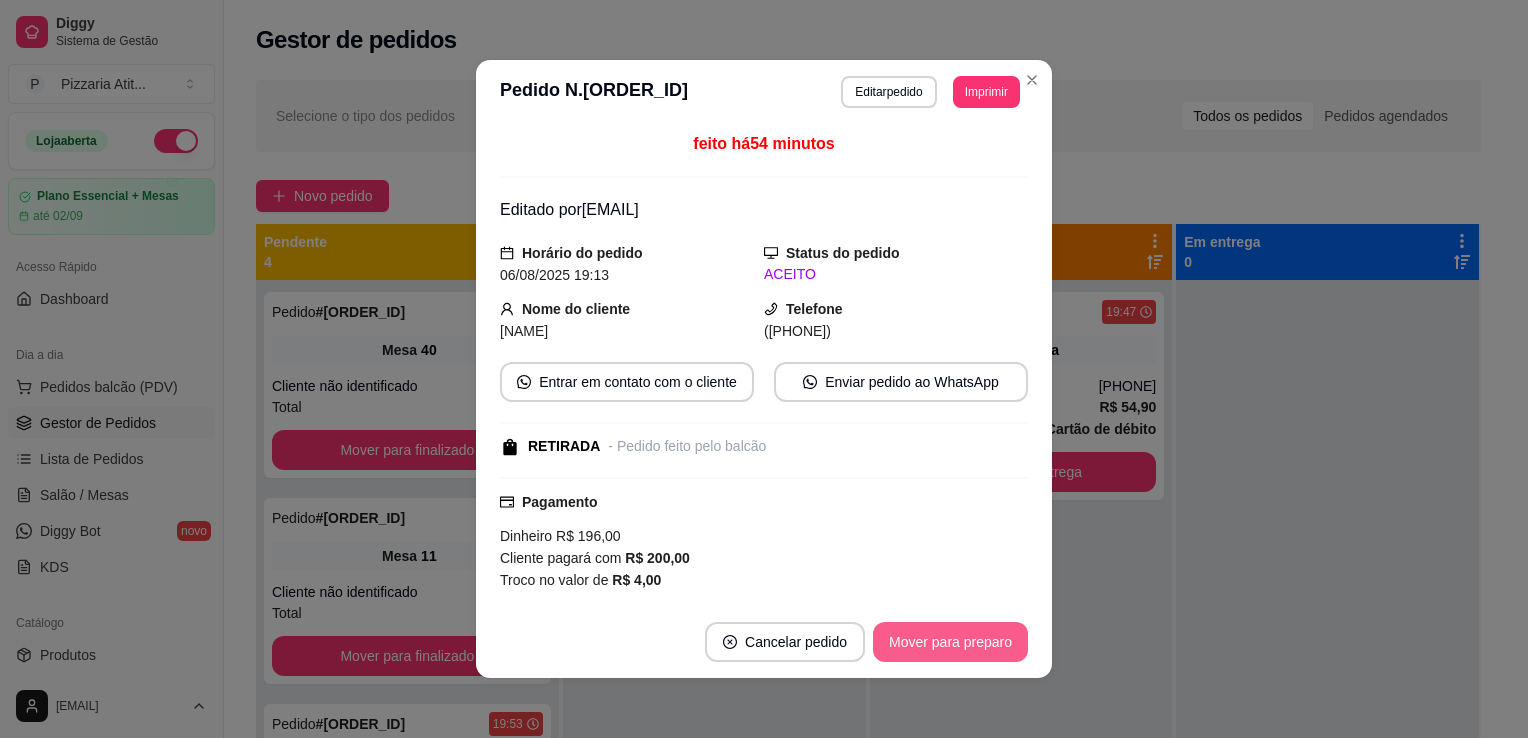 click on "Mover para preparo" at bounding box center [950, 642] 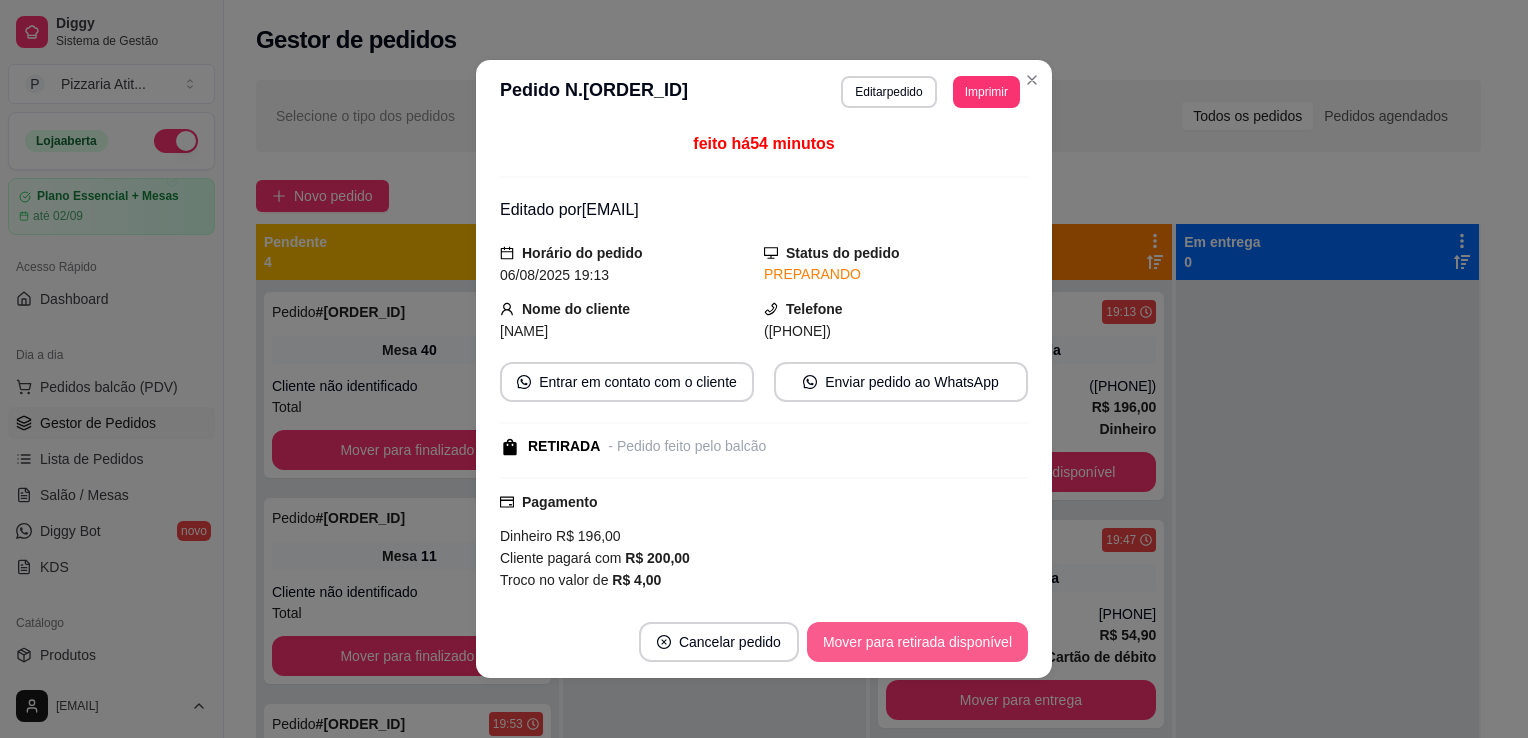 click on "Mover para retirada disponível" at bounding box center (917, 642) 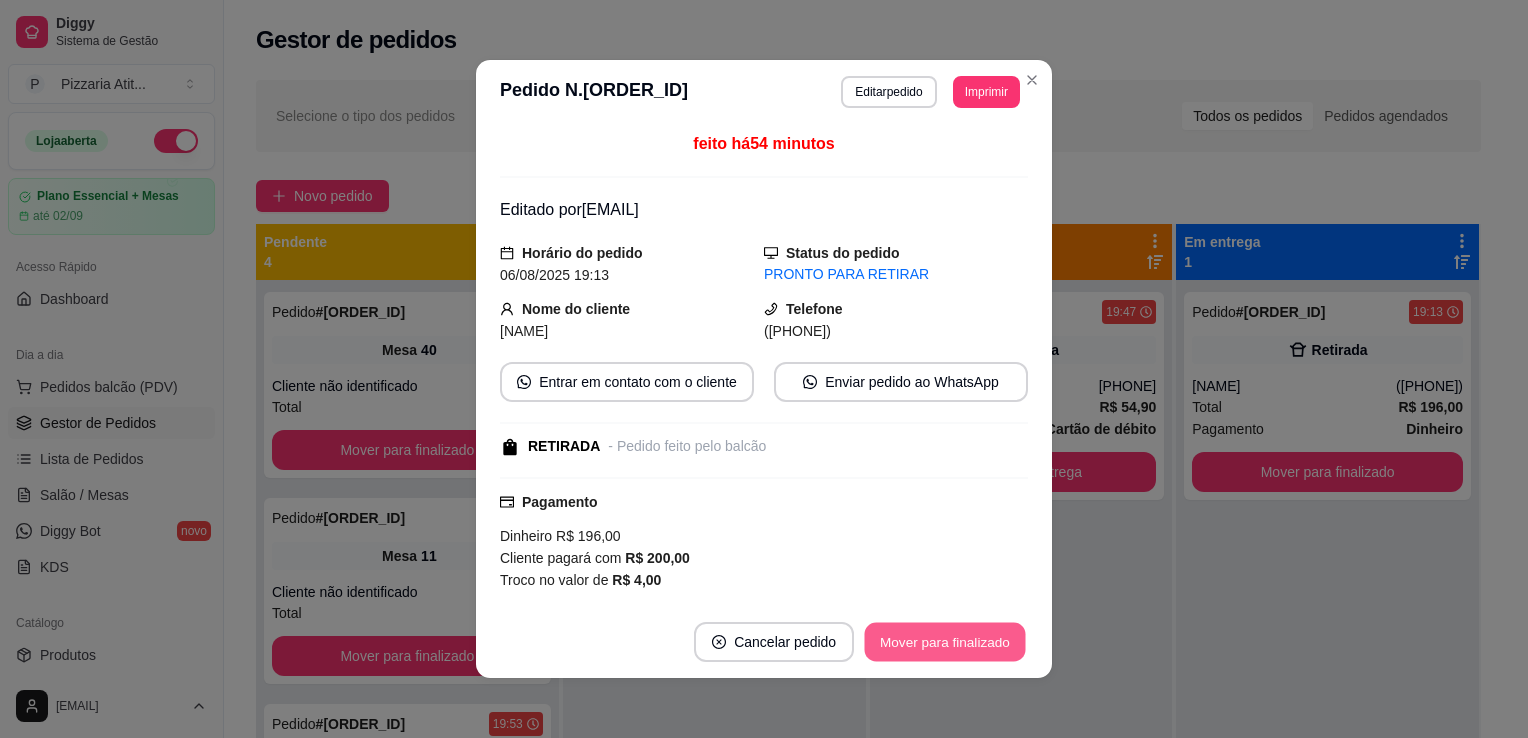 click on "Mover para finalizado" at bounding box center (945, 642) 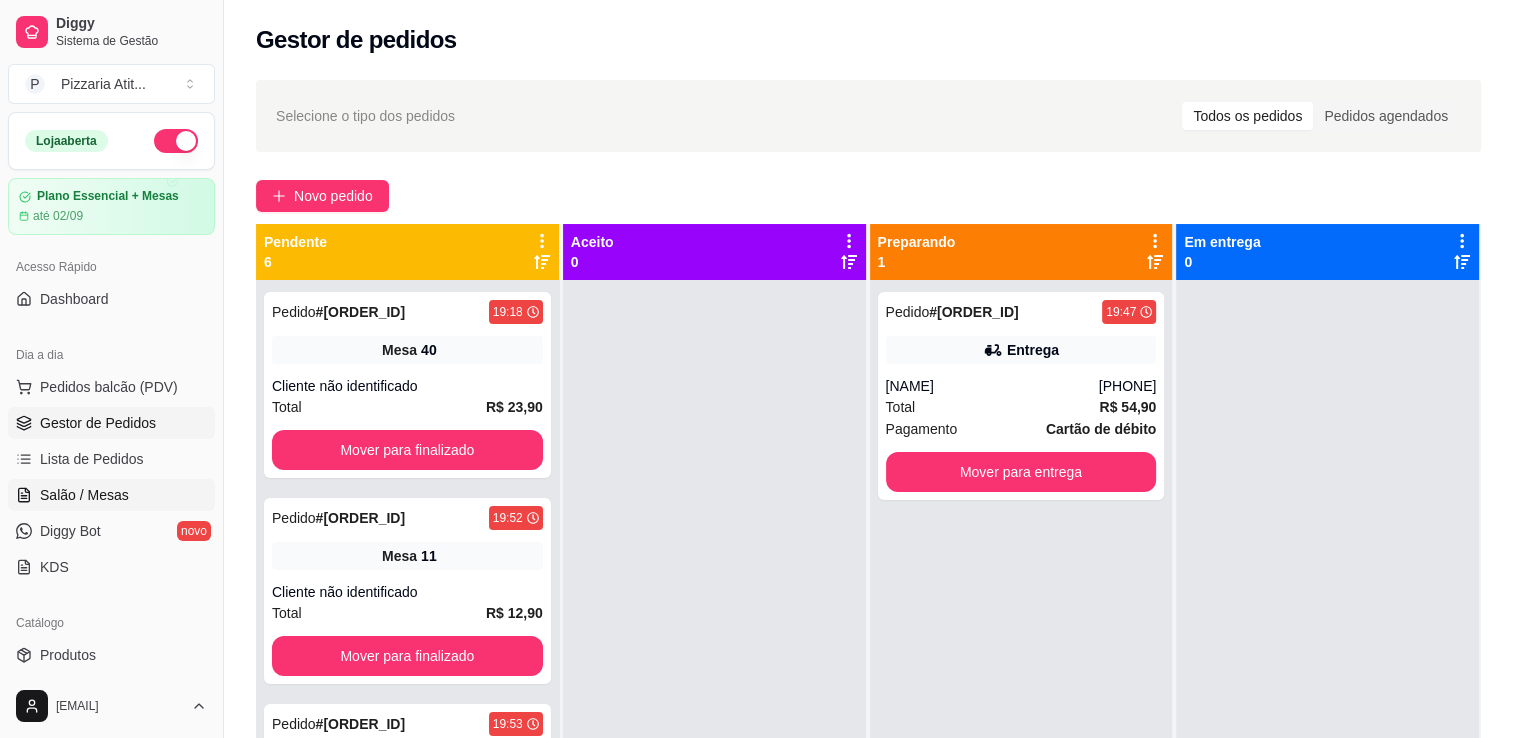 click on "Salão / Mesas" at bounding box center [84, 495] 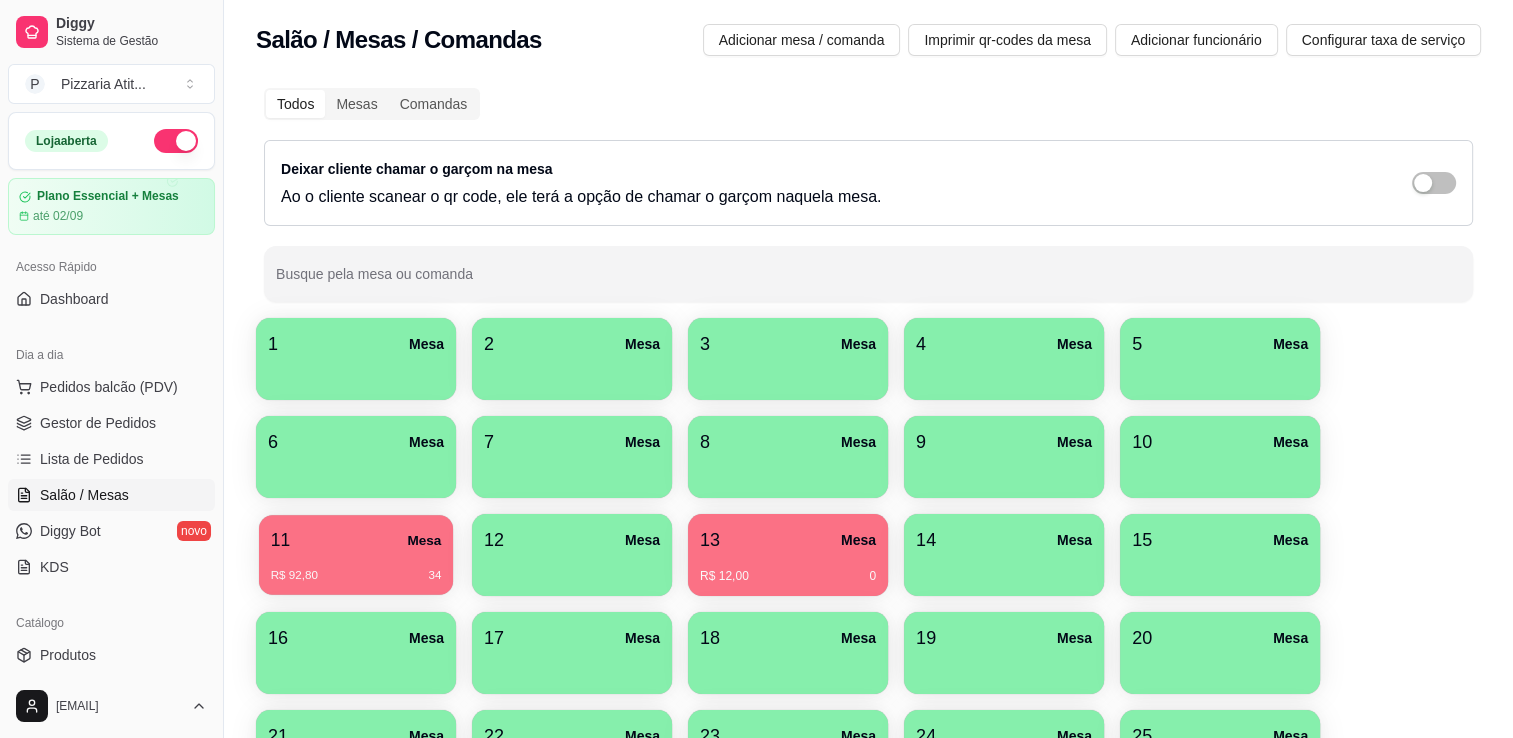 click on "11 Mesa" at bounding box center (356, 540) 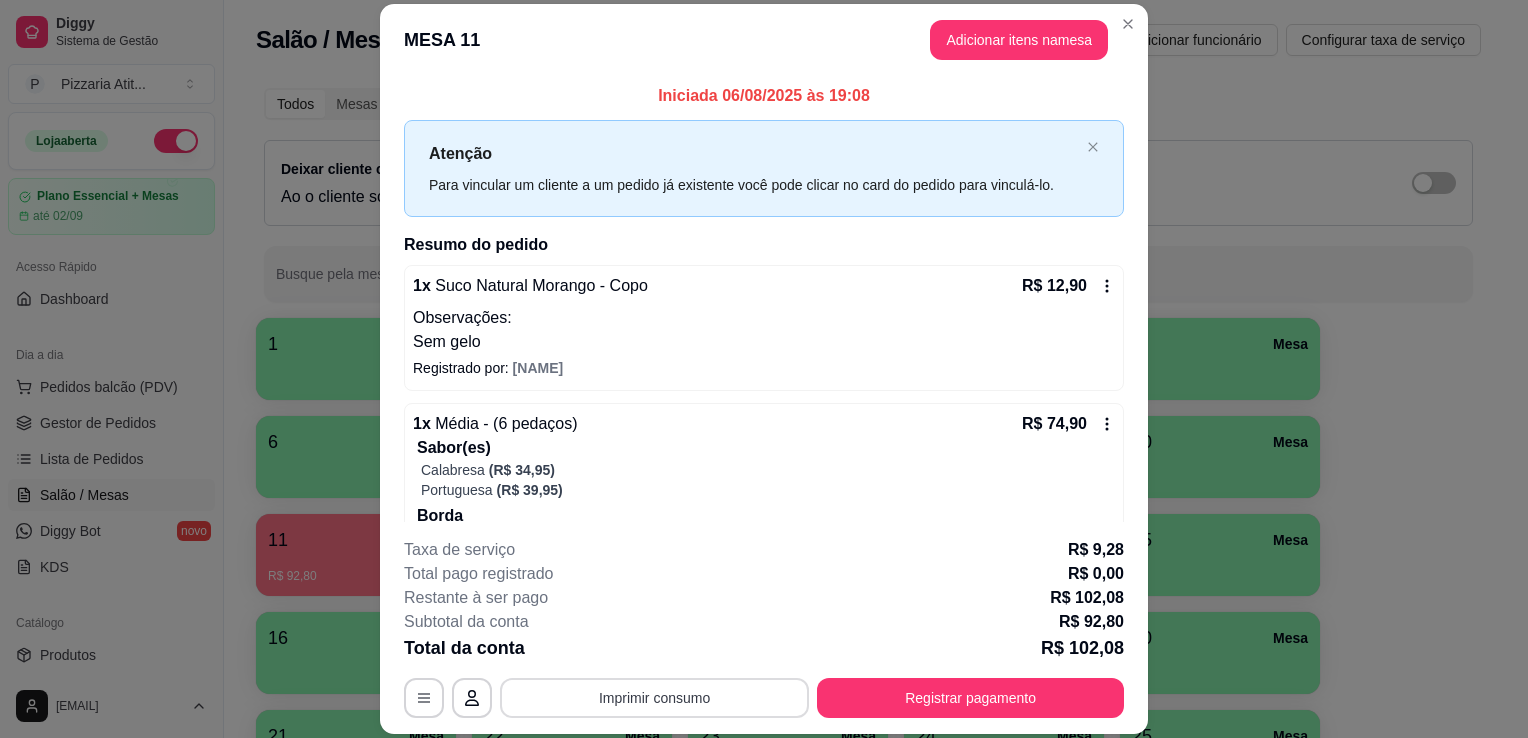 click on "Imprimir consumo" at bounding box center (654, 698) 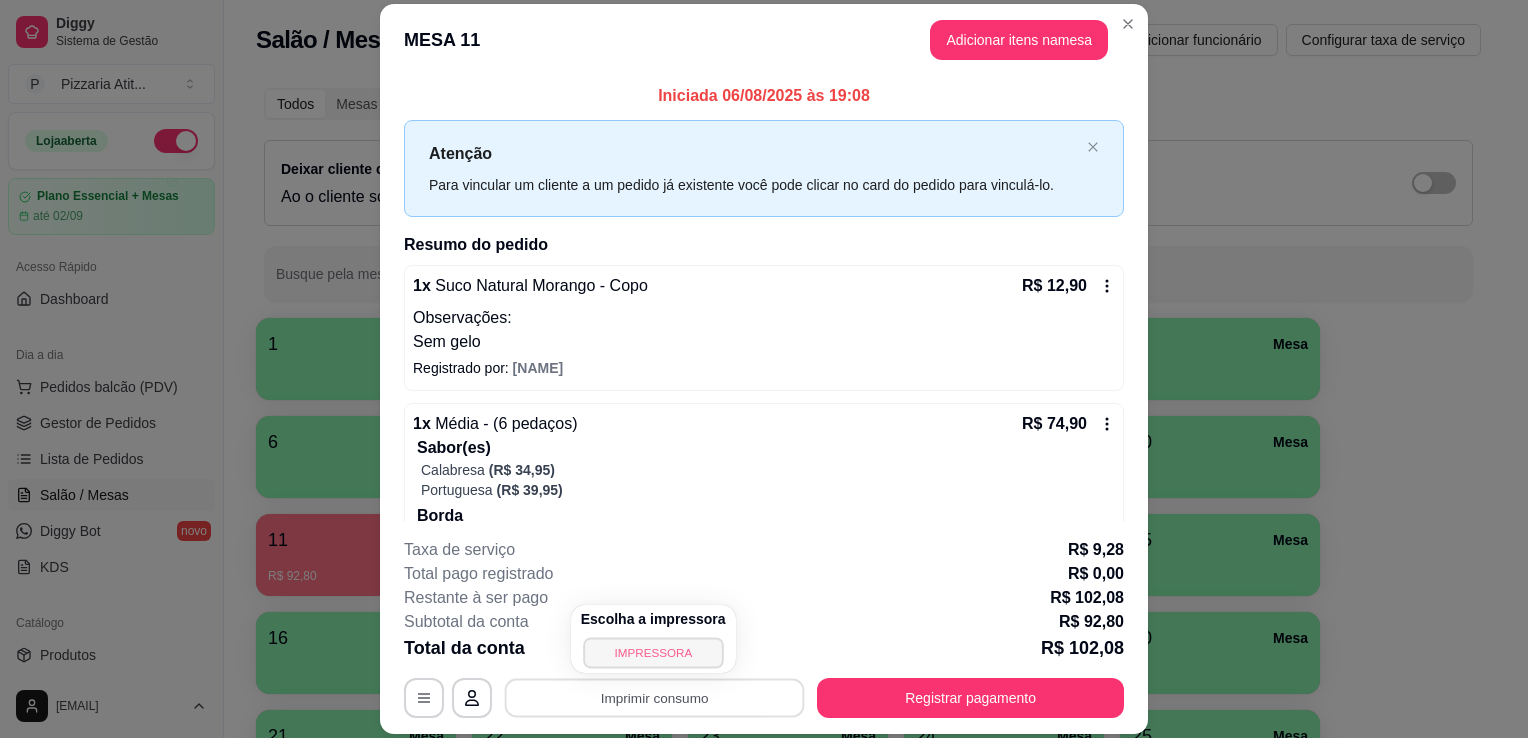 click on "IMPRESSORA" at bounding box center [653, 652] 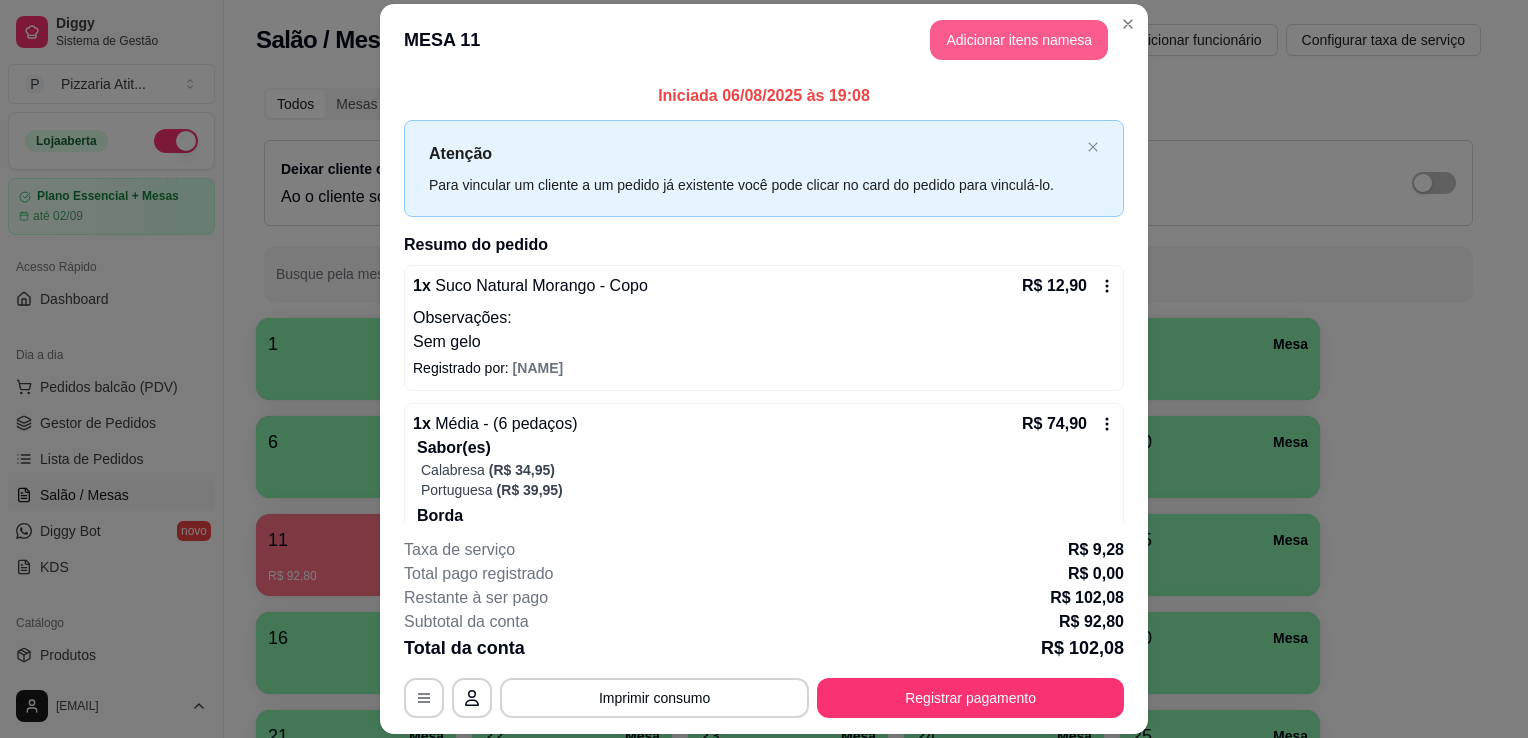drag, startPoint x: 1056, startPoint y: 14, endPoint x: 1048, endPoint y: 32, distance: 19.697716 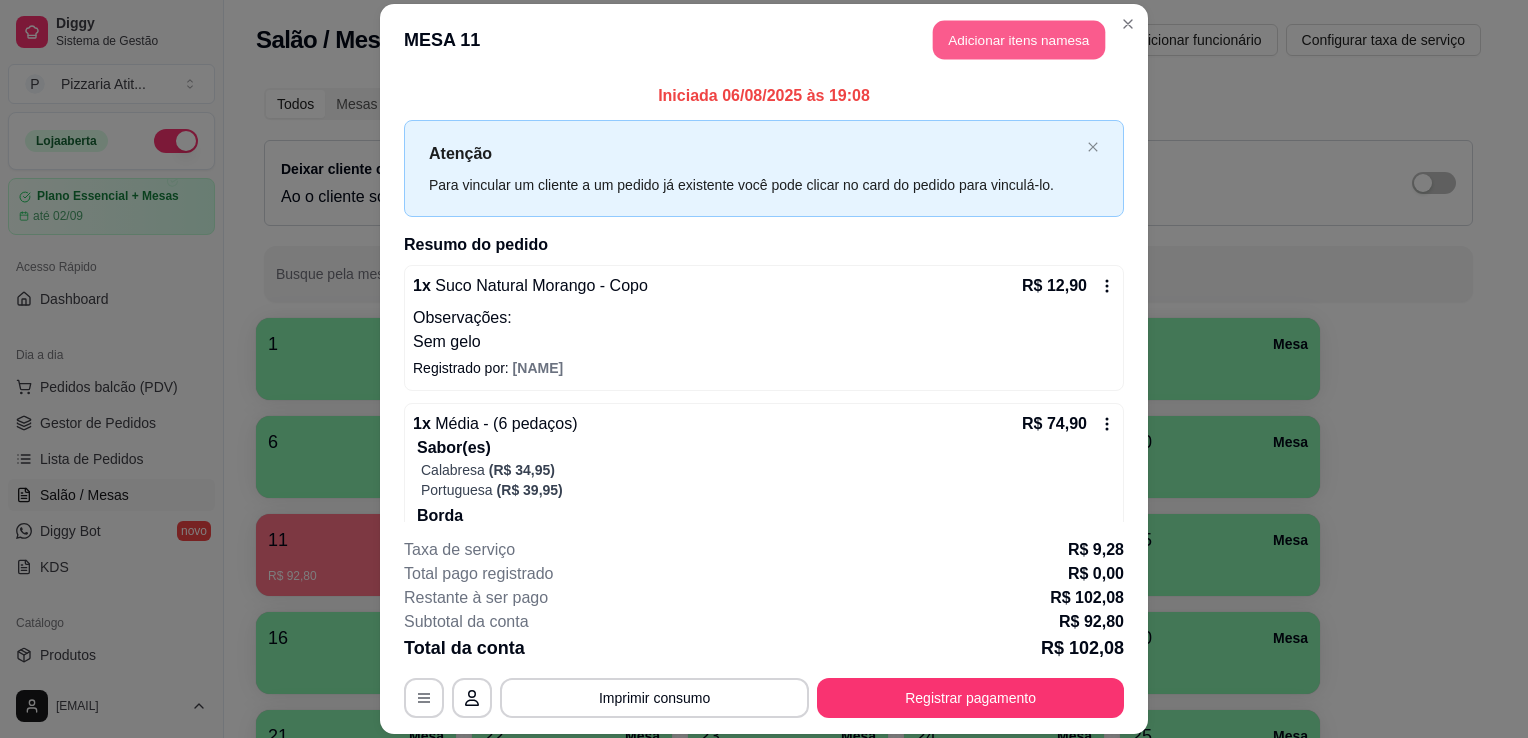 click on "Adicionar itens na  mesa" at bounding box center [1019, 39] 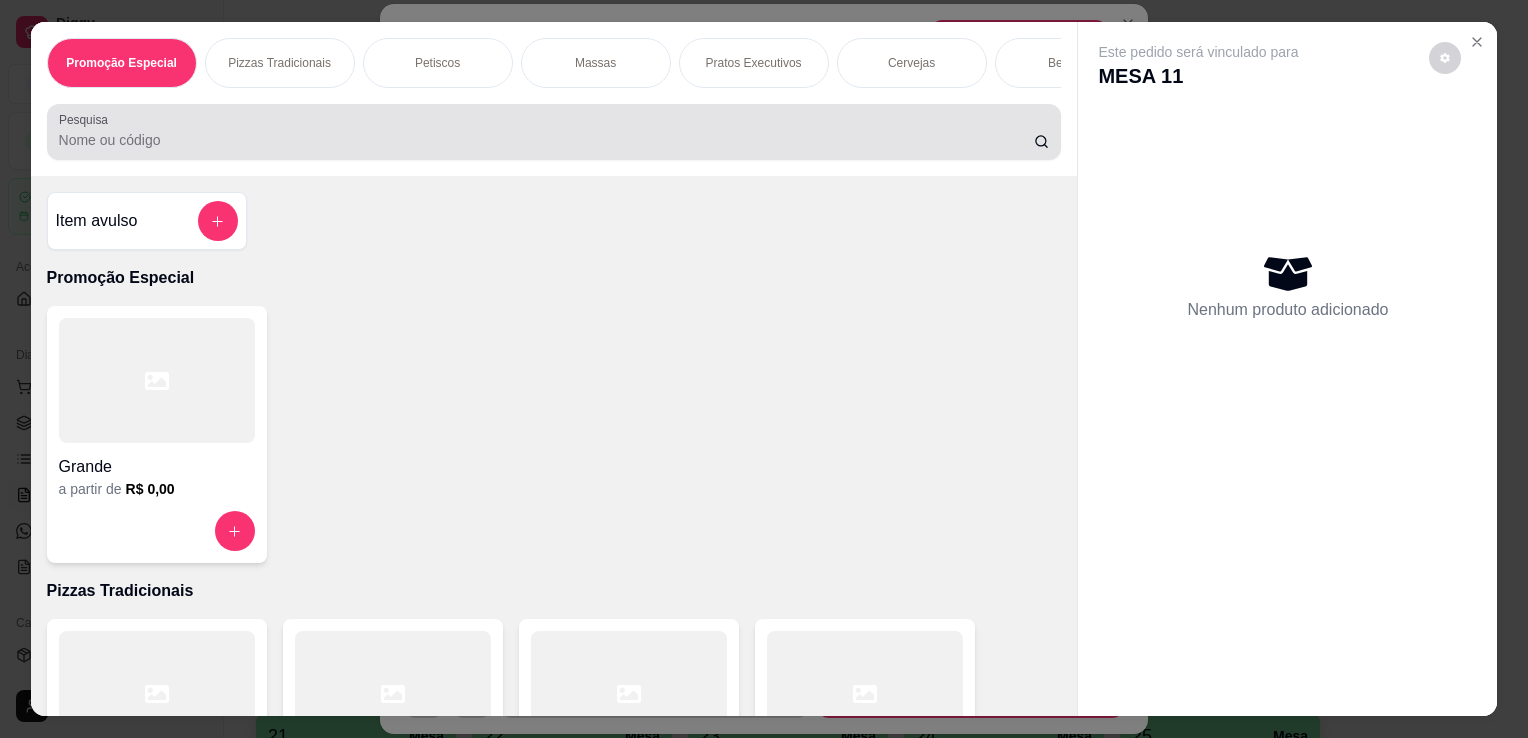 click on "Pesquisa" at bounding box center (546, 140) 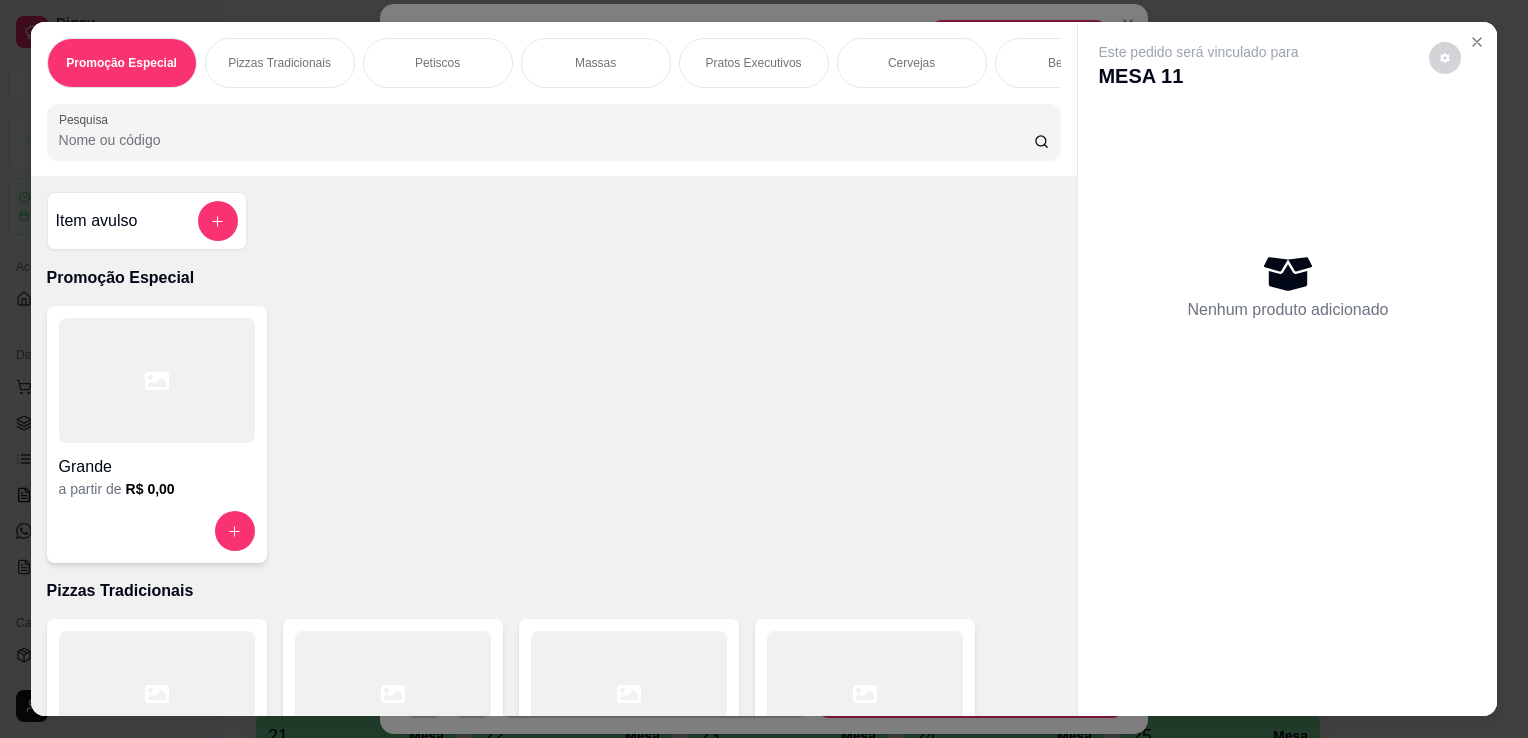 type on "L" 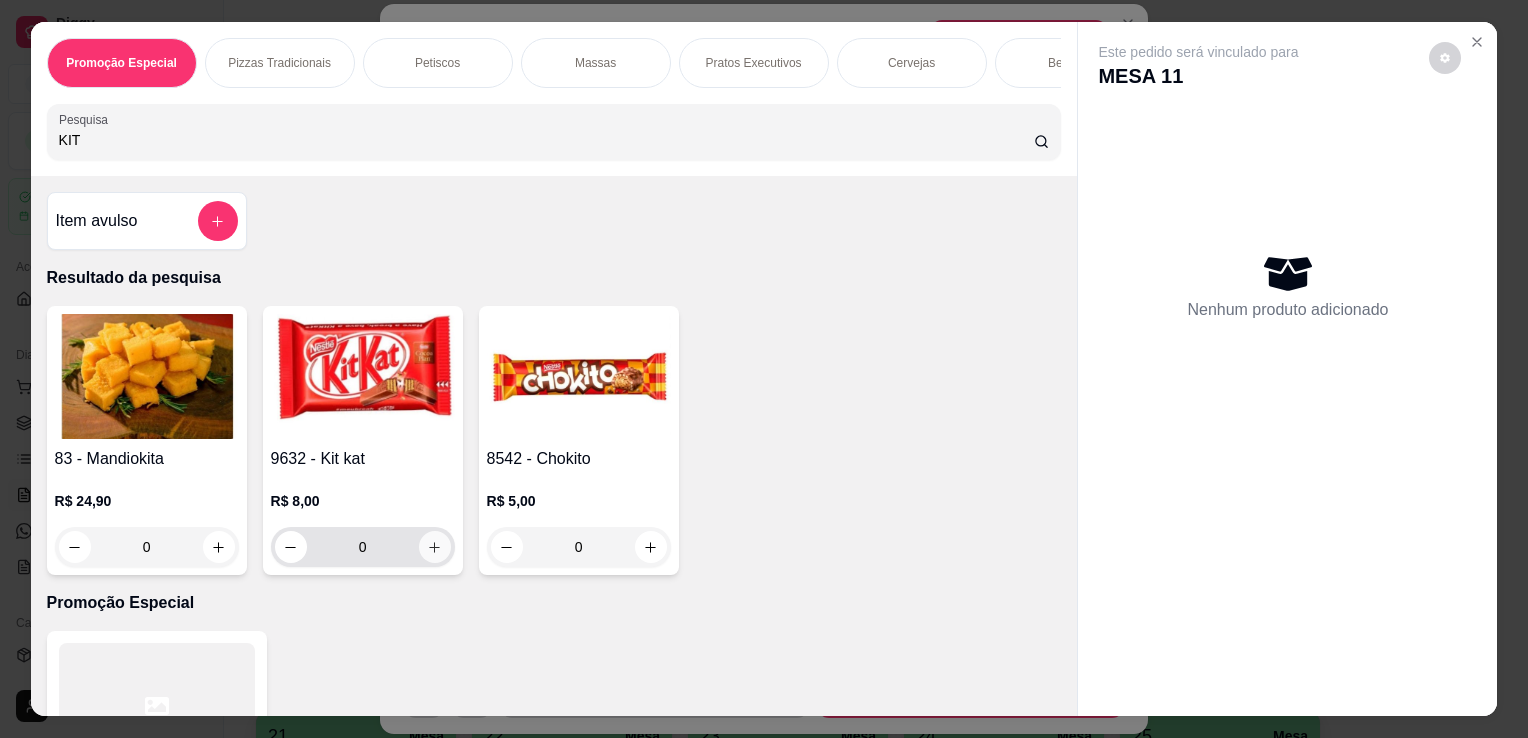 type on "KIT" 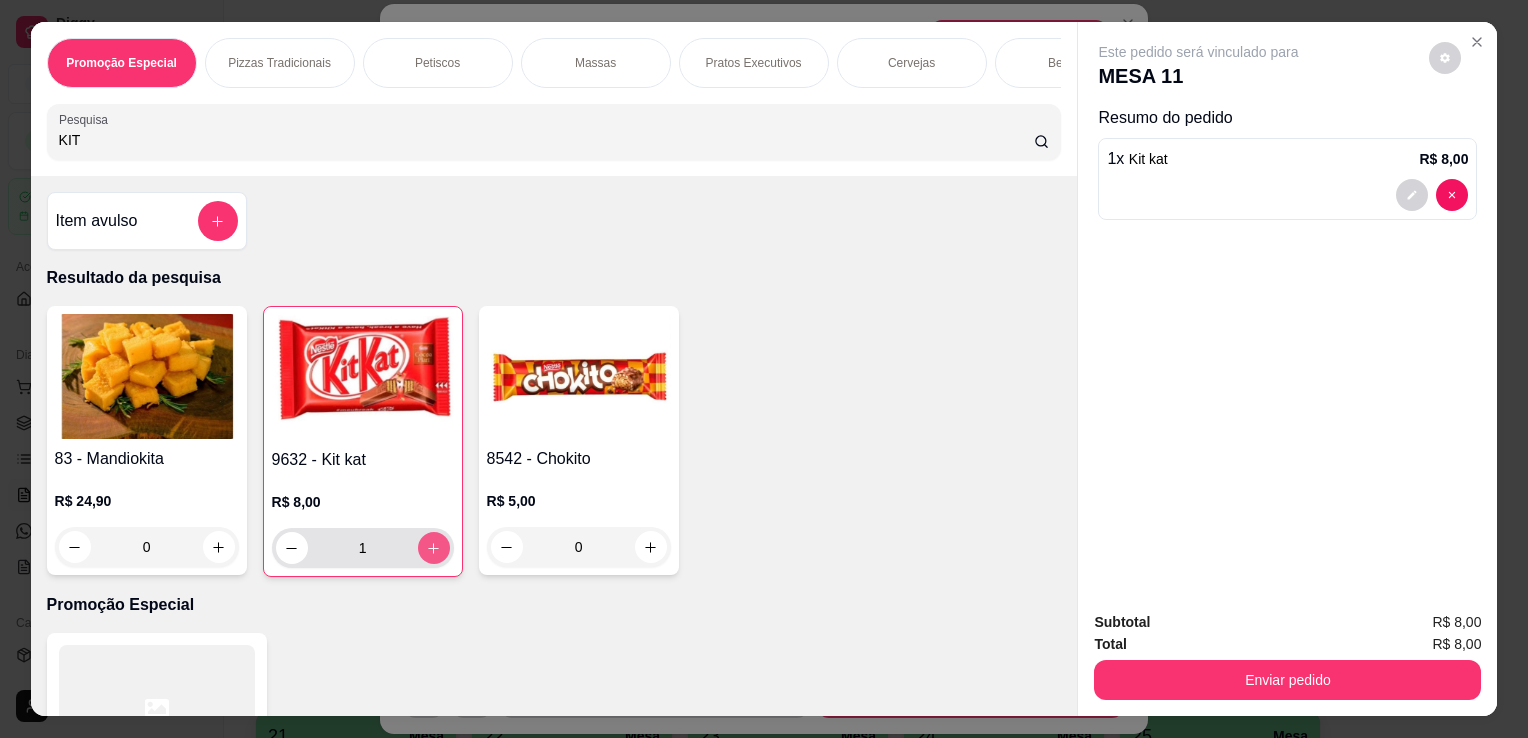 type on "1" 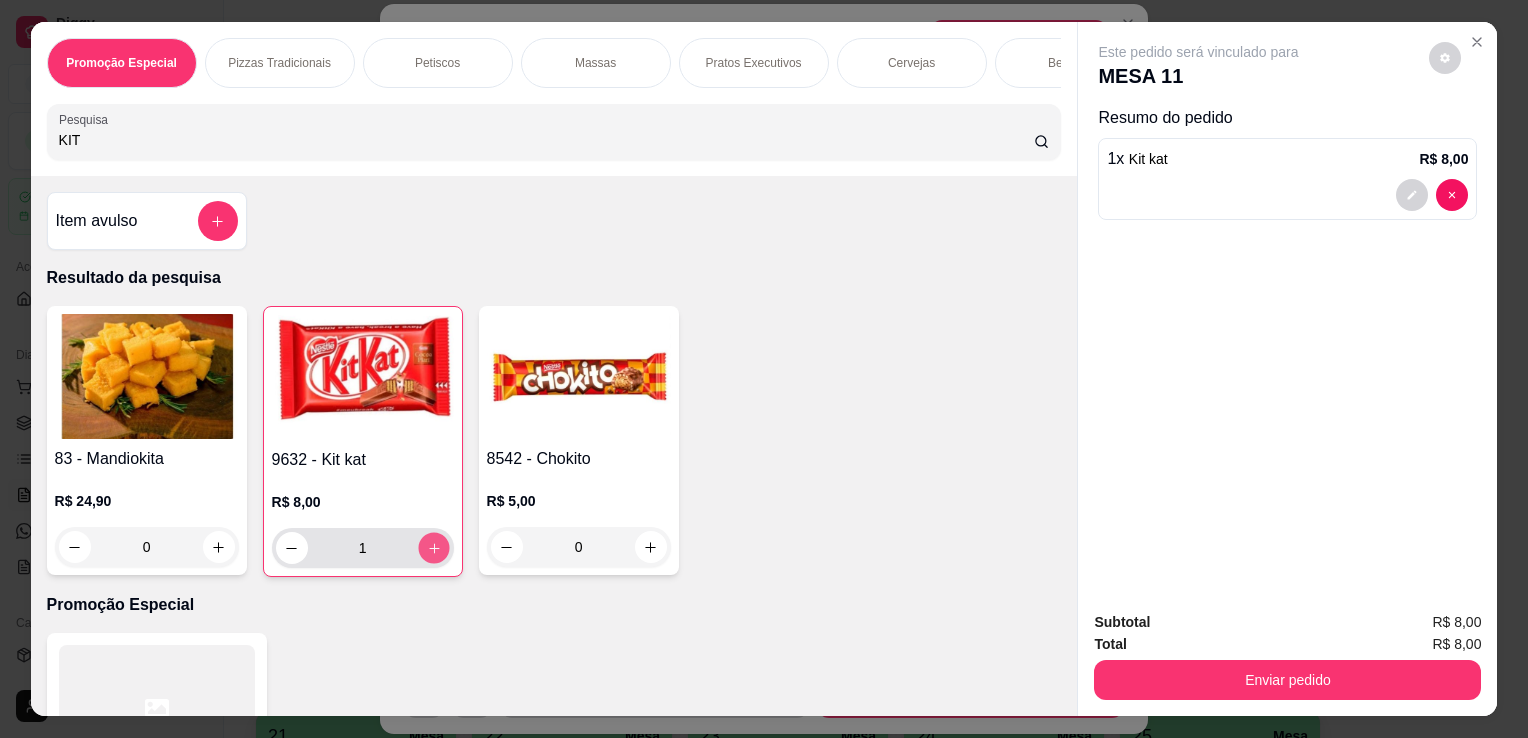 click at bounding box center (433, 548) 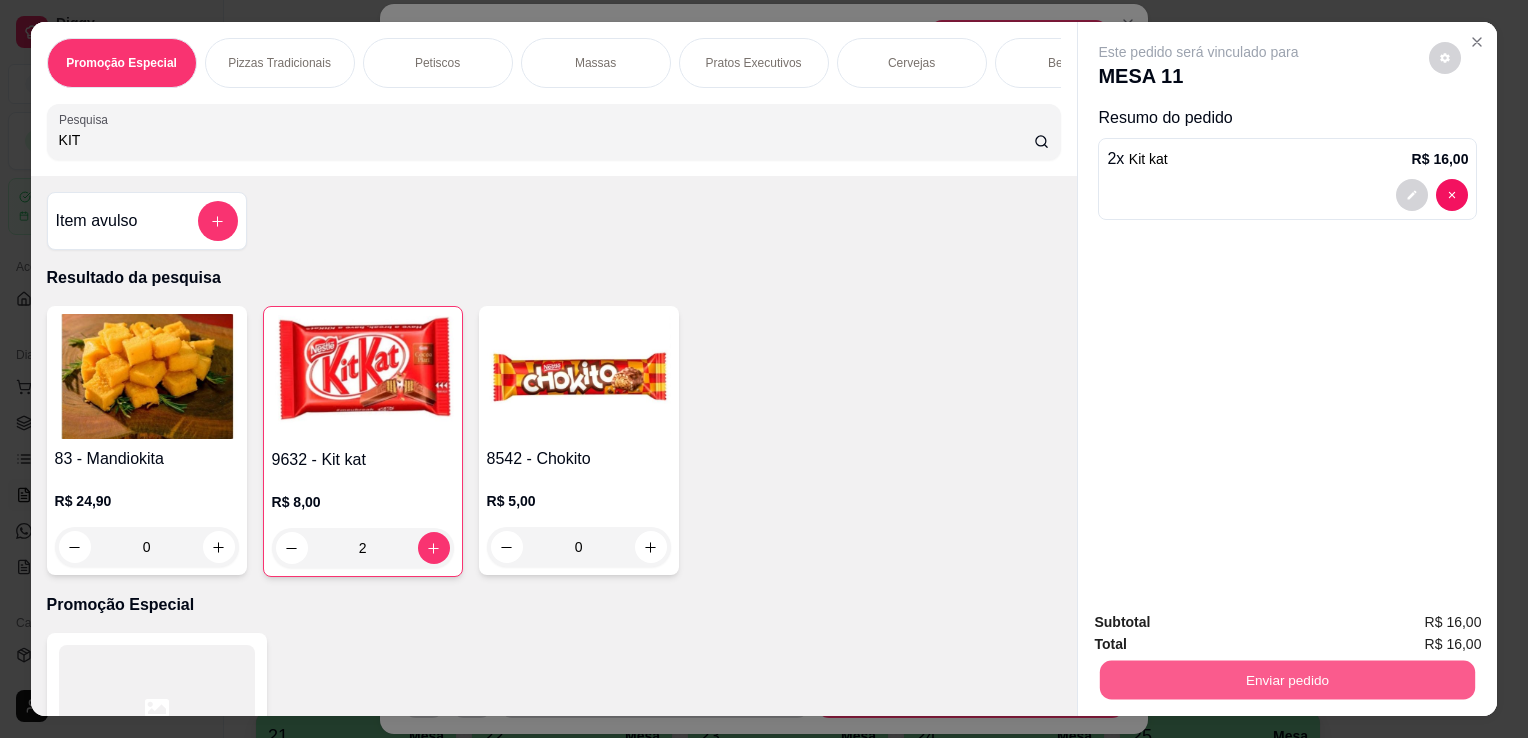 click on "Enviar pedido" at bounding box center (1287, 679) 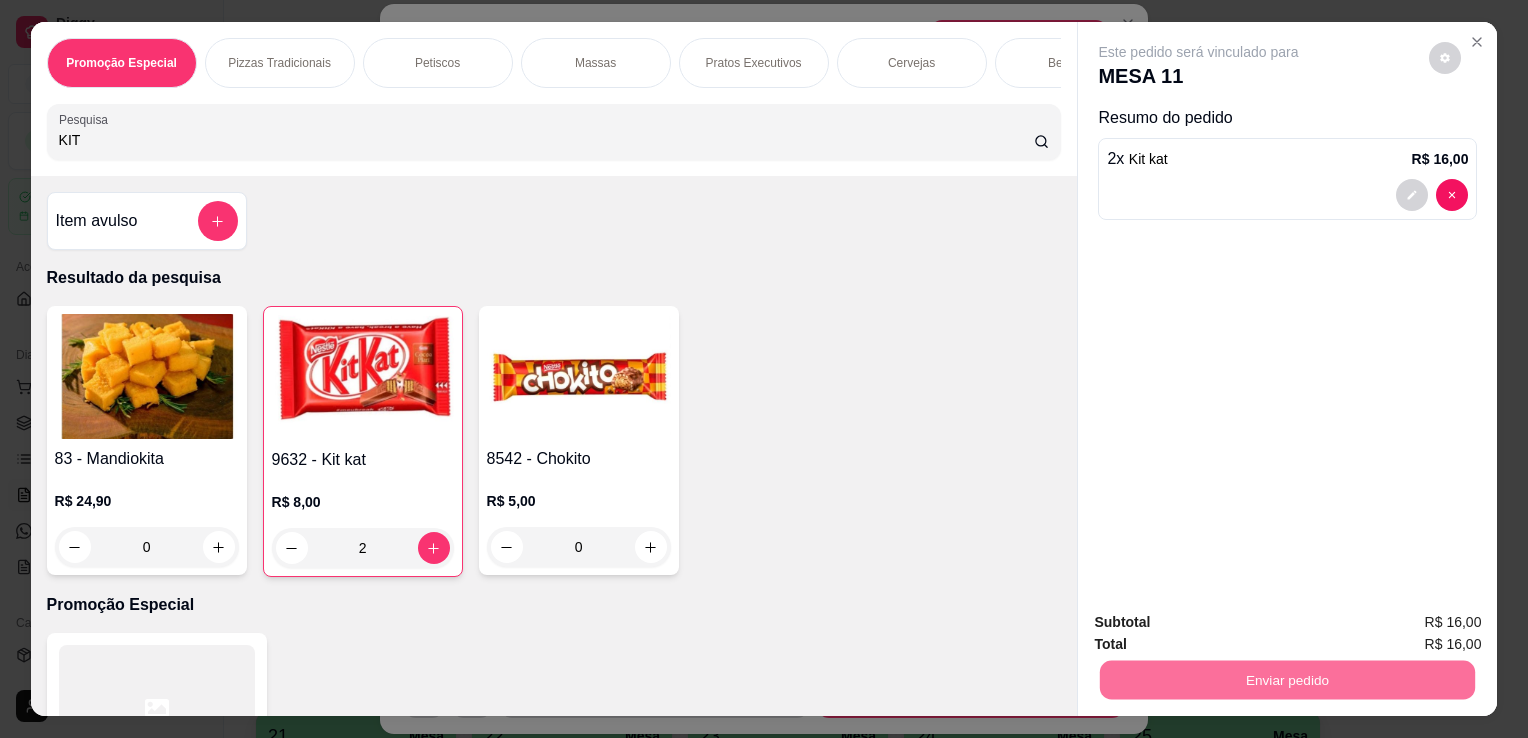 click on "Não registrar e enviar pedido" at bounding box center (1222, 623) 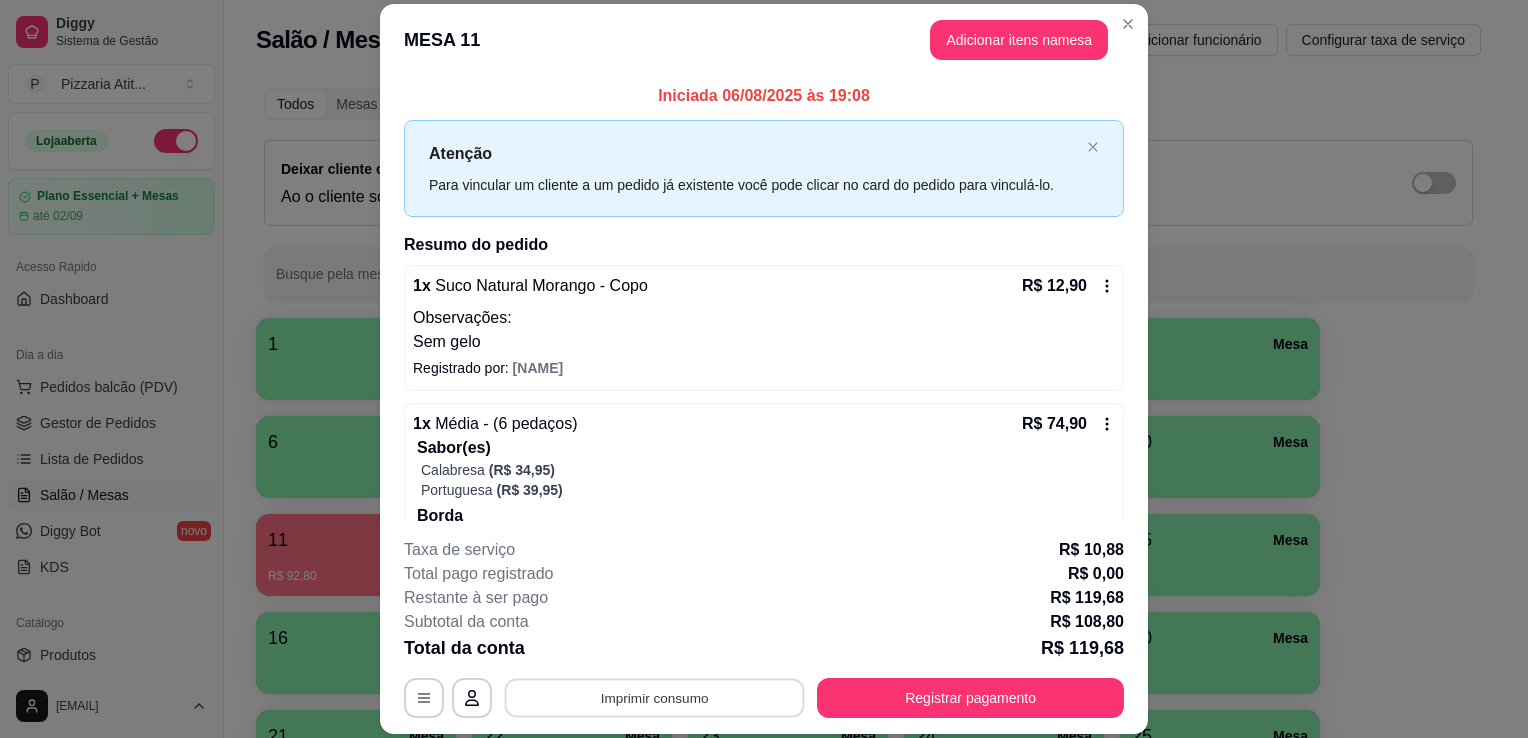 click on "Imprimir consumo" at bounding box center [655, 698] 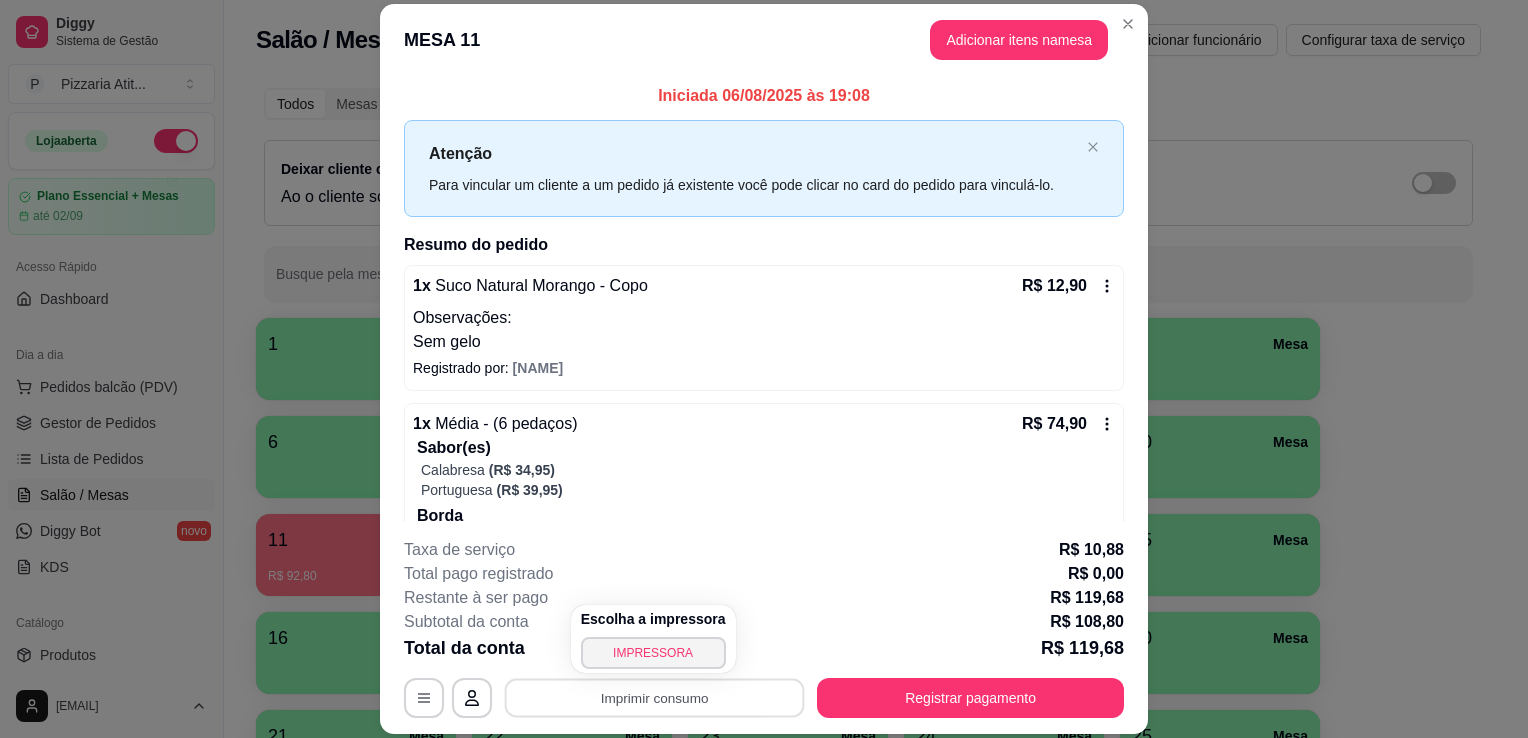 click on "Escolha a impressora IMPRESSORA" at bounding box center [653, 639] 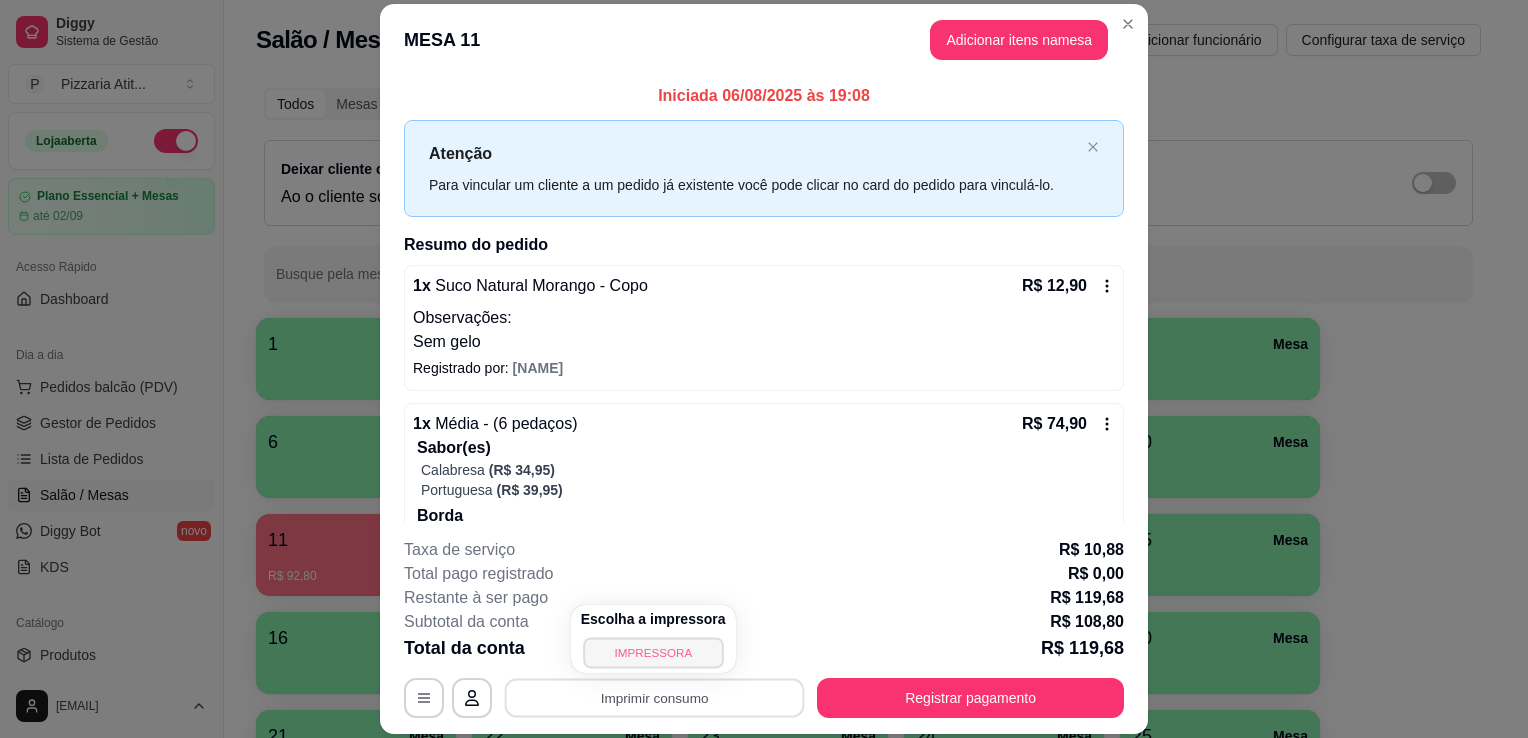 click on "IMPRESSORA" at bounding box center (653, 652) 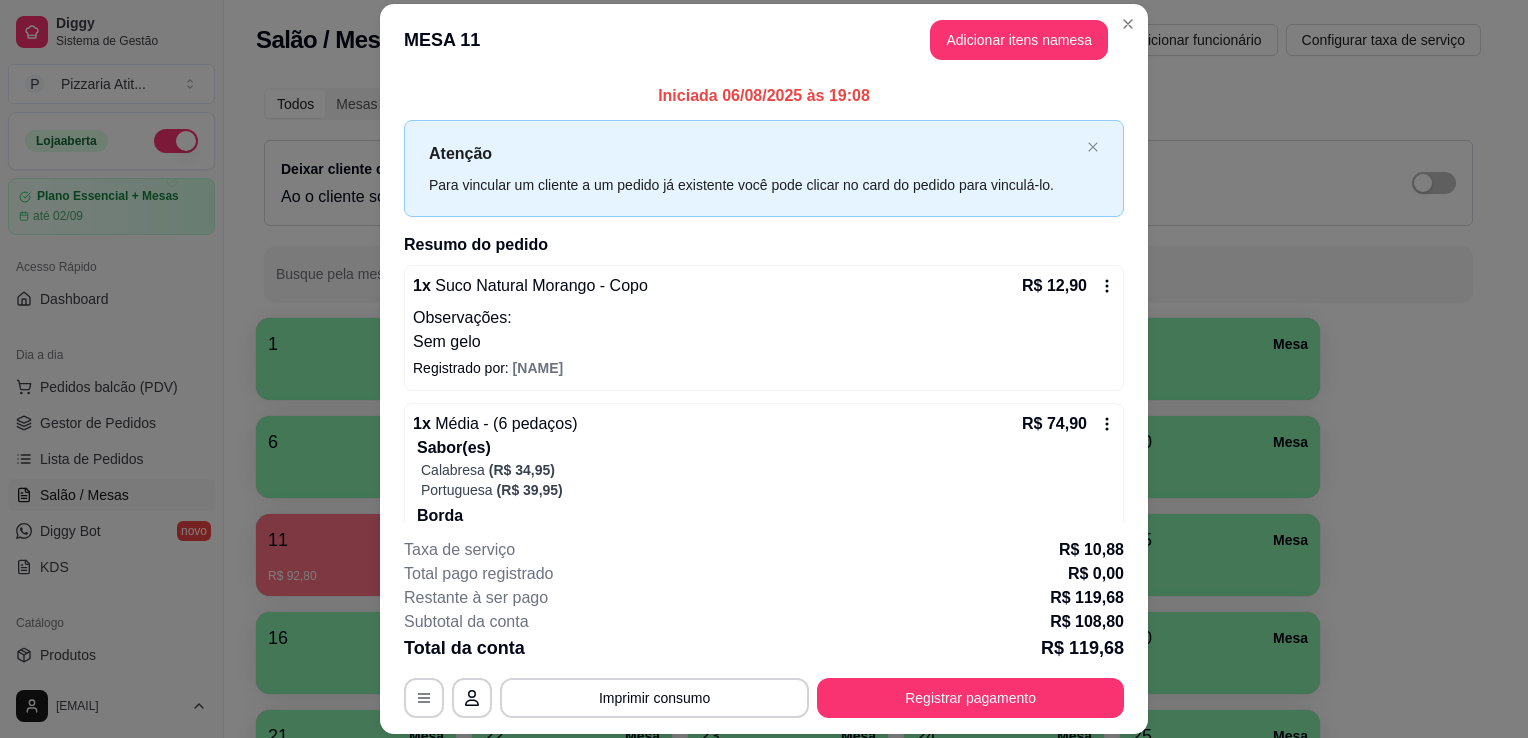 click on "**********" at bounding box center (764, 628) 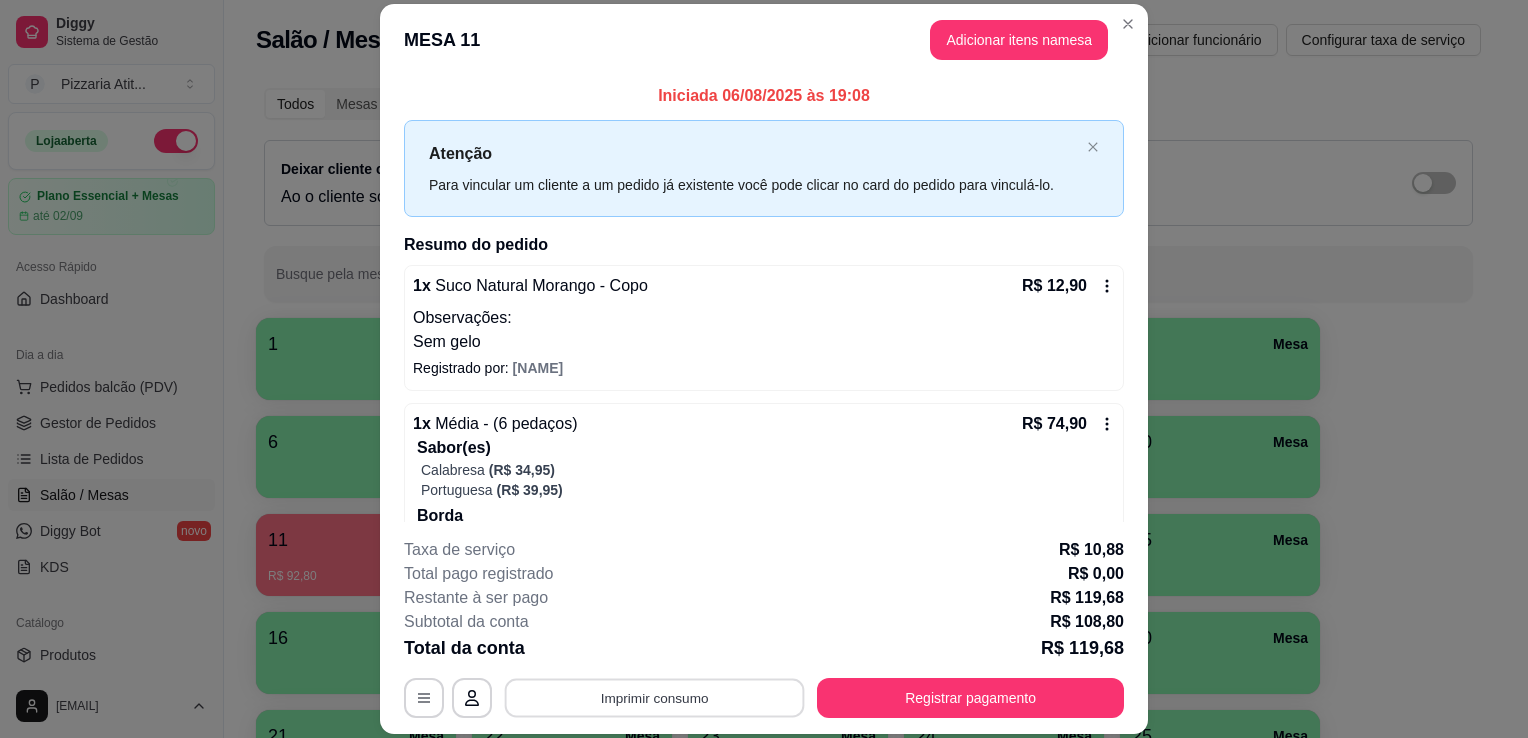 click on "Imprimir consumo" at bounding box center [655, 698] 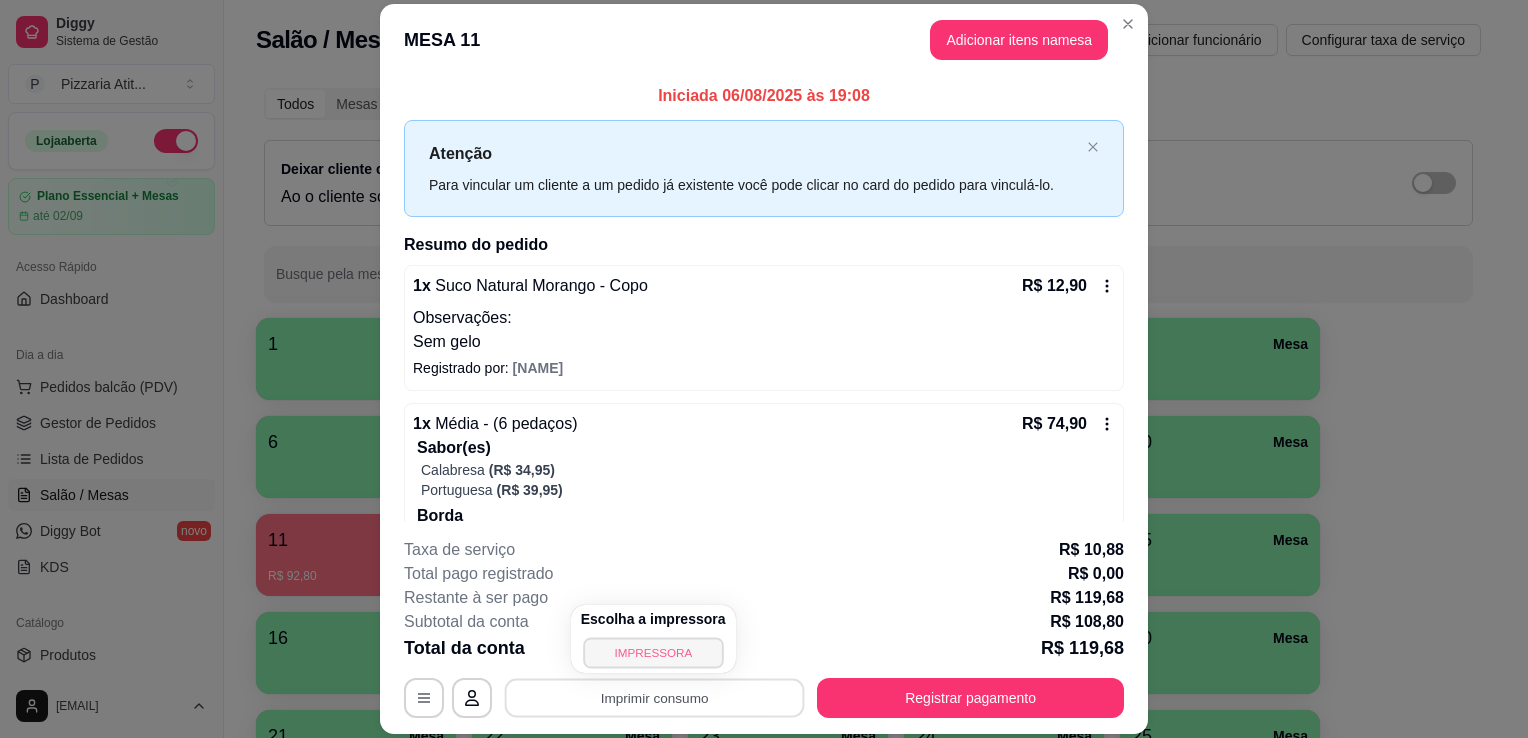 click on "IMPRESSORA" at bounding box center [653, 652] 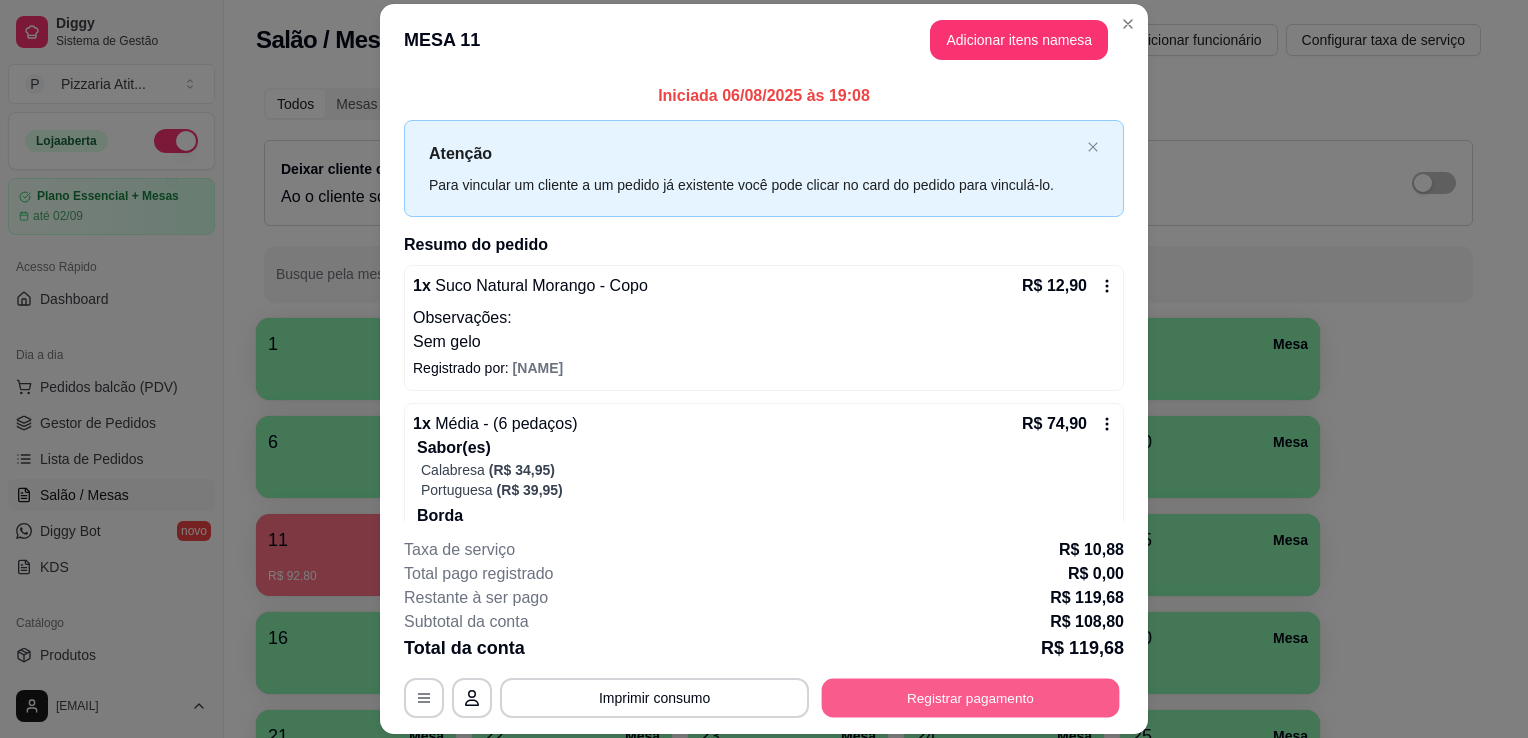 click on "Registrar pagamento" at bounding box center (971, 698) 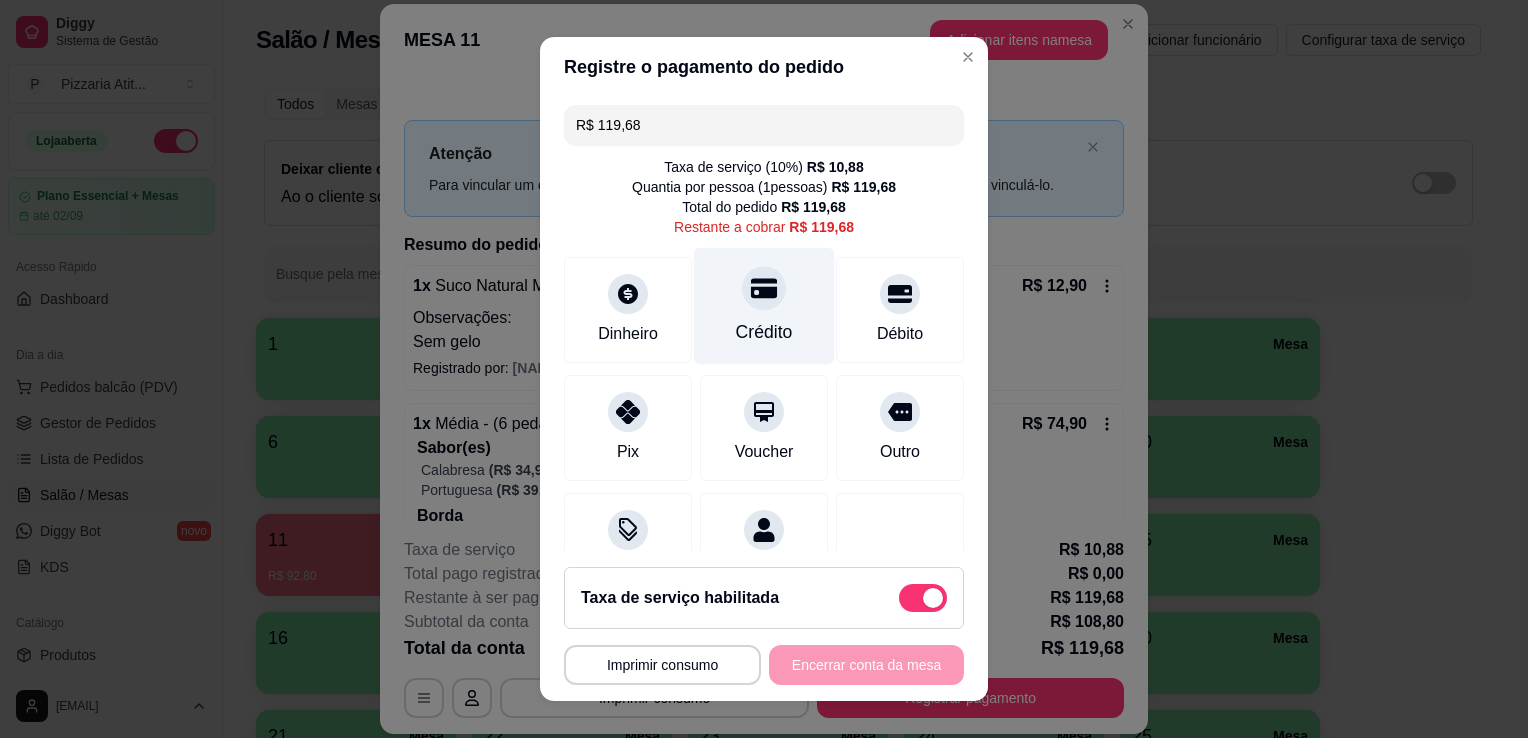 click on "Crédito" at bounding box center (764, 306) 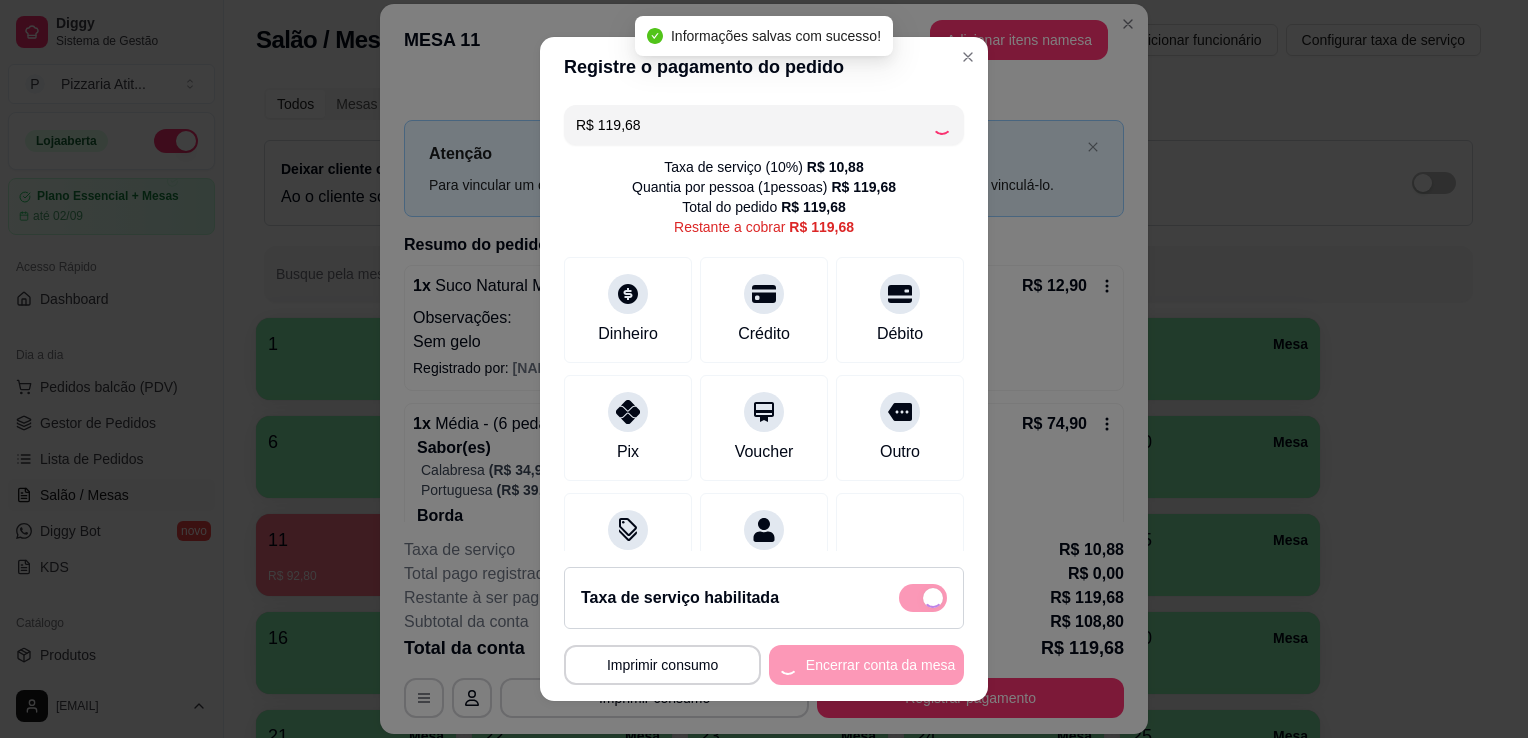 type on "R$ 0,00" 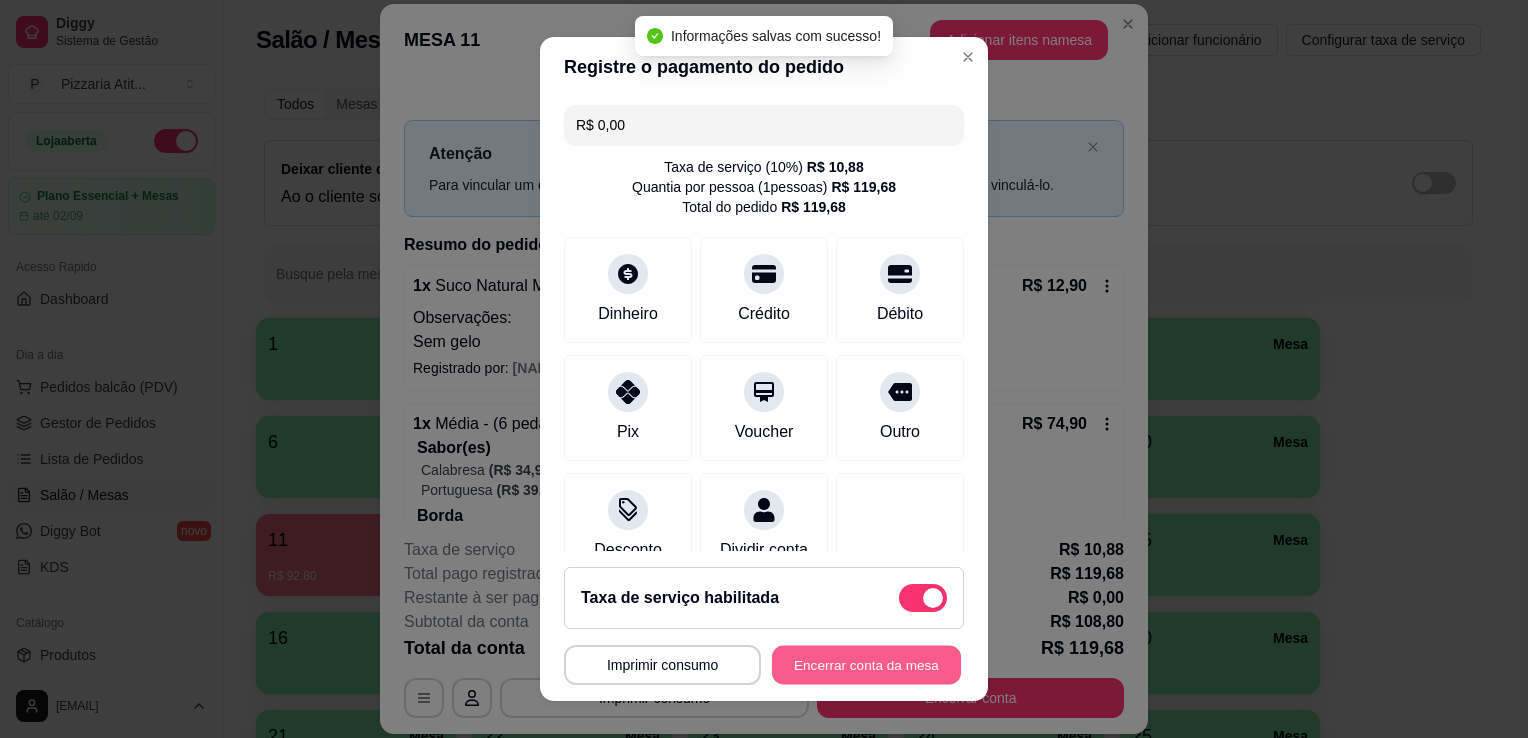 click on "Encerrar conta da mesa" at bounding box center [866, 665] 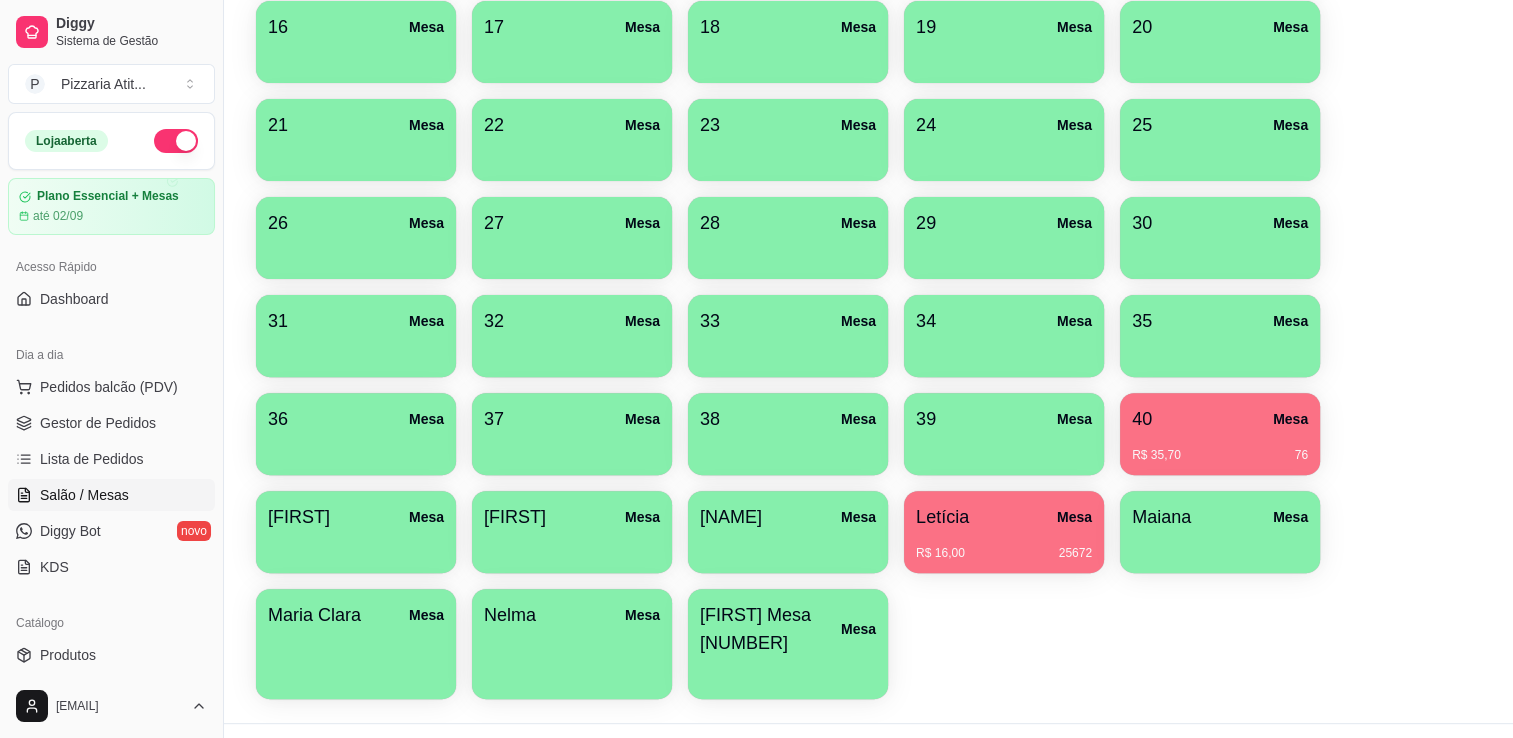 scroll, scrollTop: 624, scrollLeft: 0, axis: vertical 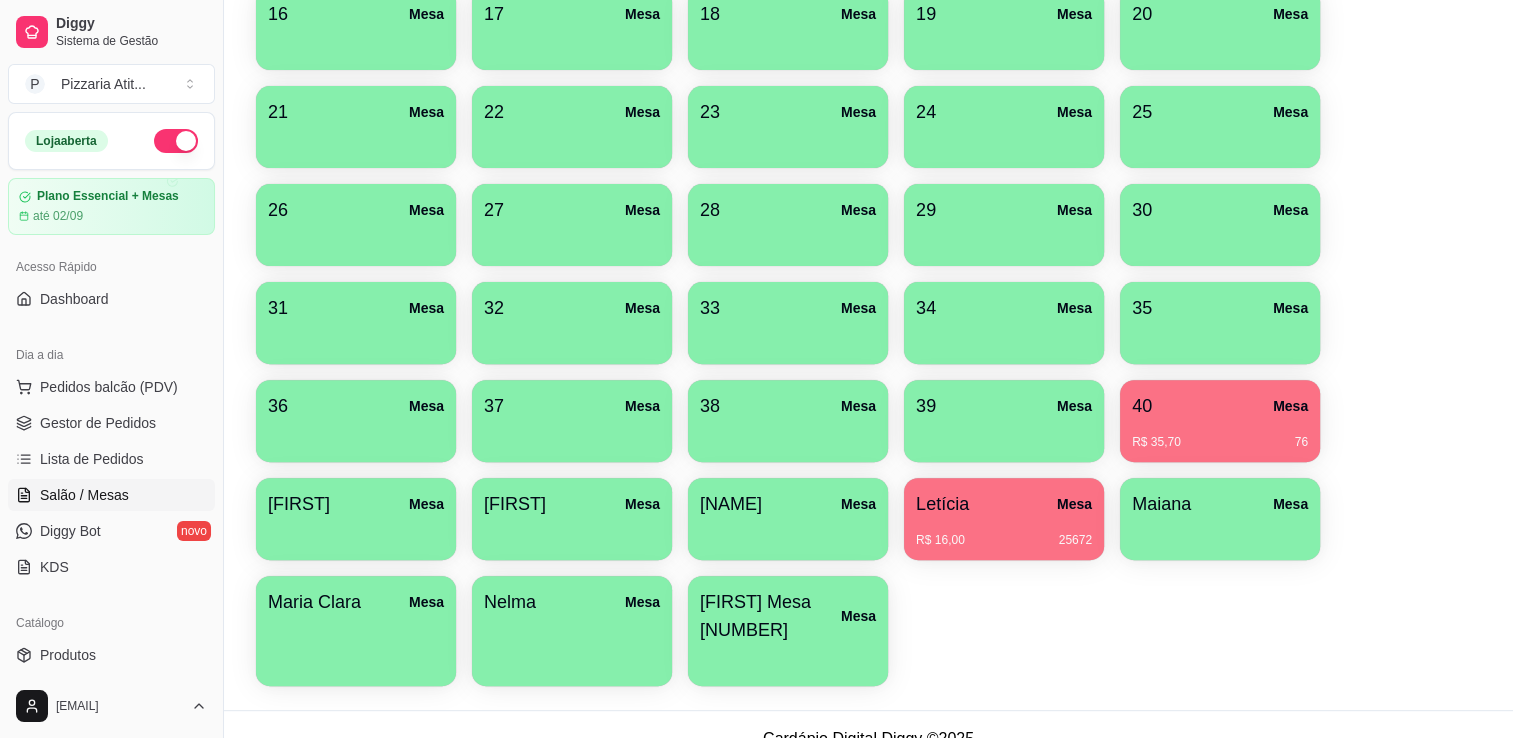 click on "R$ 35,70" at bounding box center (1156, 442) 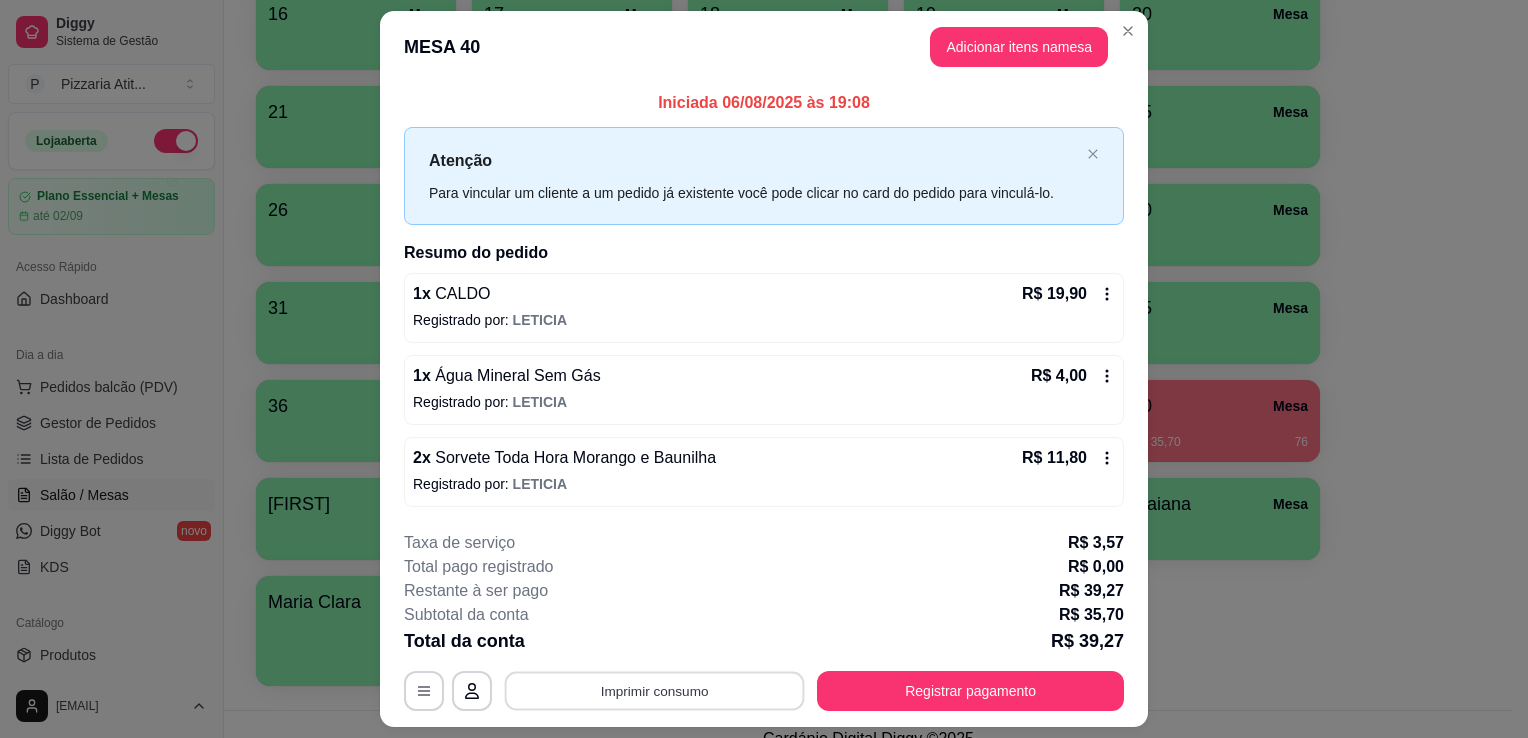 click on "Imprimir consumo" at bounding box center (655, 690) 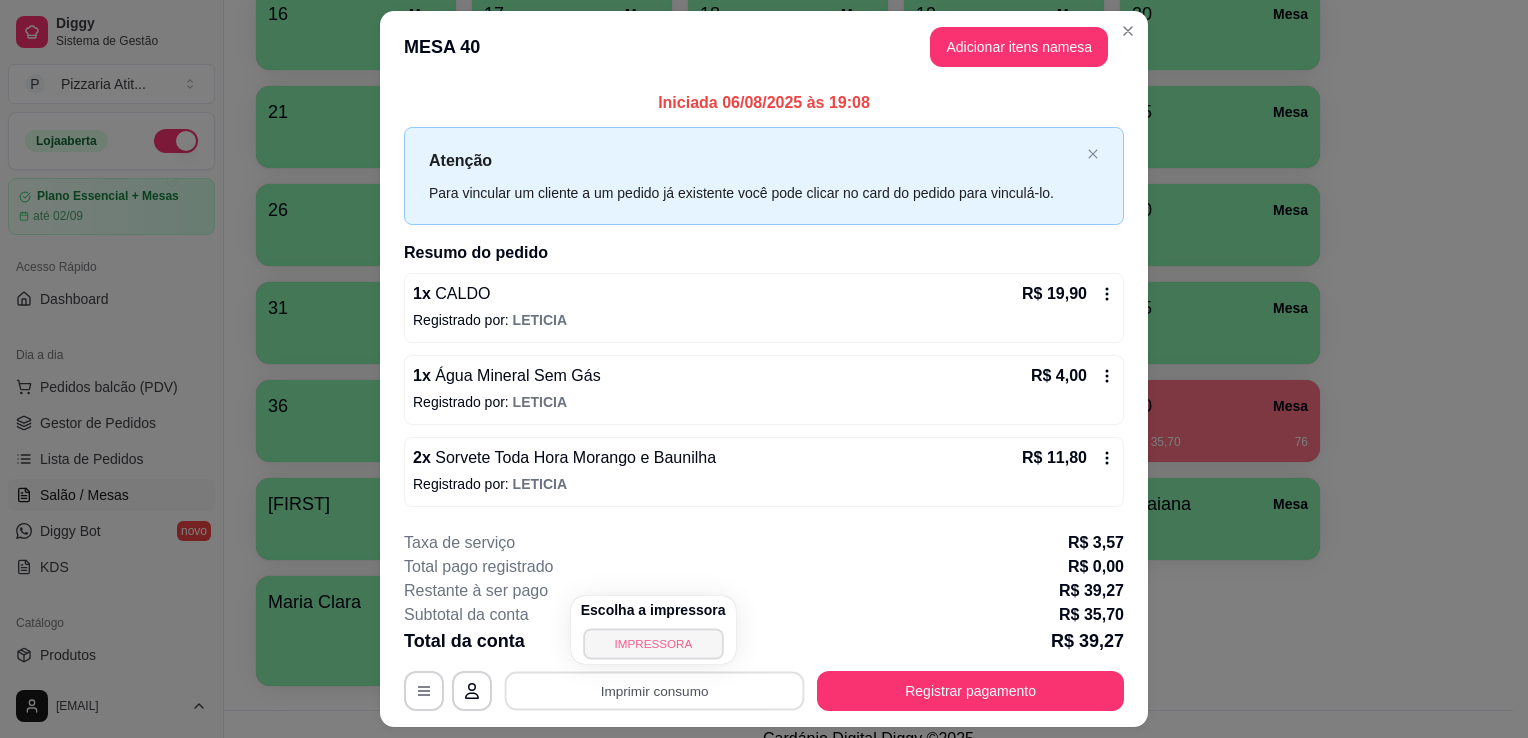 click on "IMPRESSORA" at bounding box center [653, 643] 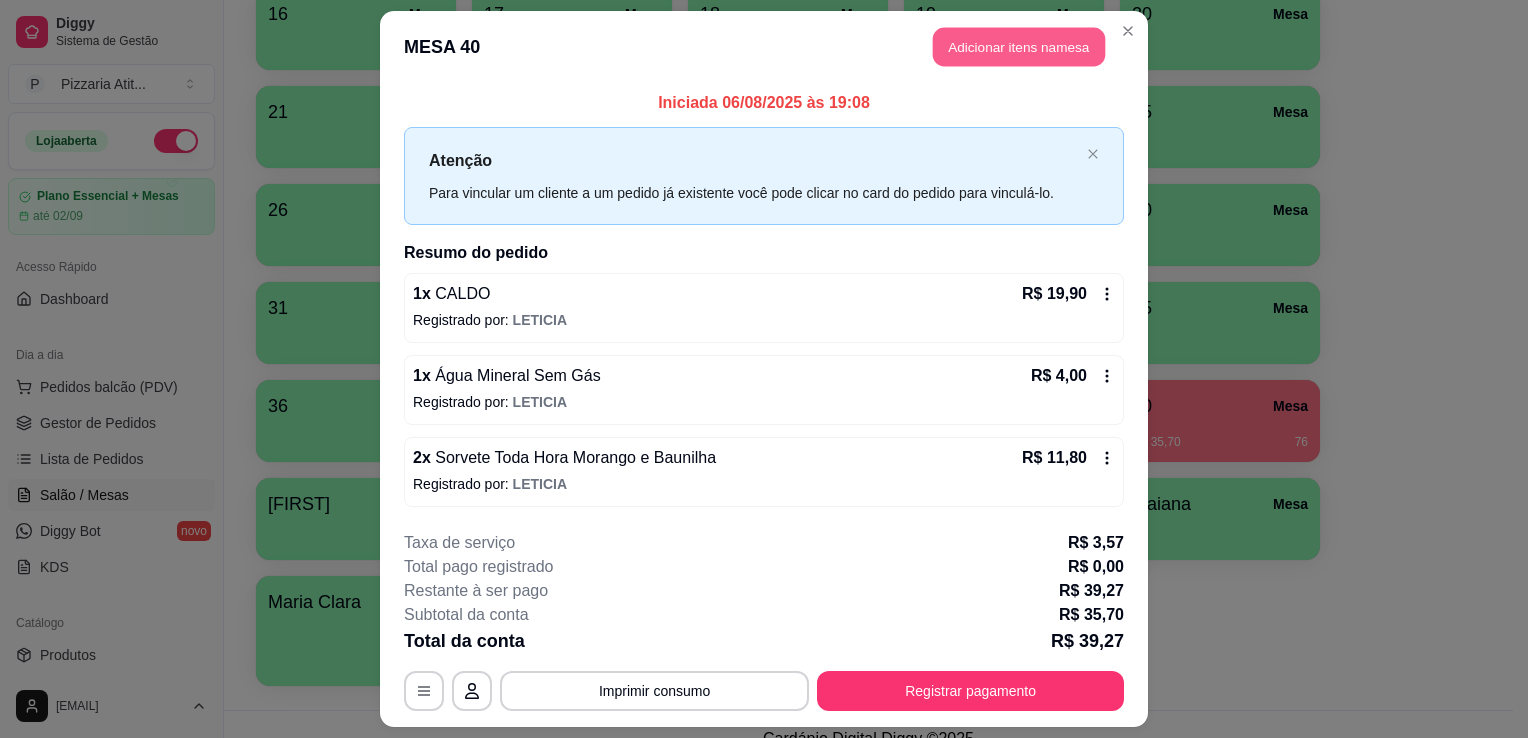click on "Adicionar itens na  mesa" at bounding box center [1019, 47] 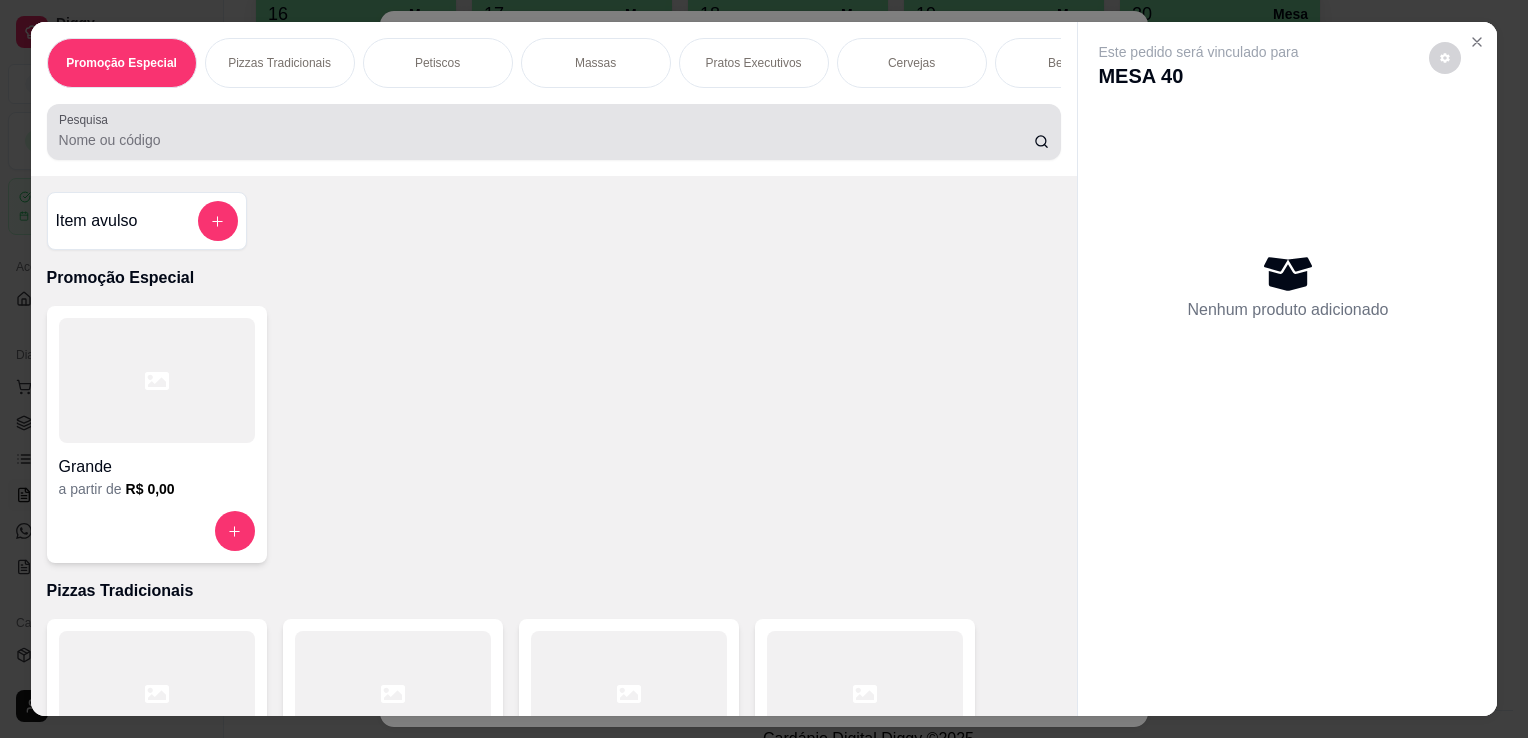 click on "Pesquisa" at bounding box center [554, 132] 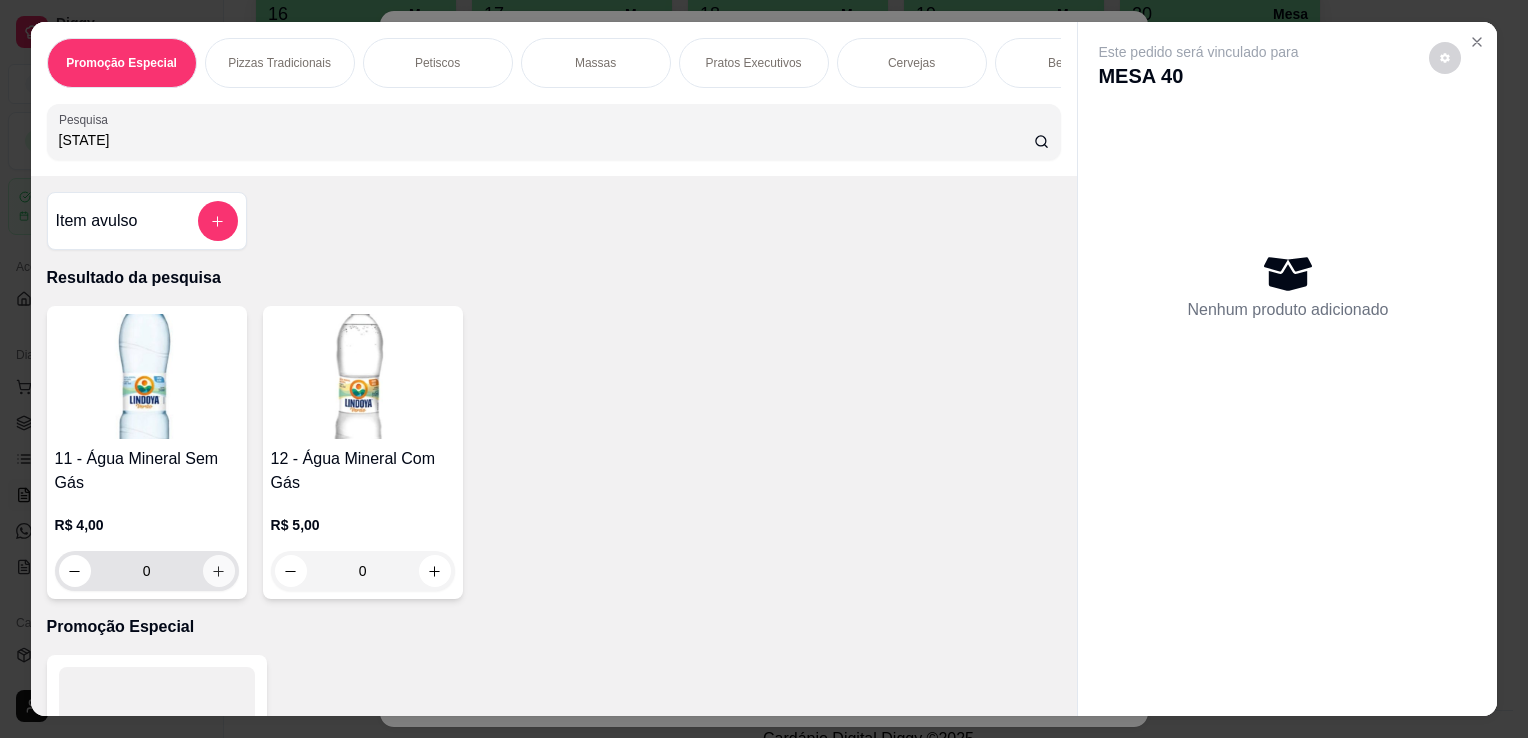 type on "[STATE]" 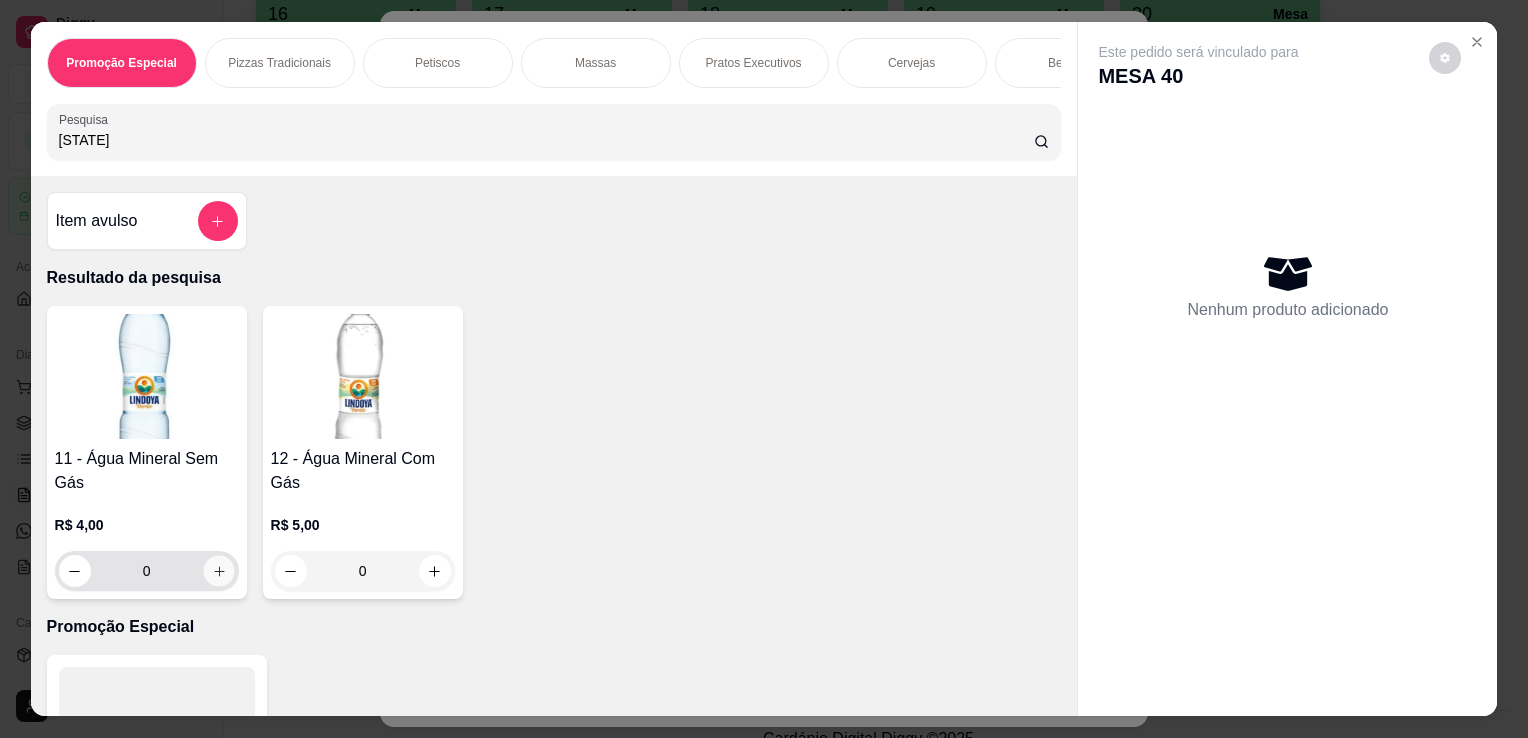 click at bounding box center (218, 571) 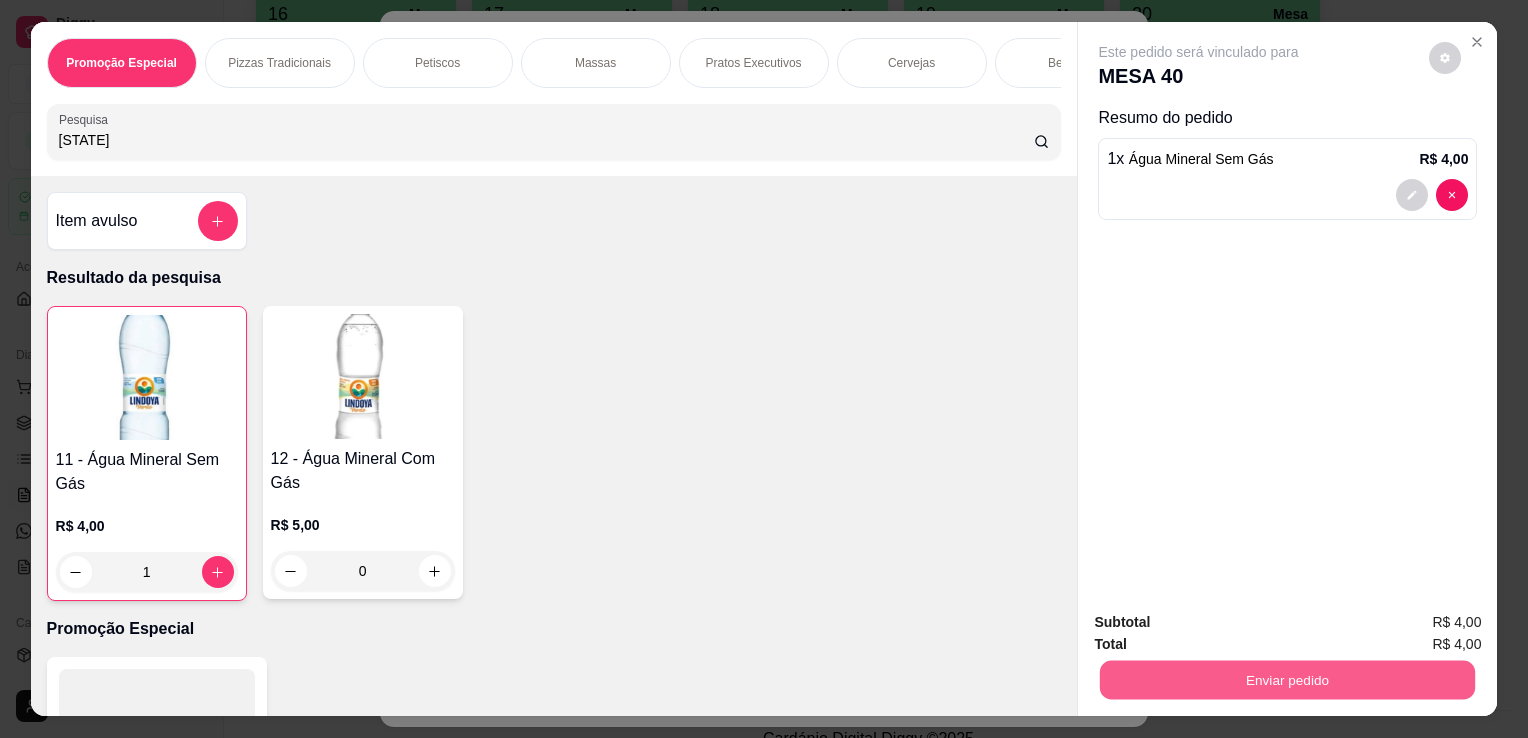 click on "Enviar pedido" at bounding box center (1287, 679) 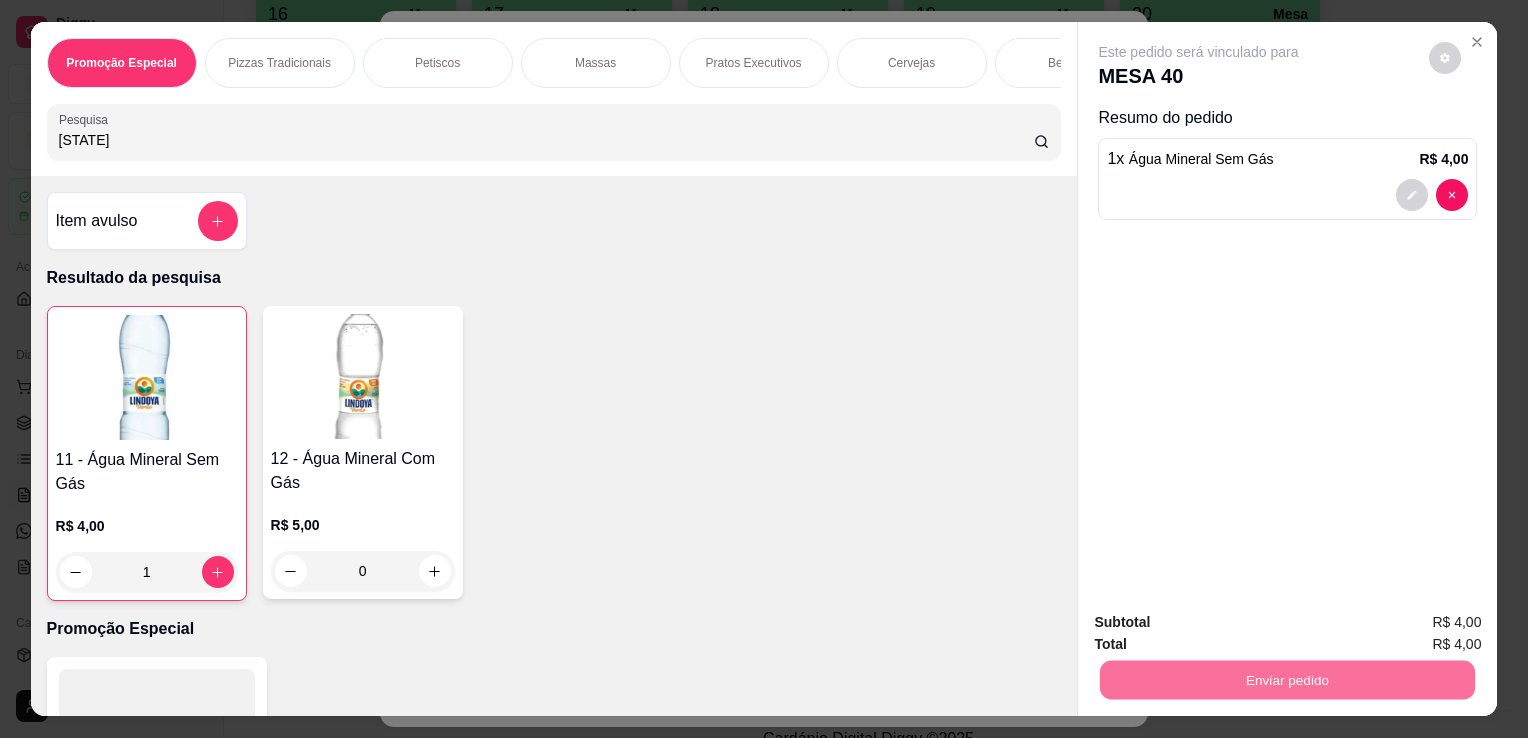 click on "Não registrar e enviar pedido" at bounding box center [1222, 623] 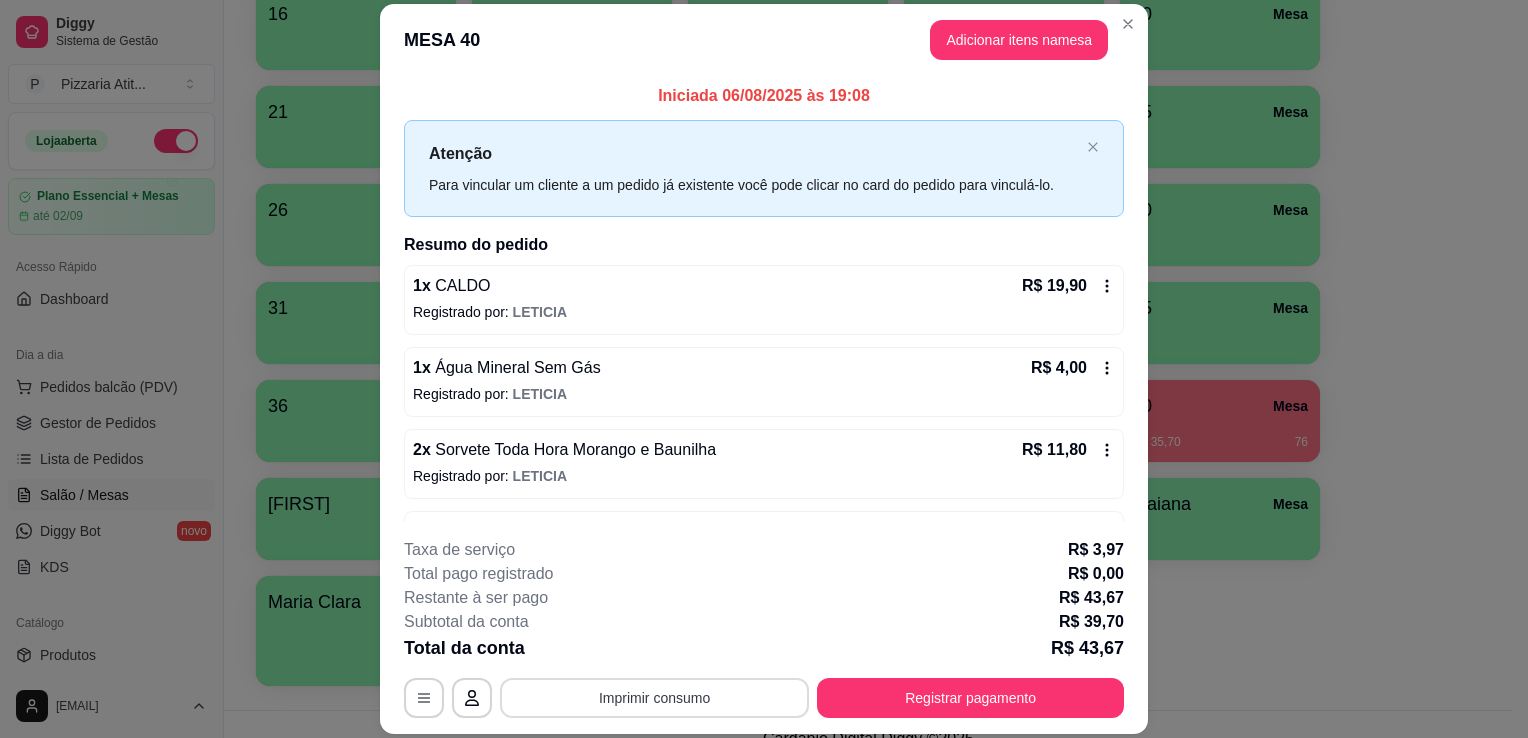 click on "Imprimir consumo" at bounding box center (654, 698) 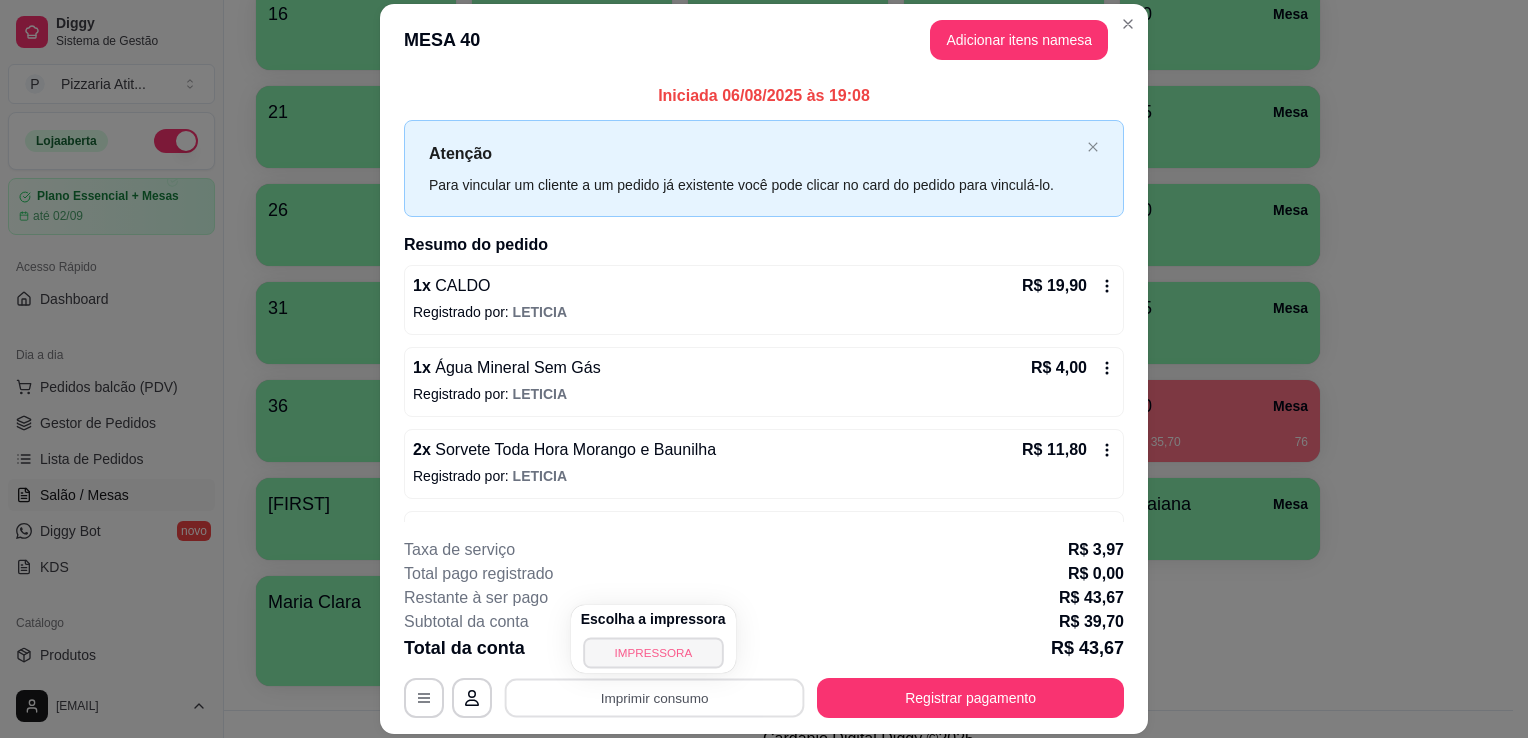 click on "IMPRESSORA" at bounding box center (653, 652) 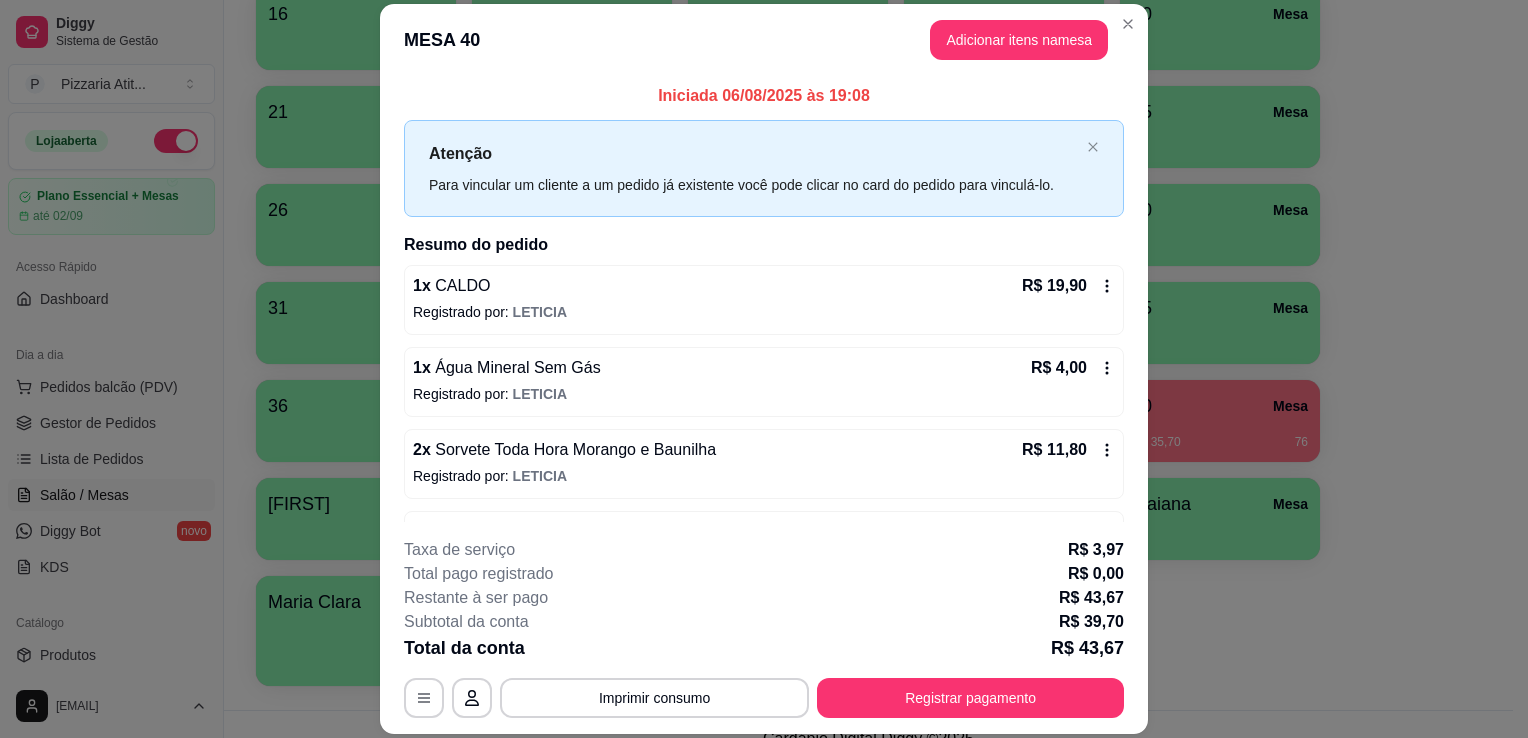 click on "**********" at bounding box center [764, 628] 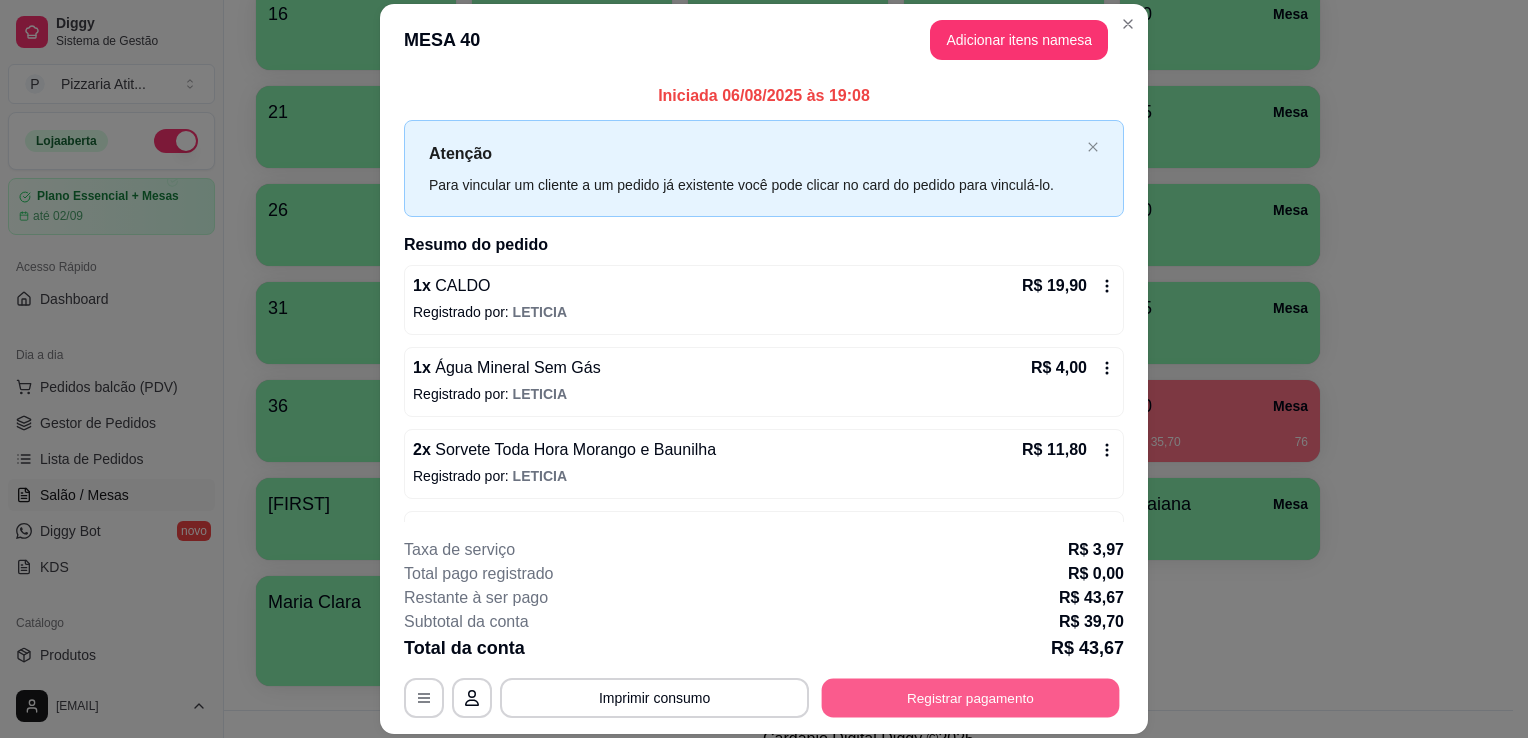 click on "Registrar pagamento" at bounding box center (971, 698) 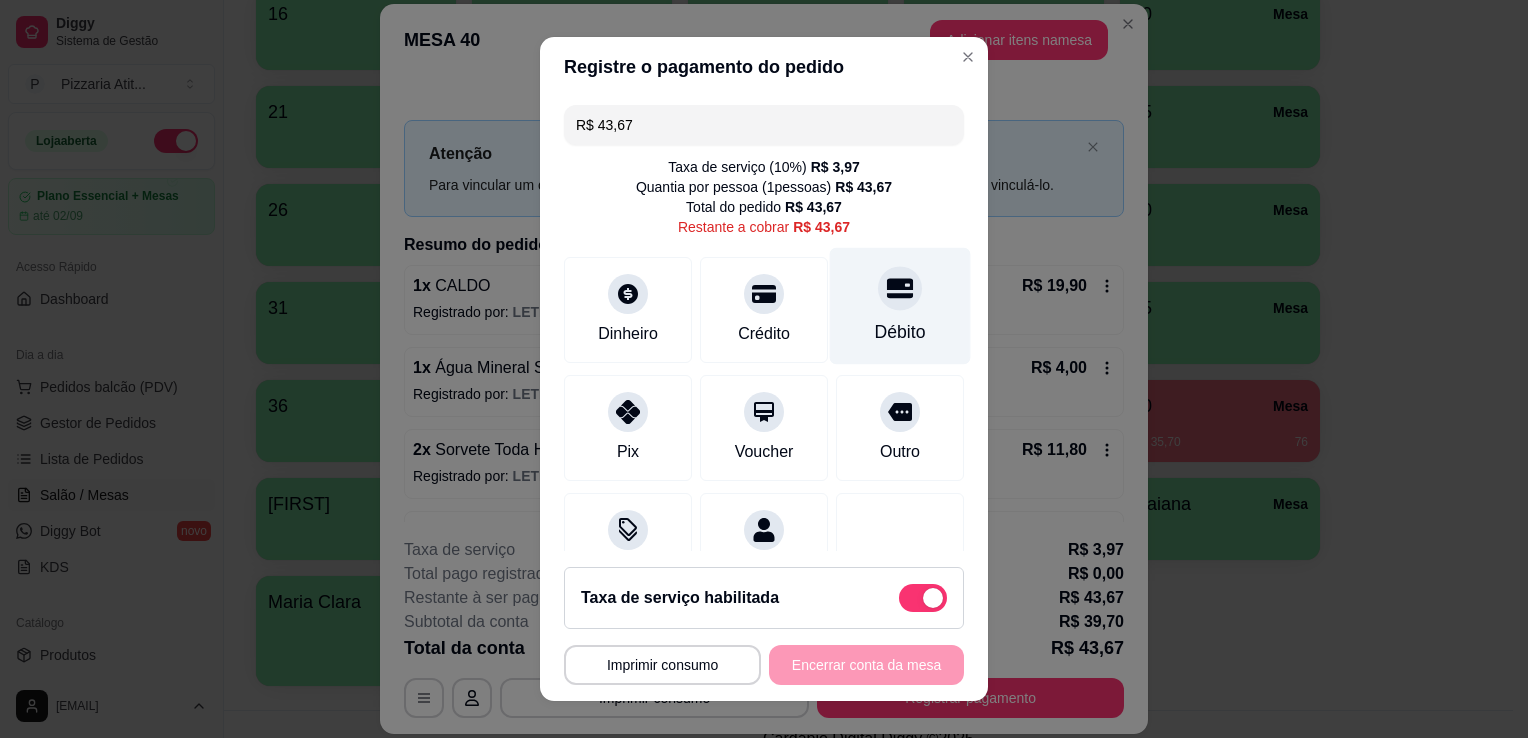 click on "Débito" at bounding box center [900, 332] 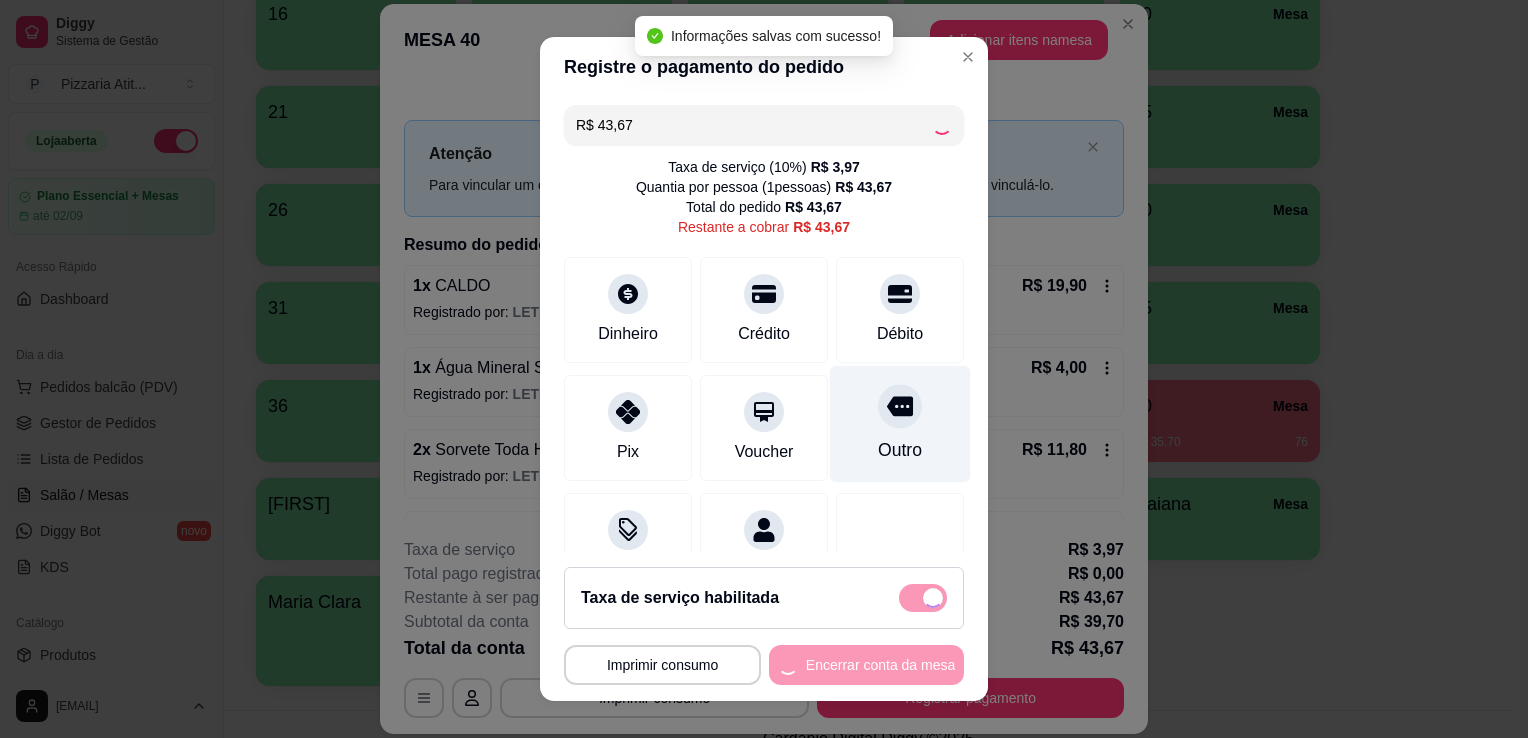 type on "R$ 0,00" 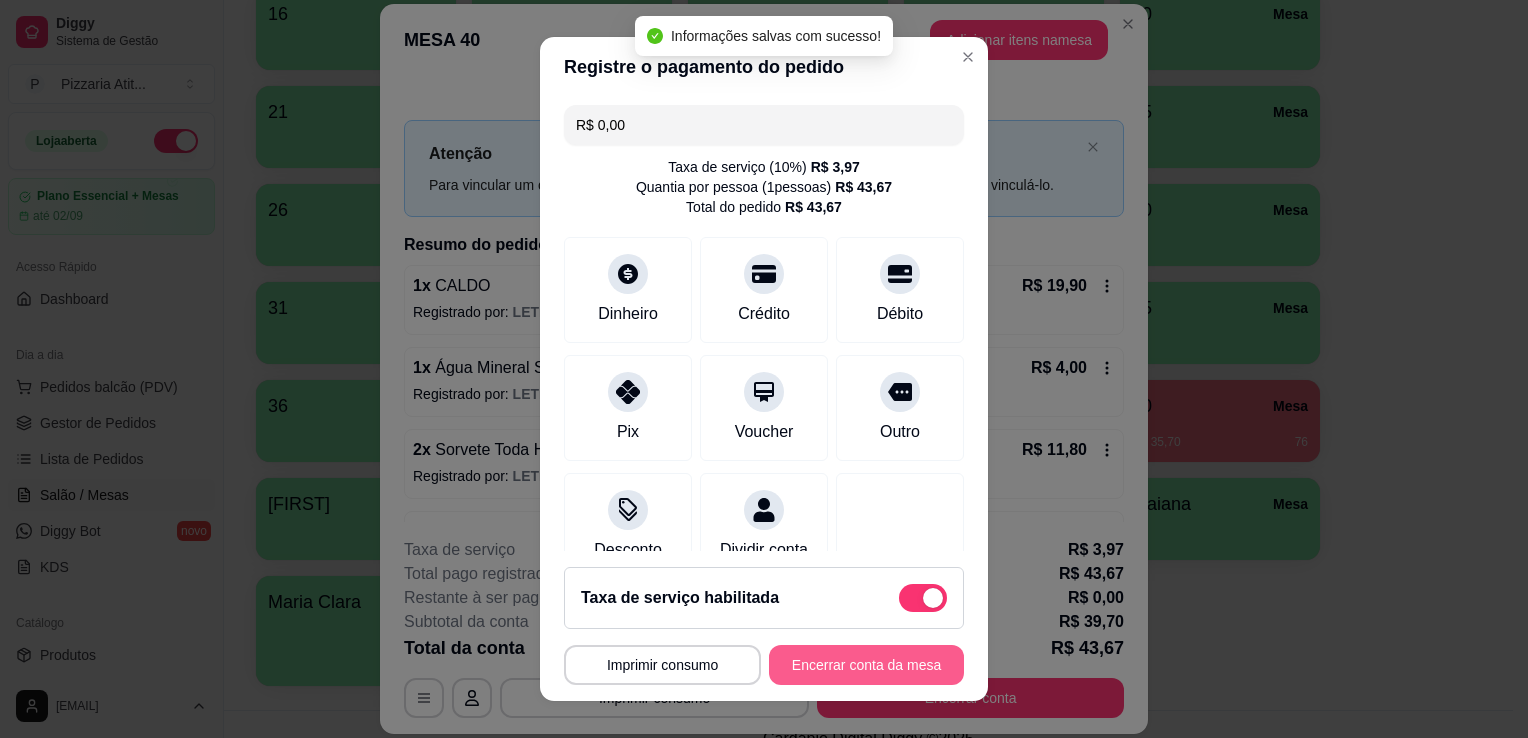 click on "Encerrar conta da mesa" at bounding box center [866, 665] 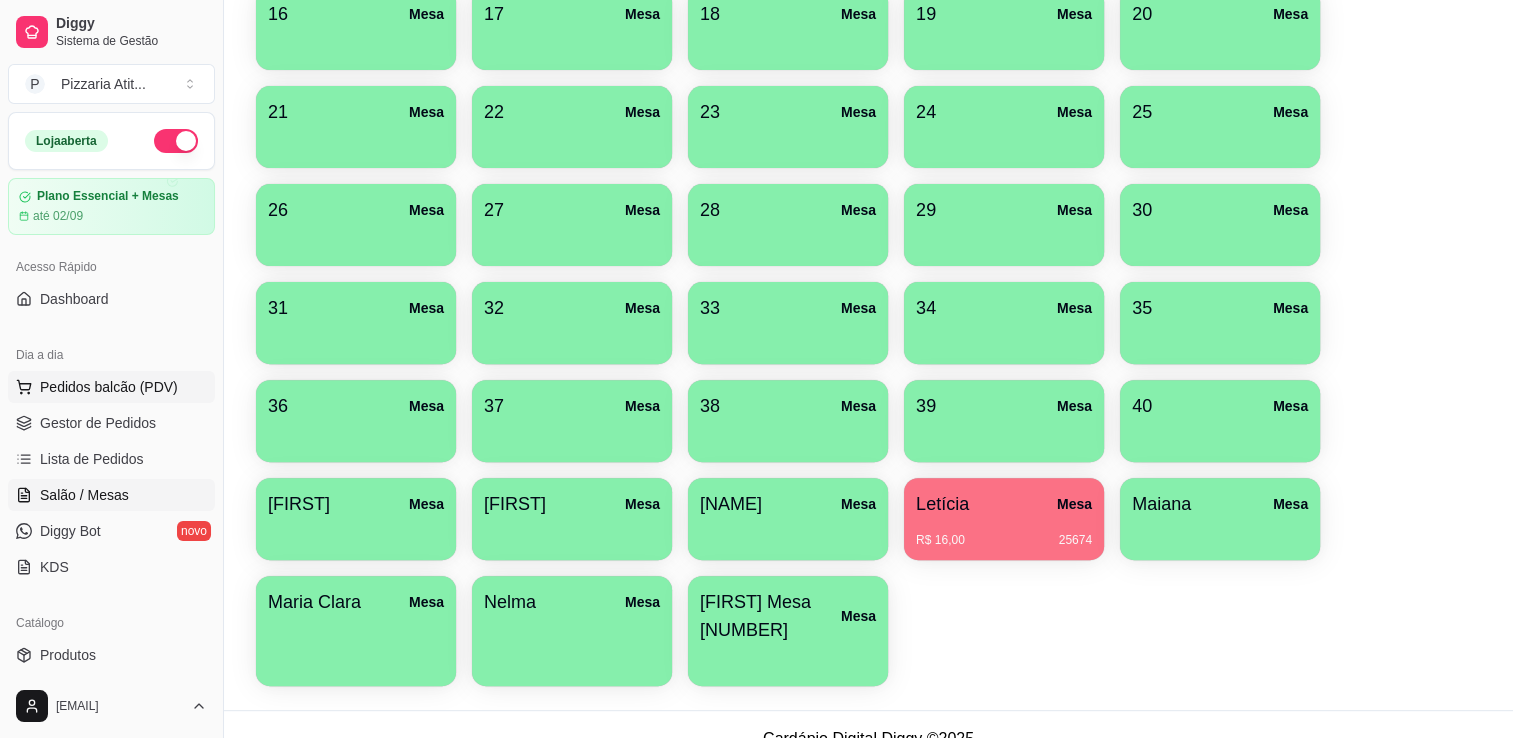 click on "Pedidos balcão (PDV)" at bounding box center (109, 387) 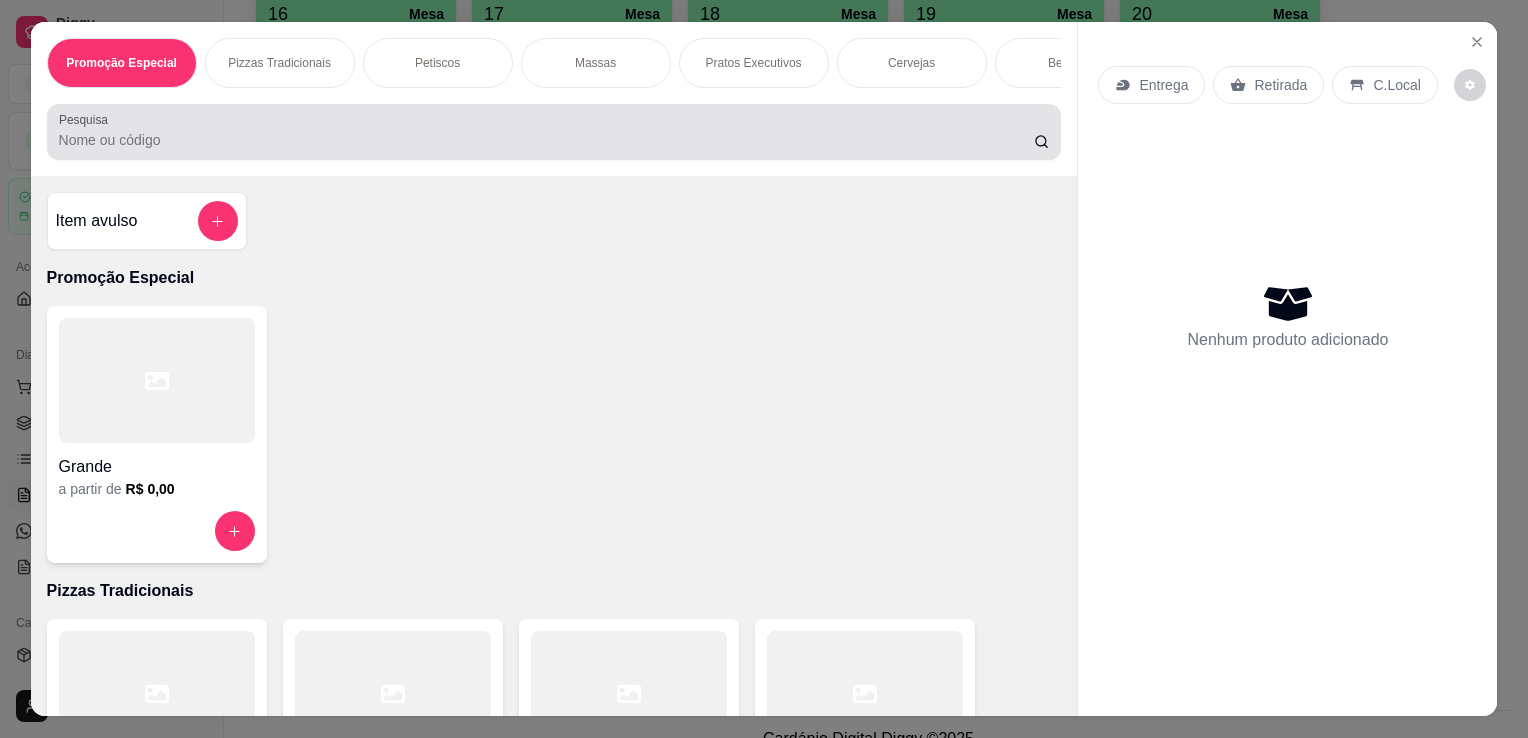 click at bounding box center (554, 132) 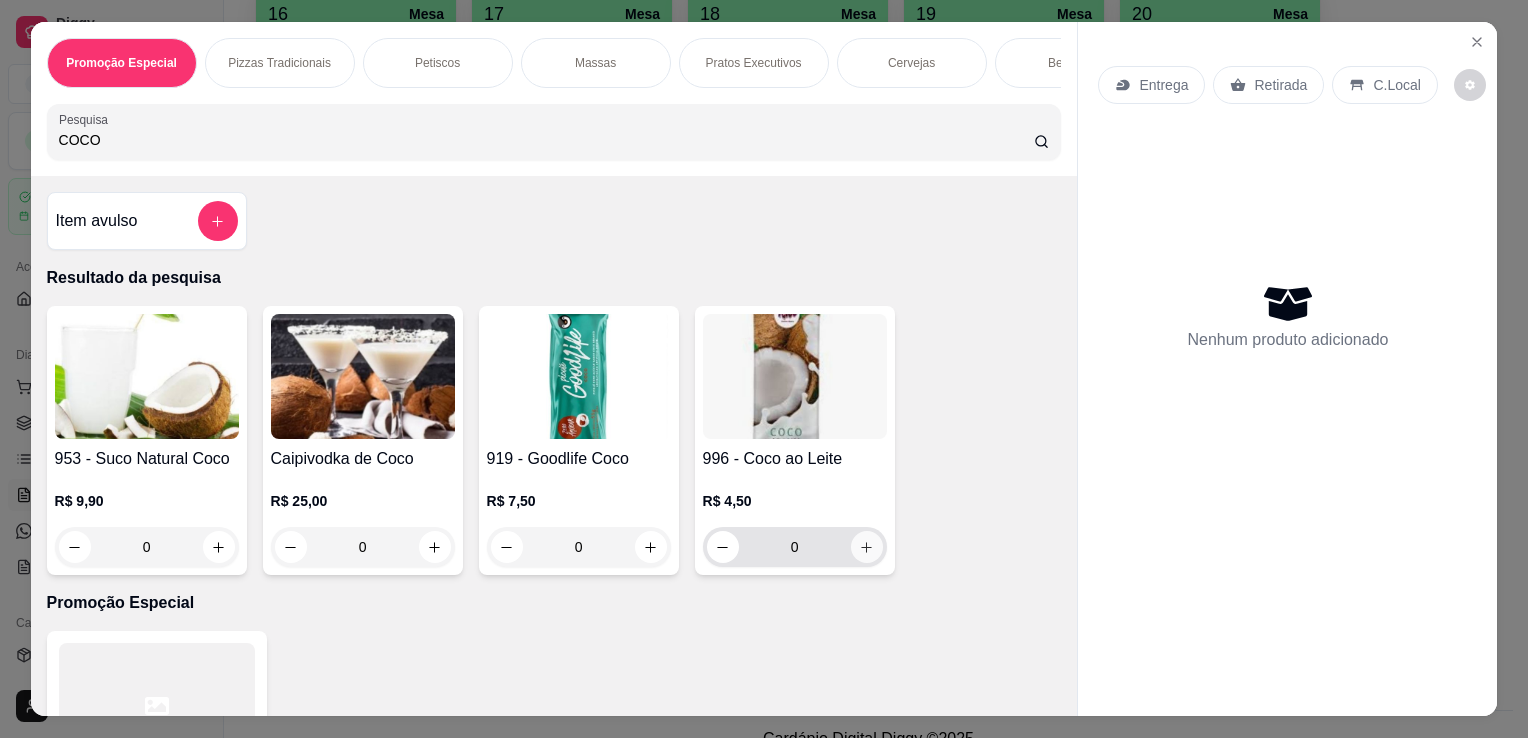 type on "COCO" 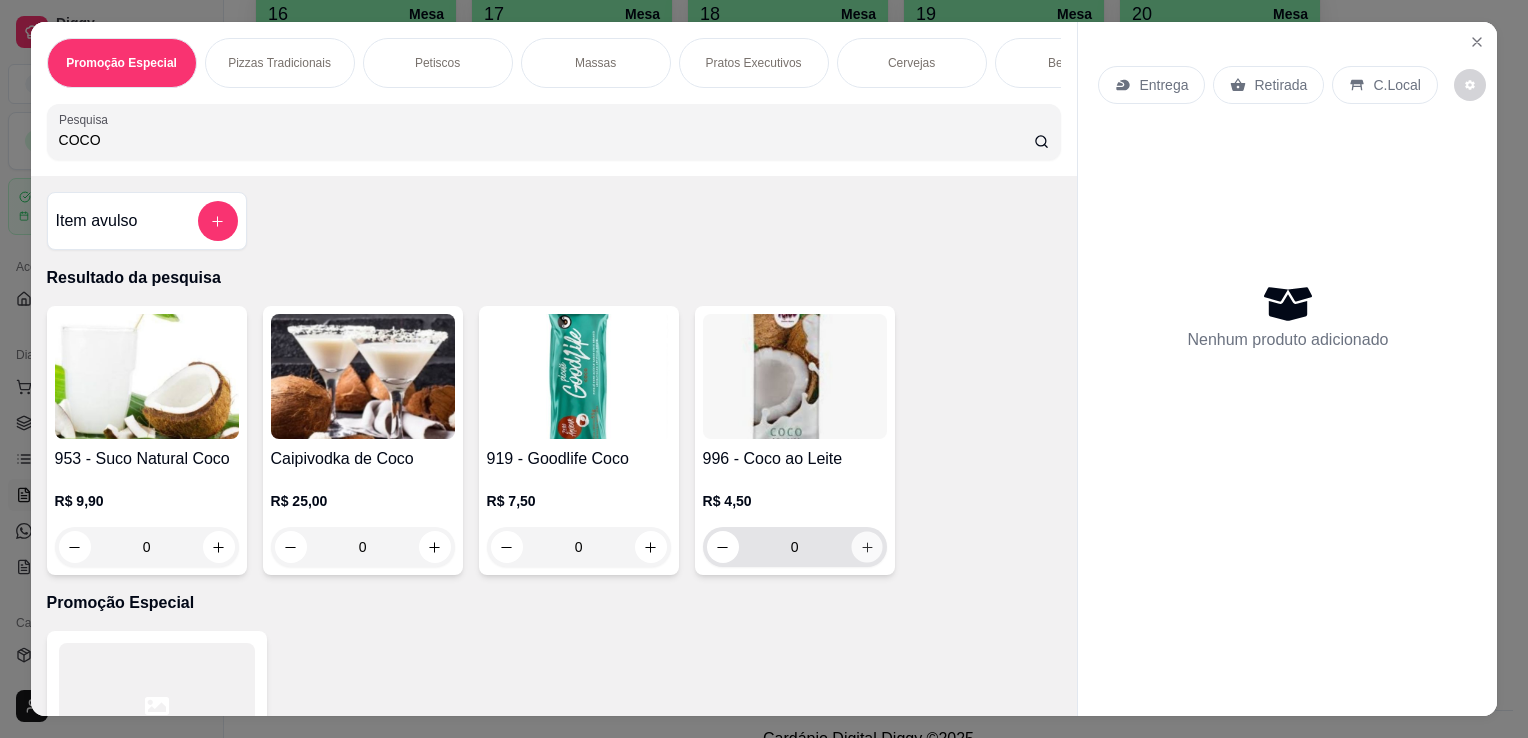click at bounding box center [866, 547] 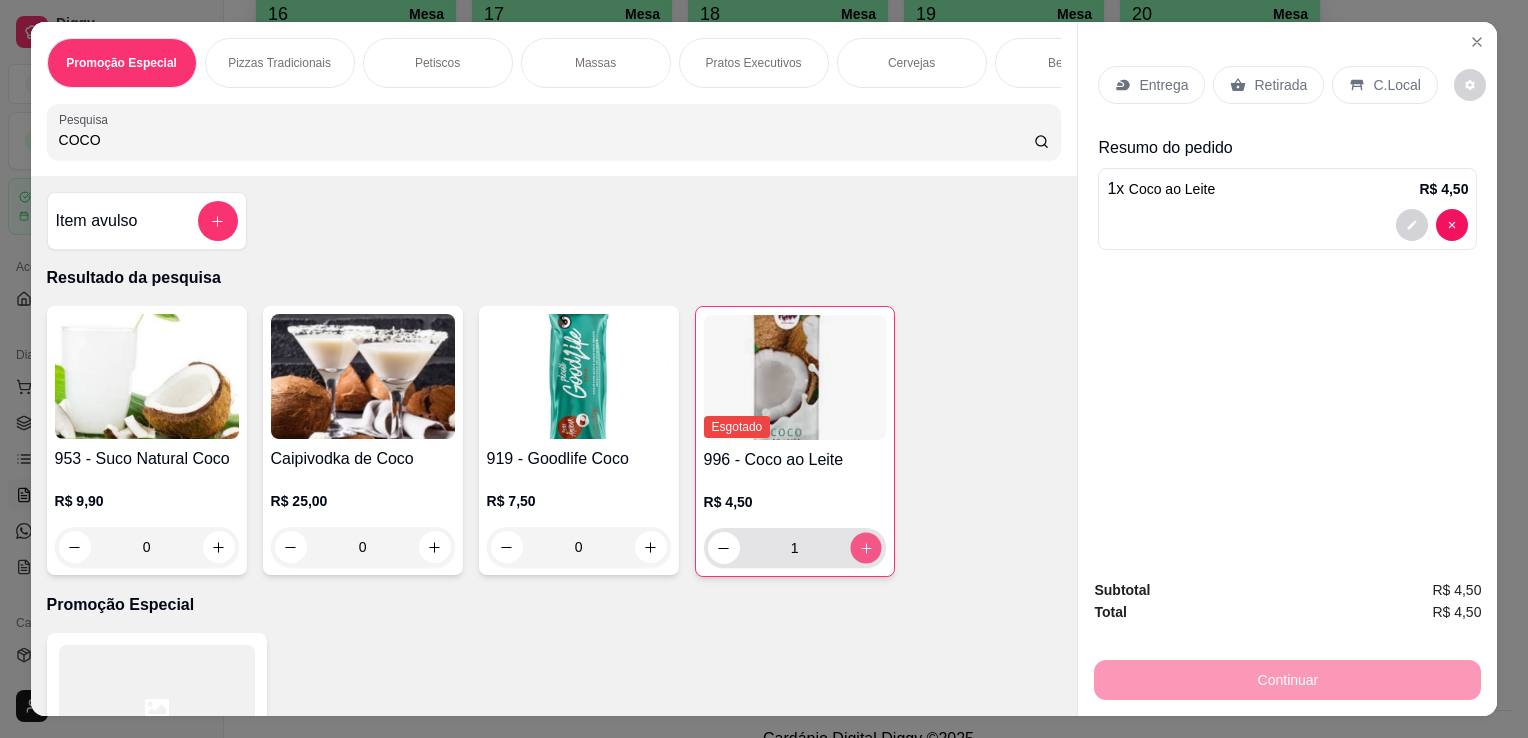 click at bounding box center [865, 548] 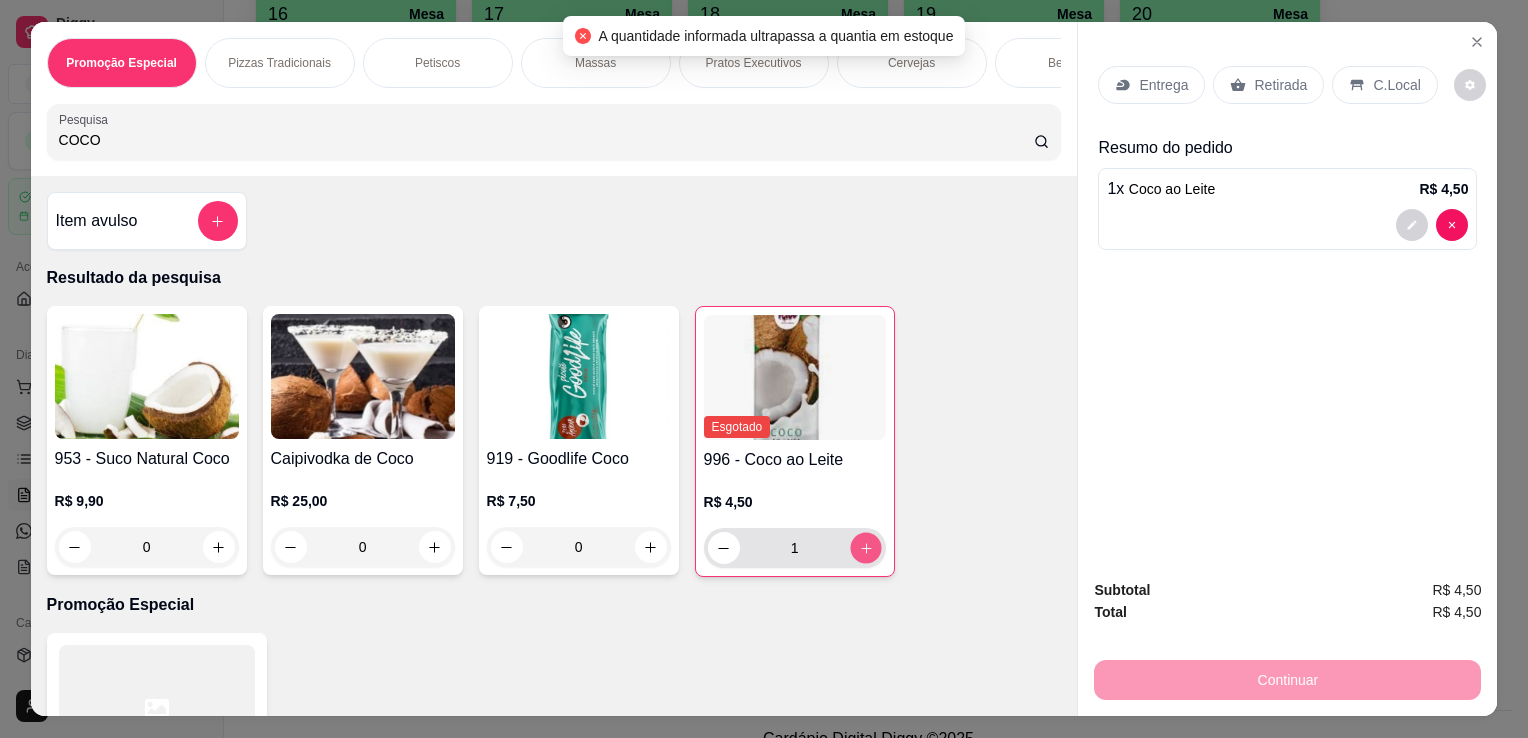 click at bounding box center (865, 548) 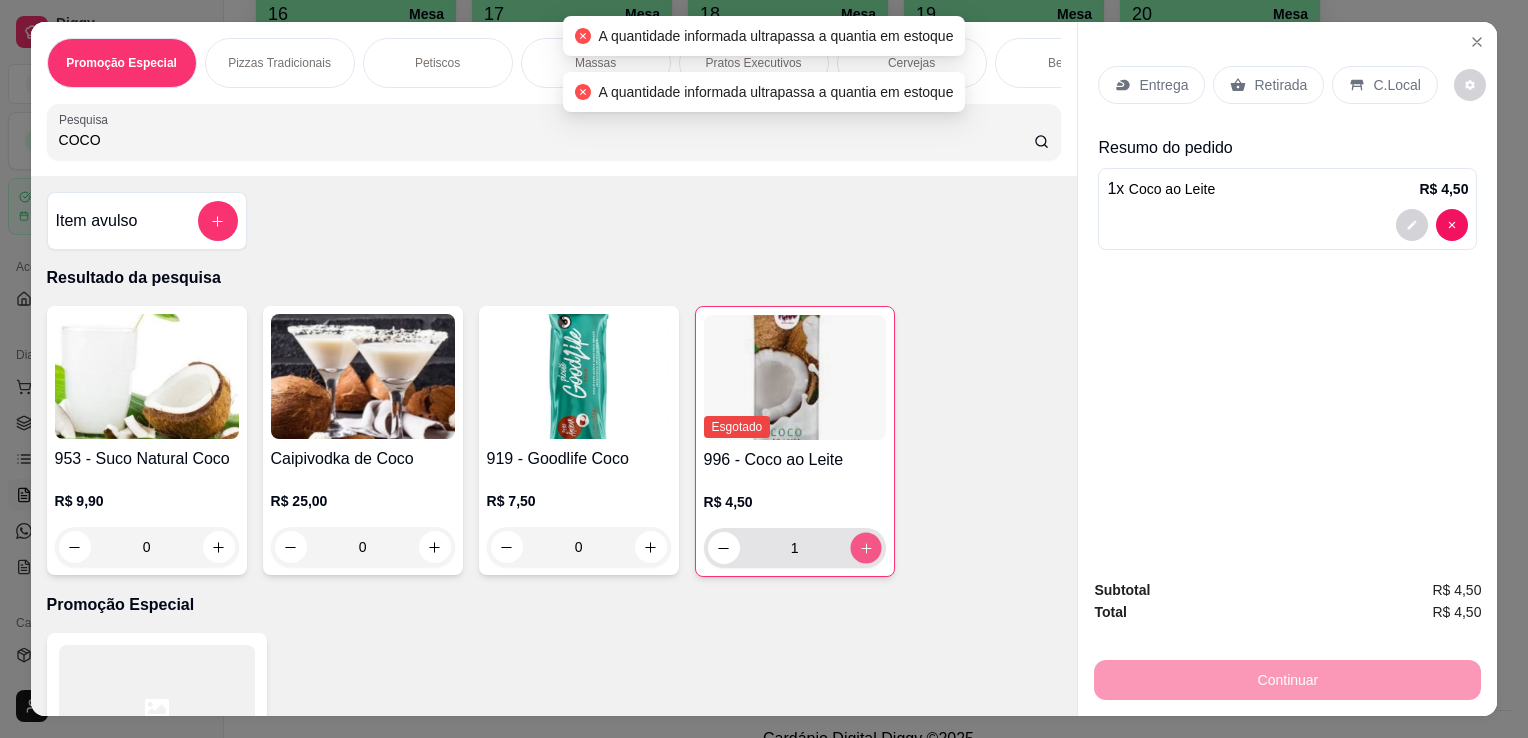 click at bounding box center (865, 548) 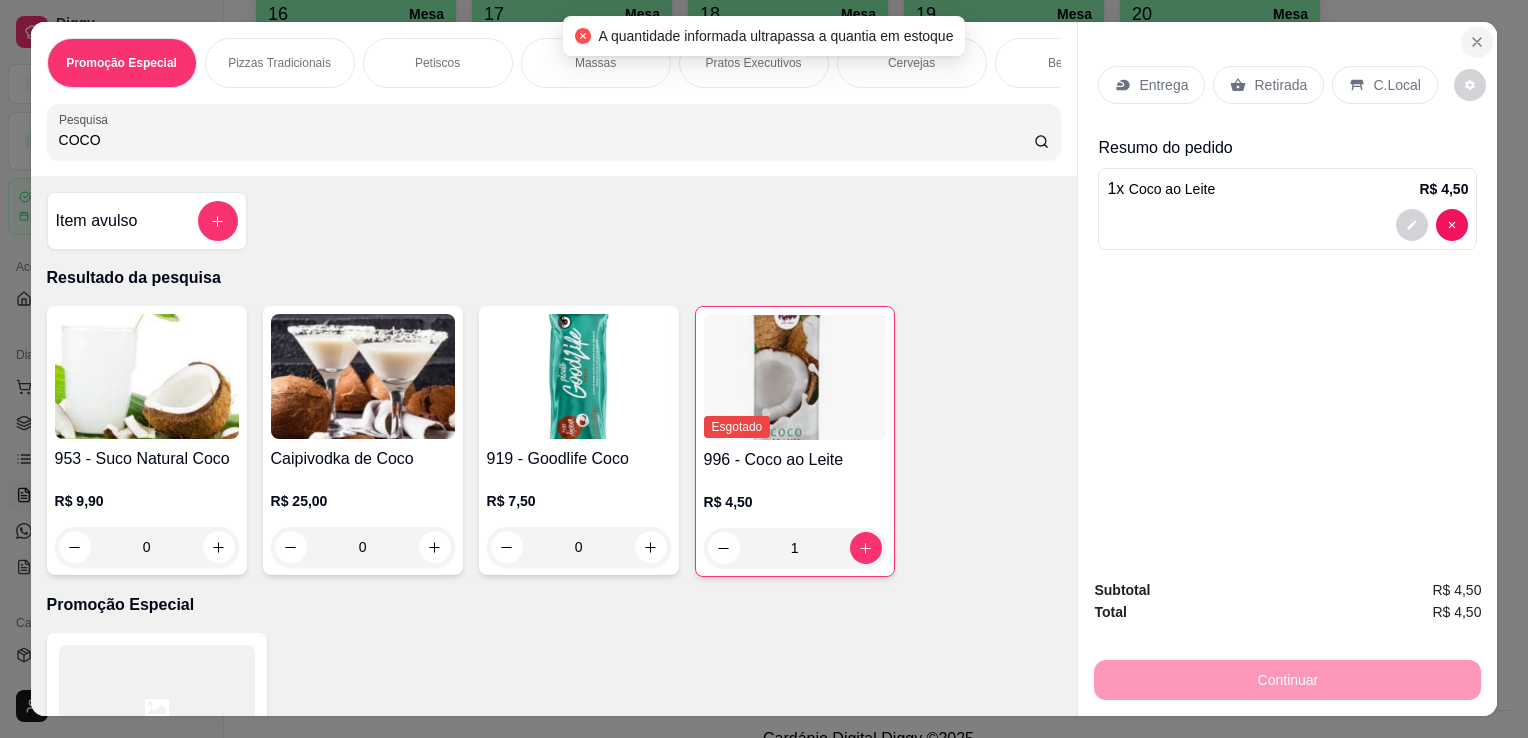 click 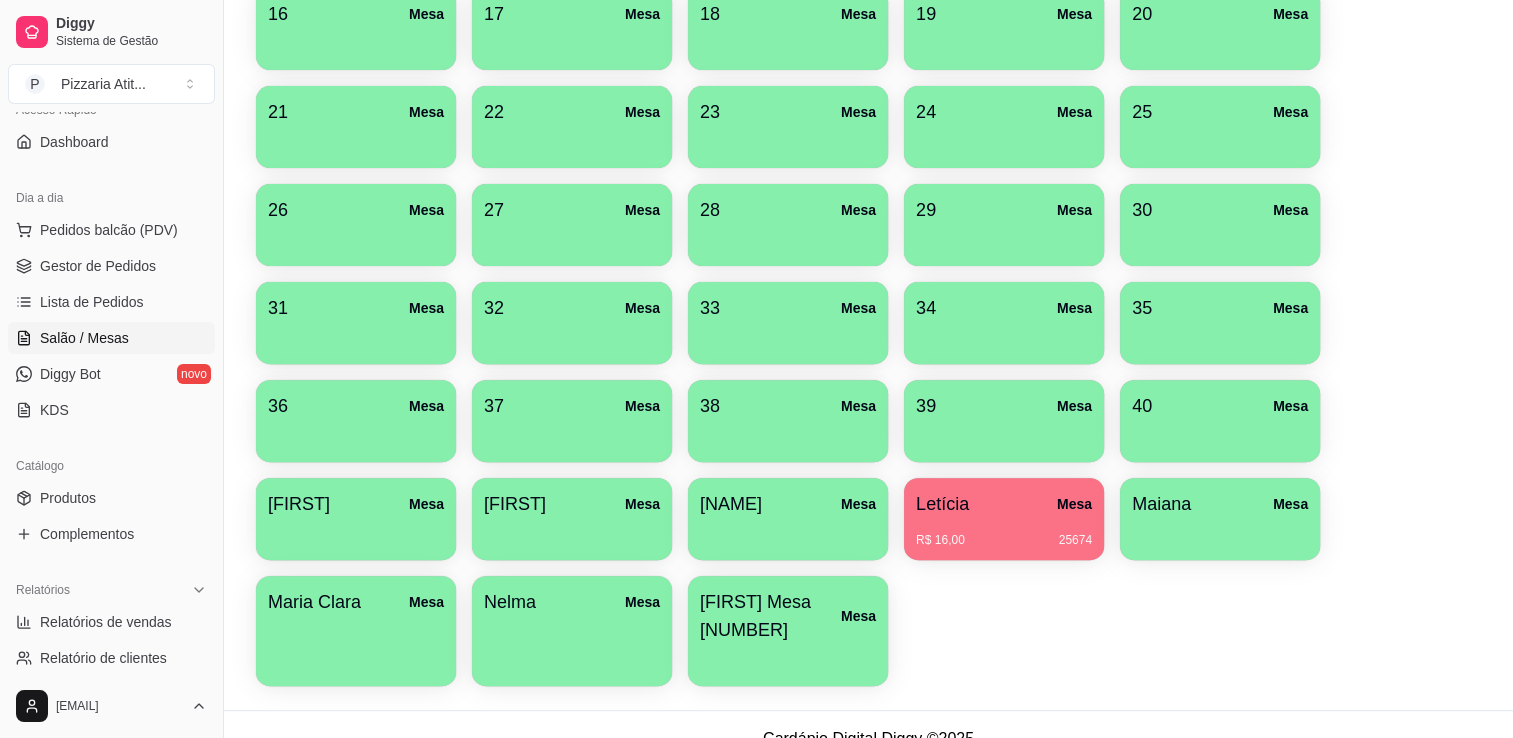 scroll, scrollTop: 160, scrollLeft: 0, axis: vertical 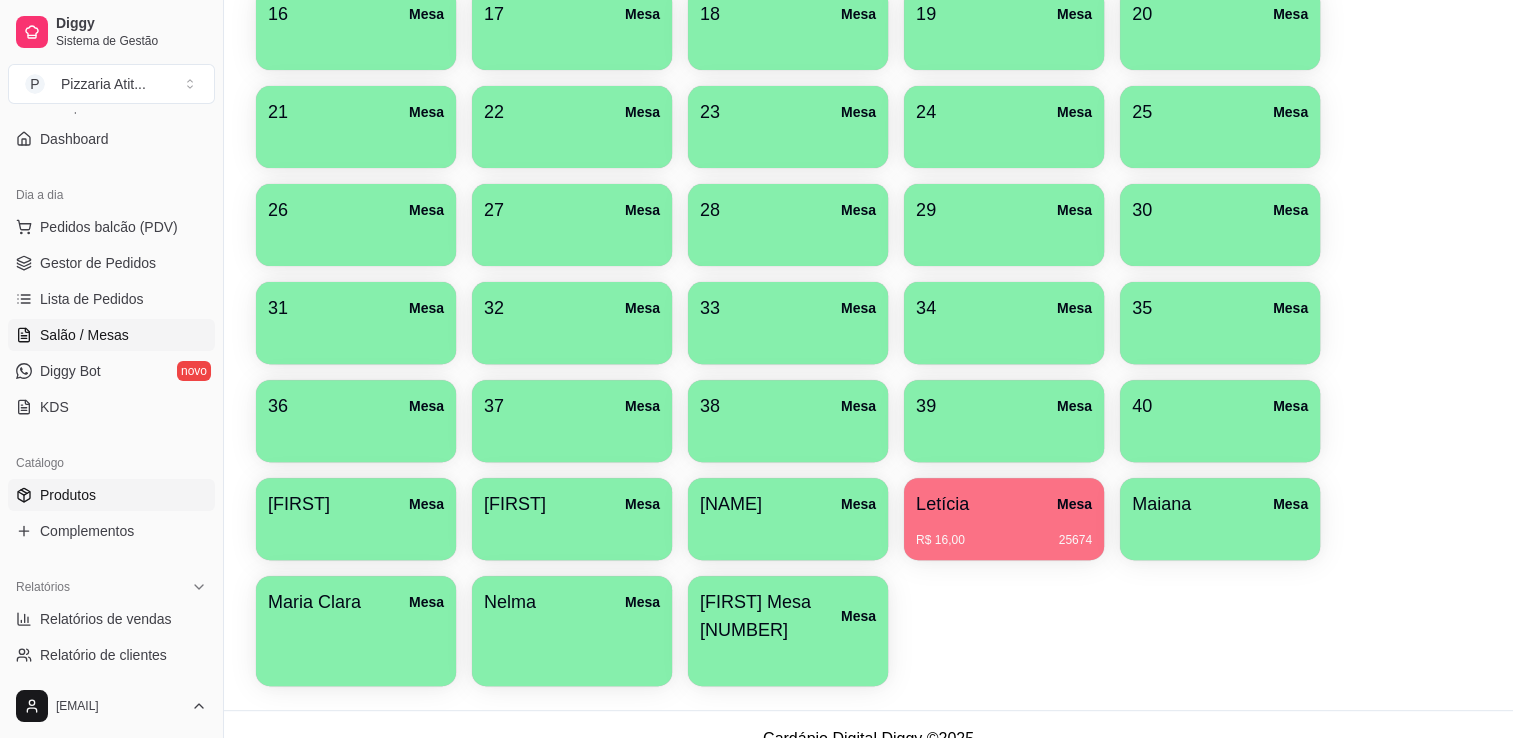 click on "Produtos" at bounding box center [68, 495] 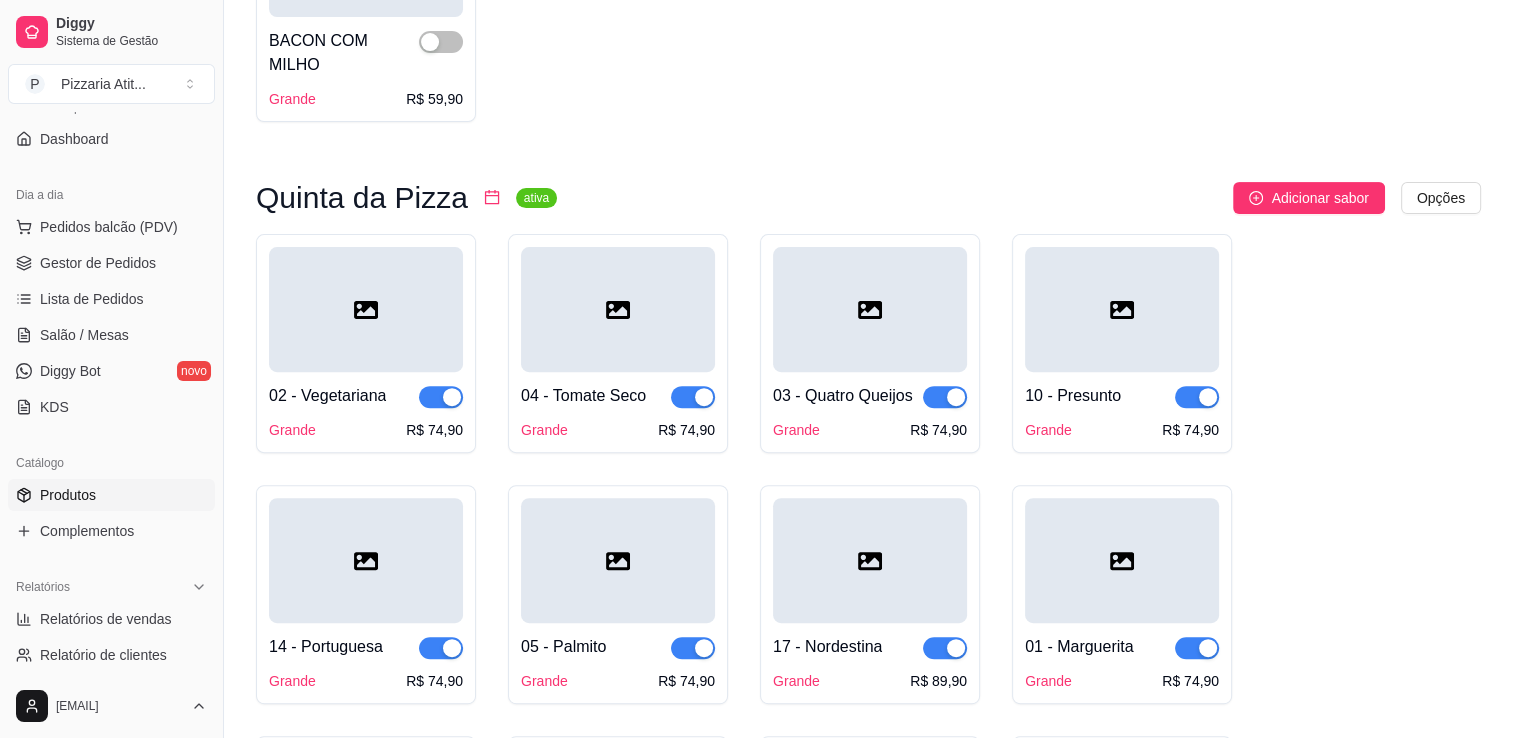 scroll, scrollTop: 0, scrollLeft: 0, axis: both 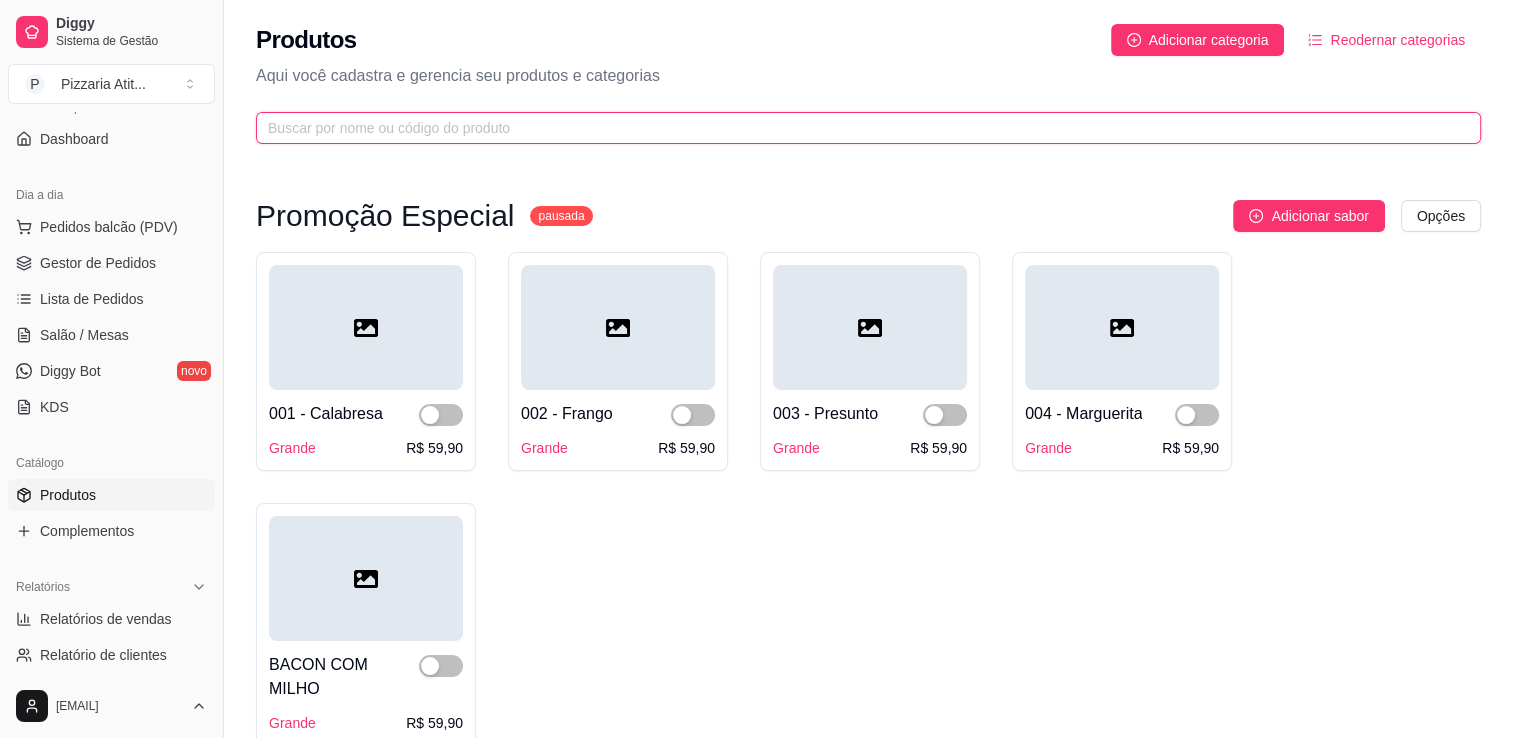 click at bounding box center (860, 128) 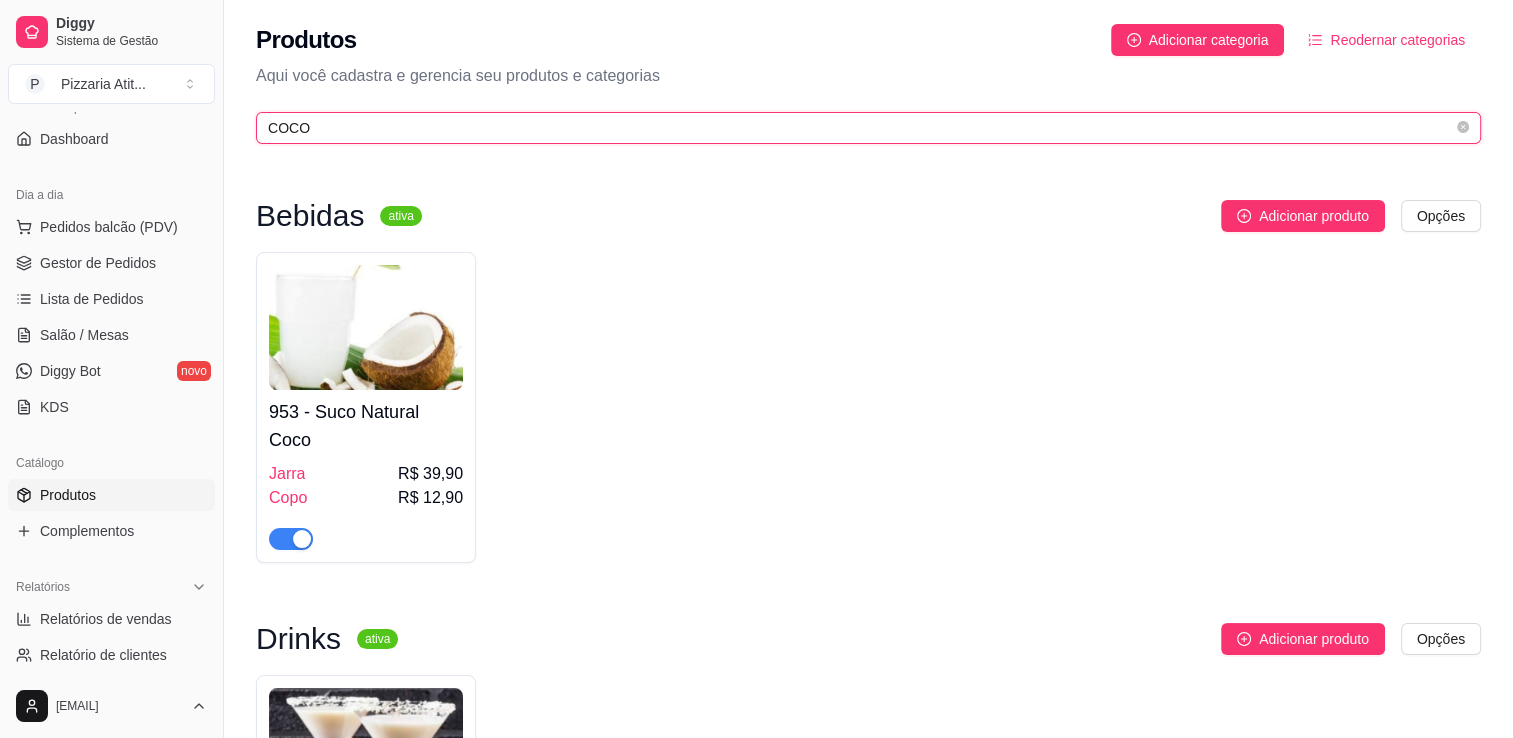 type on "COCO" 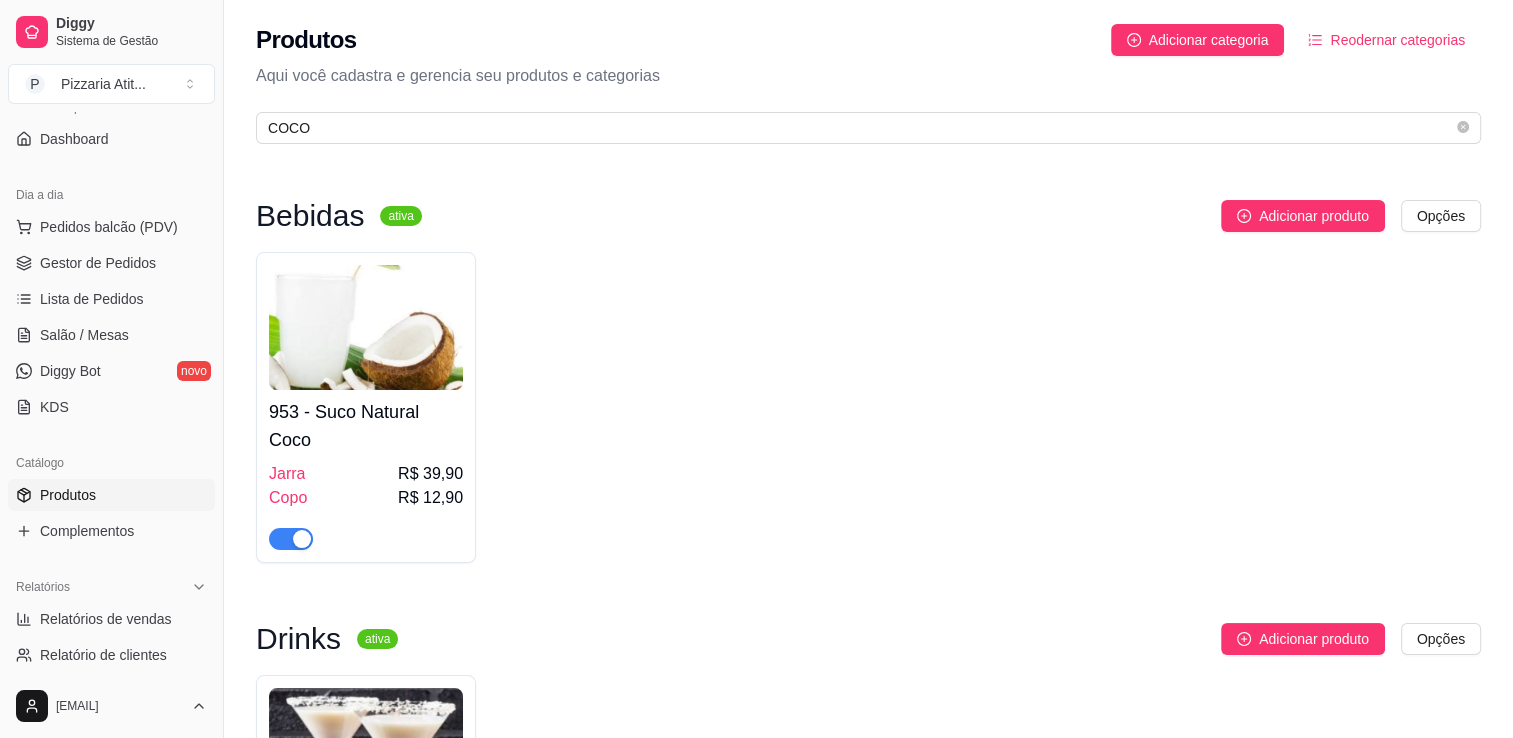click on "Bebidas ativa Adicionar produto Opções 953 - Suco Natural Coco   Jarra R$ 39,90 Copo R$ 12,90 Drinks  ativa Adicionar produto Opções Caipivodka de Coco   R$ 25,00 Picolé  ativa Adicionar produto Opções 919 - Goodlife Coco   9 em estoque R$ 7,50 996 - Coco ao Leite   1 em estoque R$ 4,50" at bounding box center (868, 764) 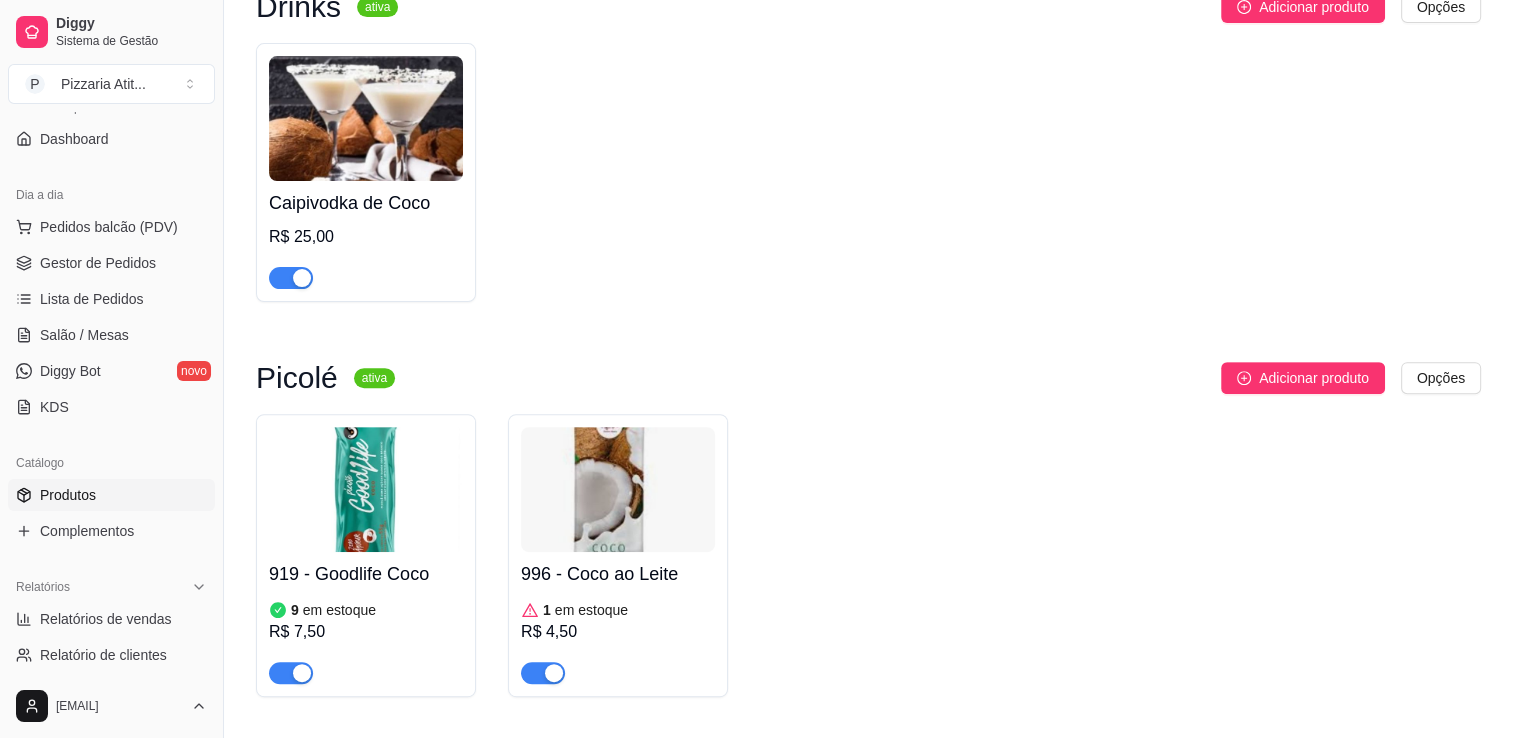 scroll, scrollTop: 694, scrollLeft: 0, axis: vertical 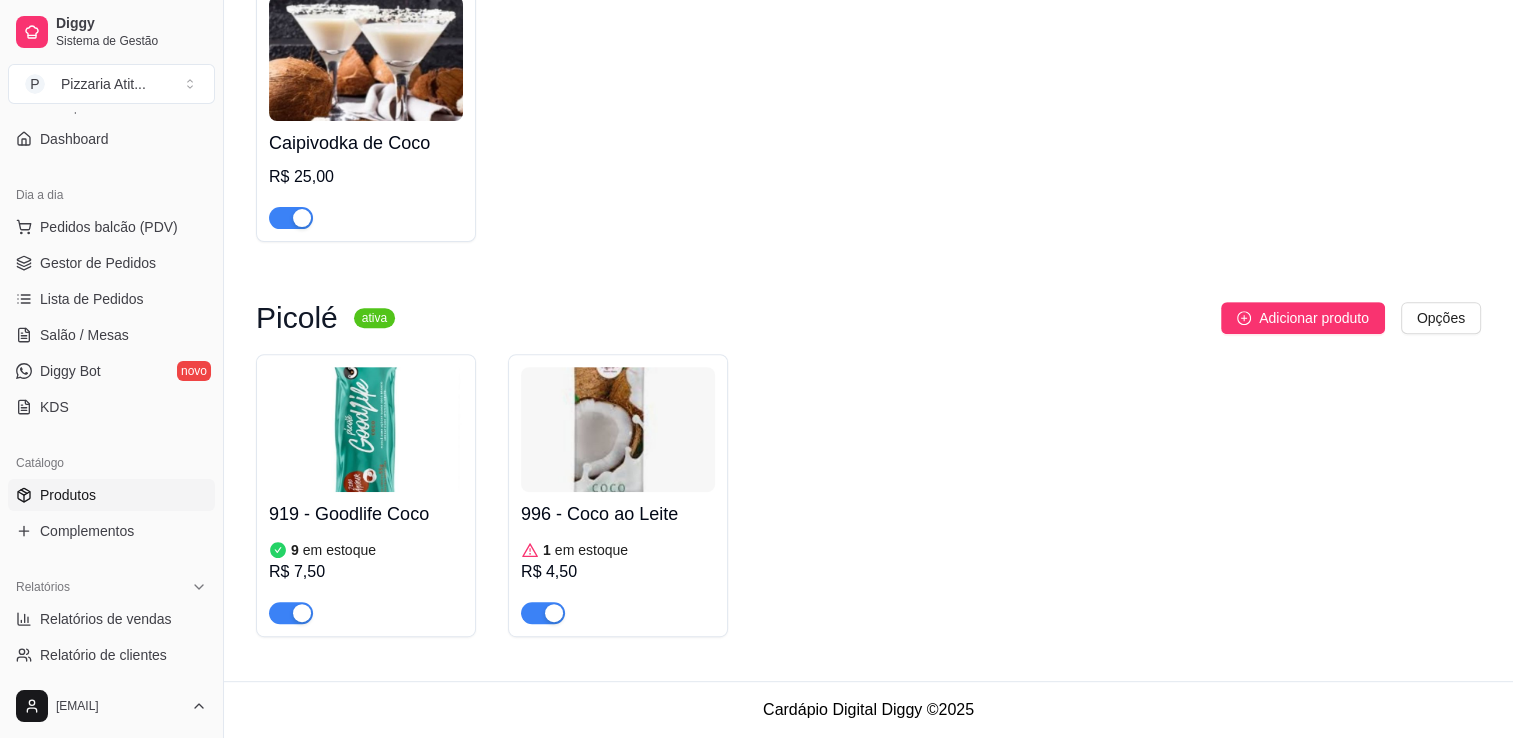 click on "996 - Coco ao Leite" at bounding box center (618, 514) 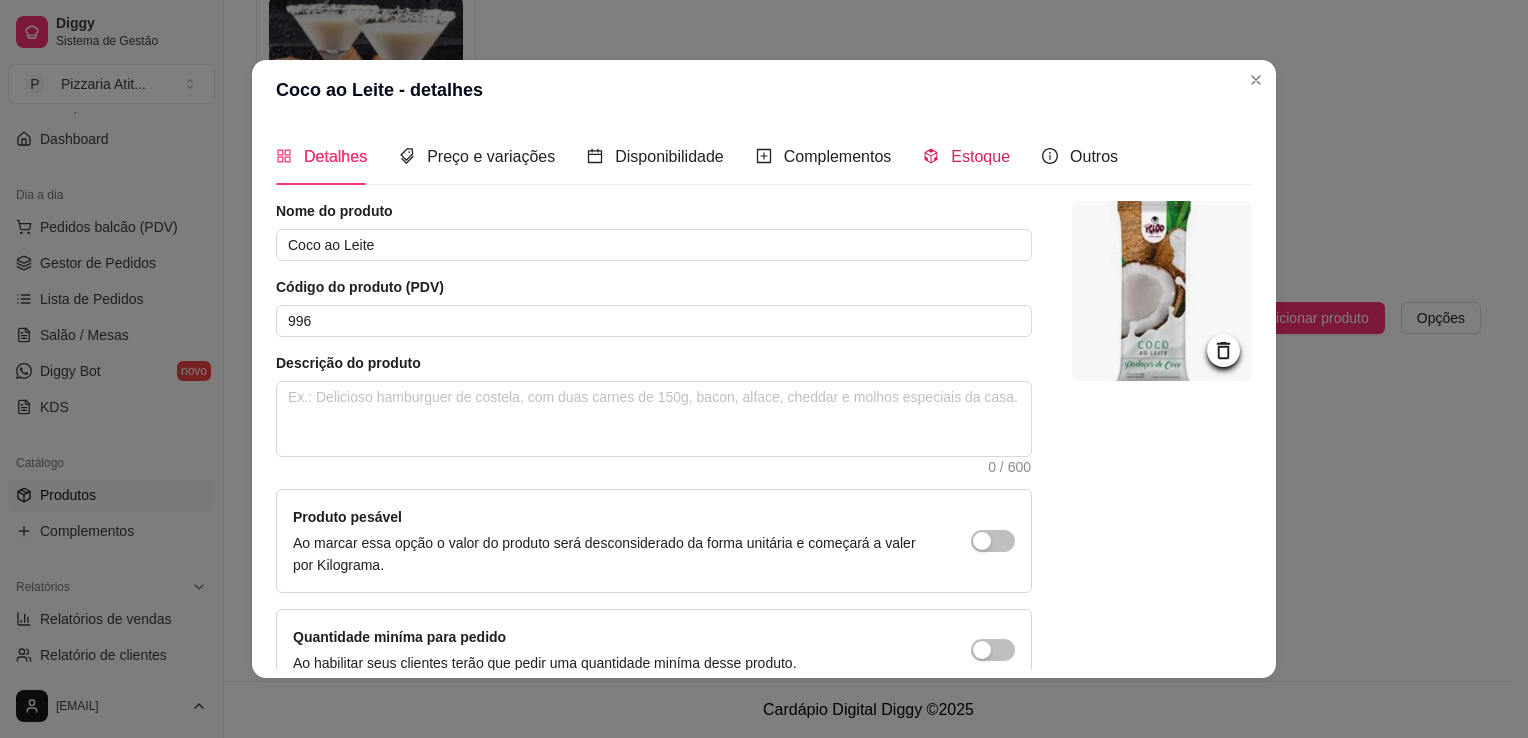 click on "Estoque" at bounding box center [980, 156] 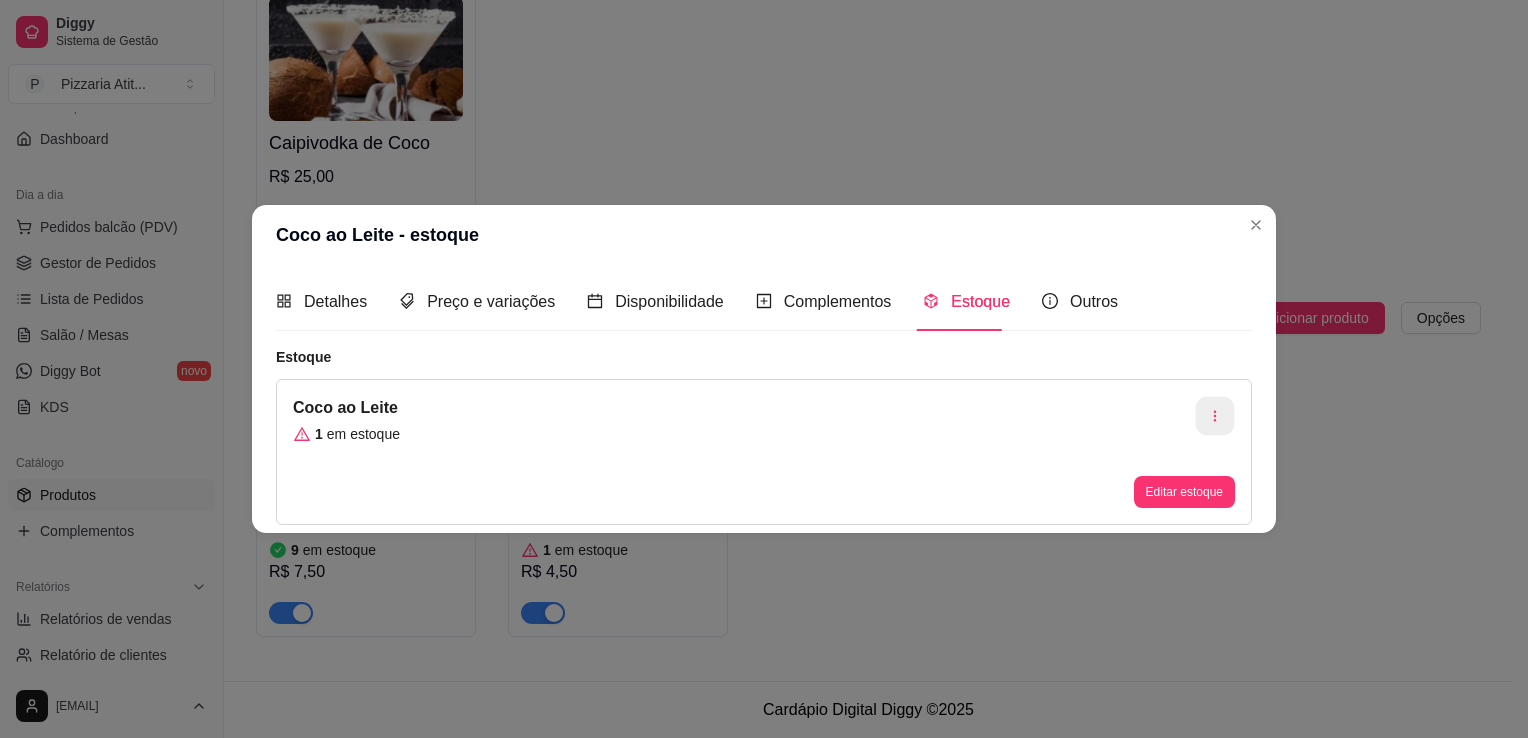 click 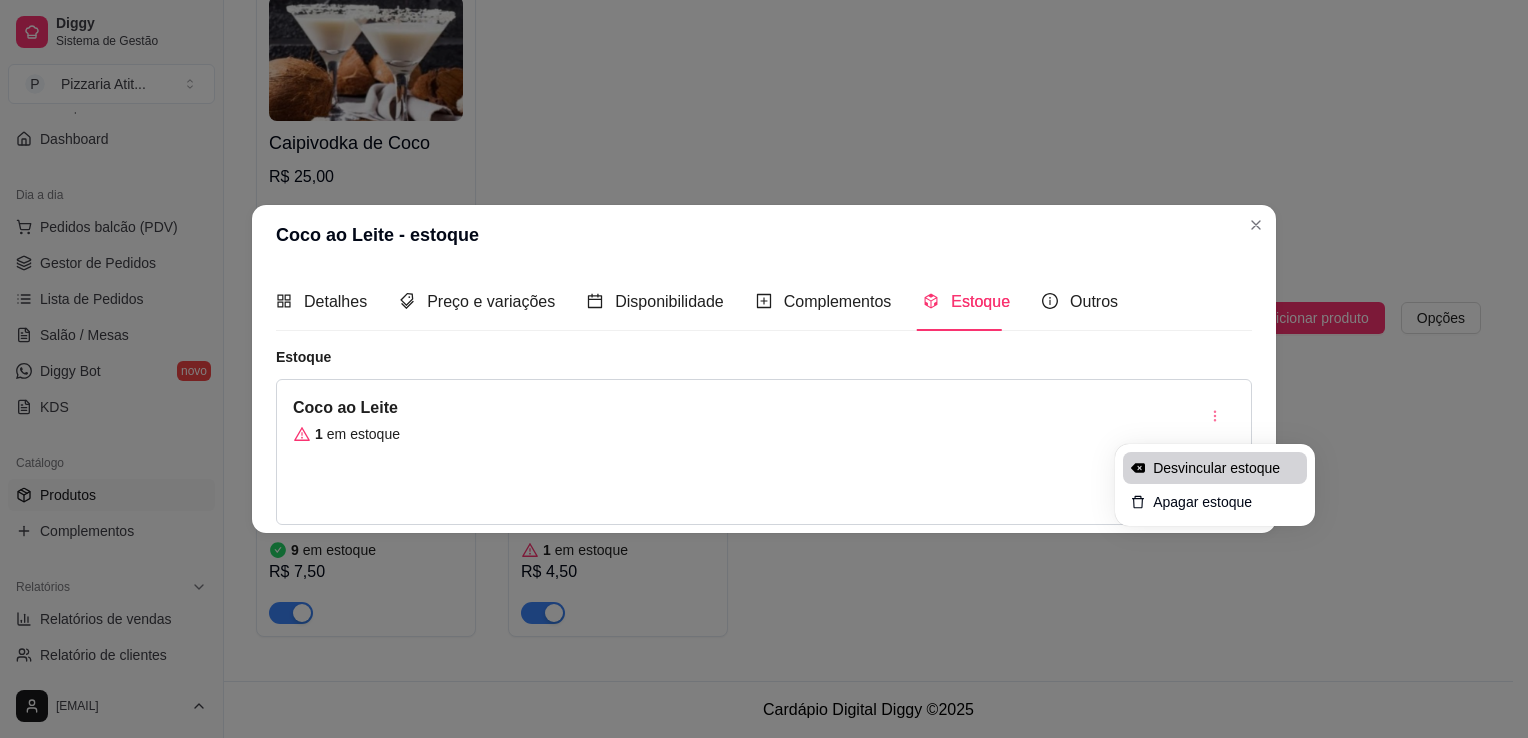 click on "Desvincular estoque" at bounding box center (1226, 468) 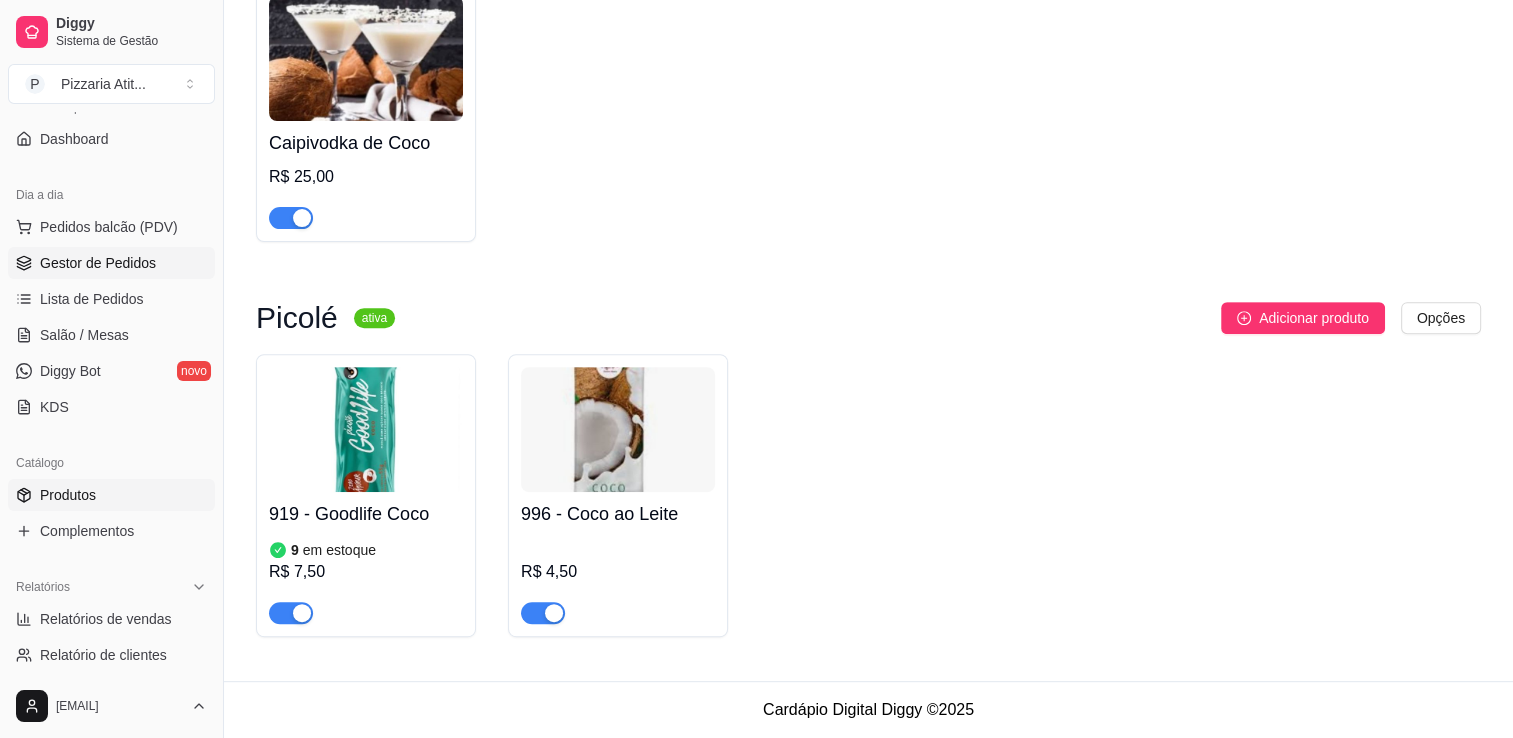 click on "Gestor de Pedidos" at bounding box center (98, 263) 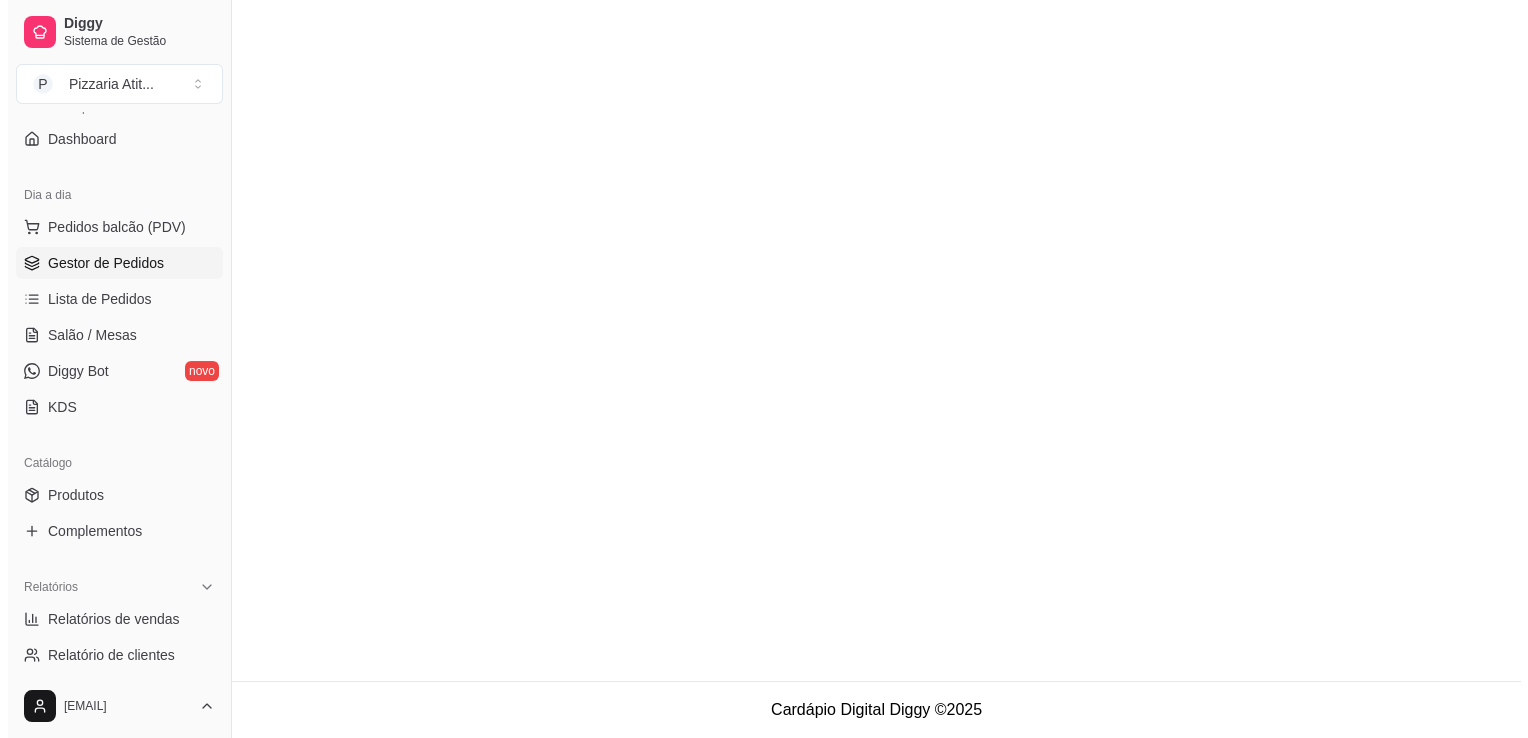 scroll, scrollTop: 0, scrollLeft: 0, axis: both 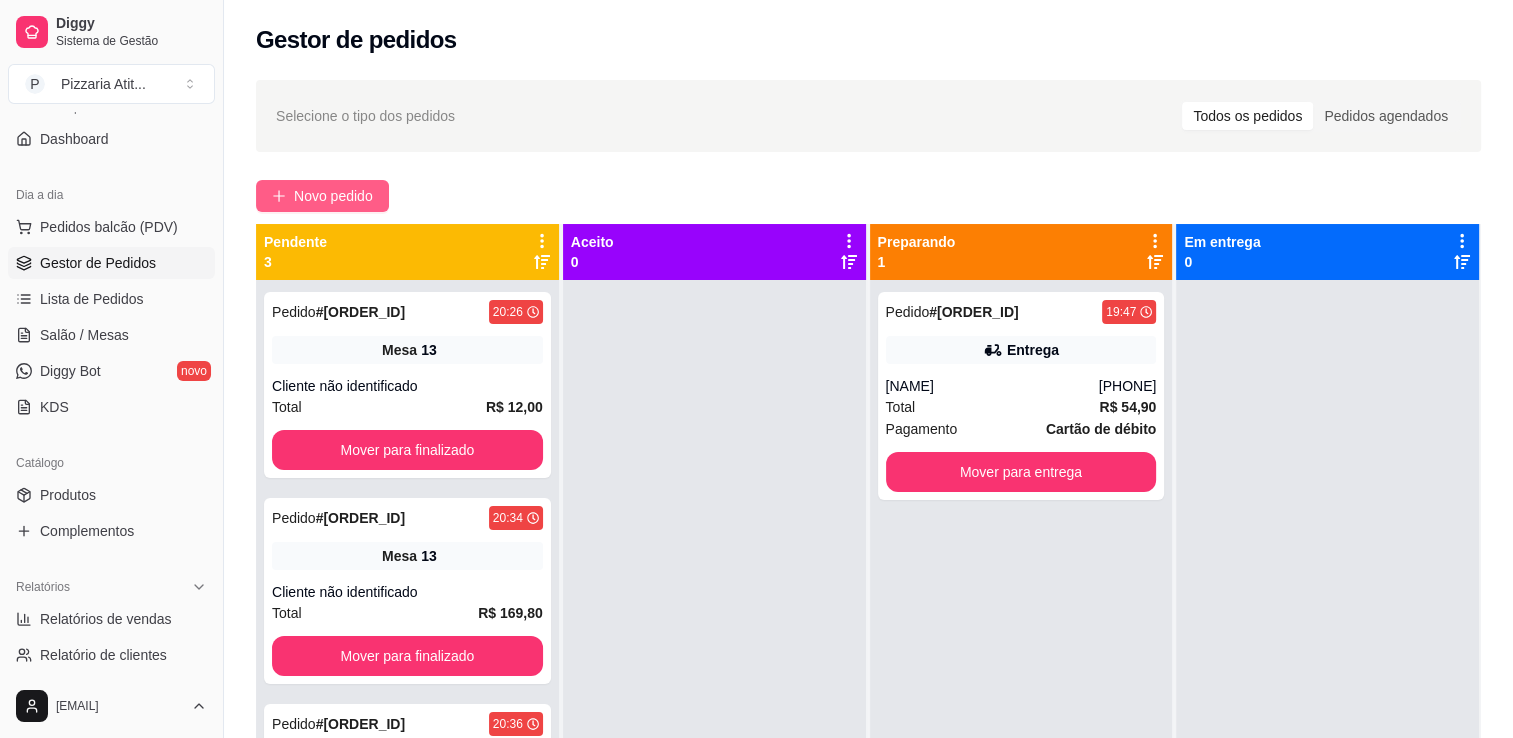 click on "Novo pedido" at bounding box center [333, 196] 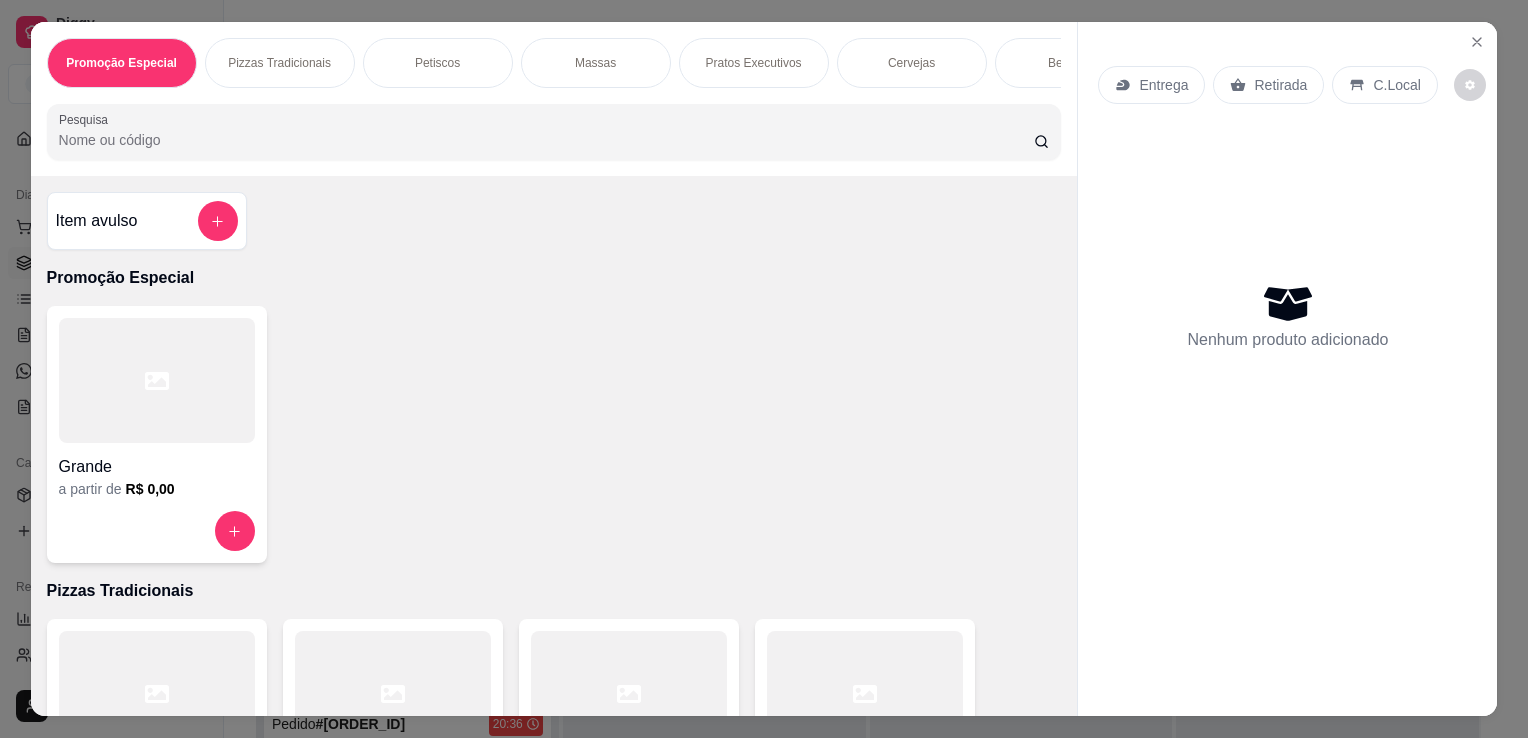 click on "Pesquisa" at bounding box center (546, 140) 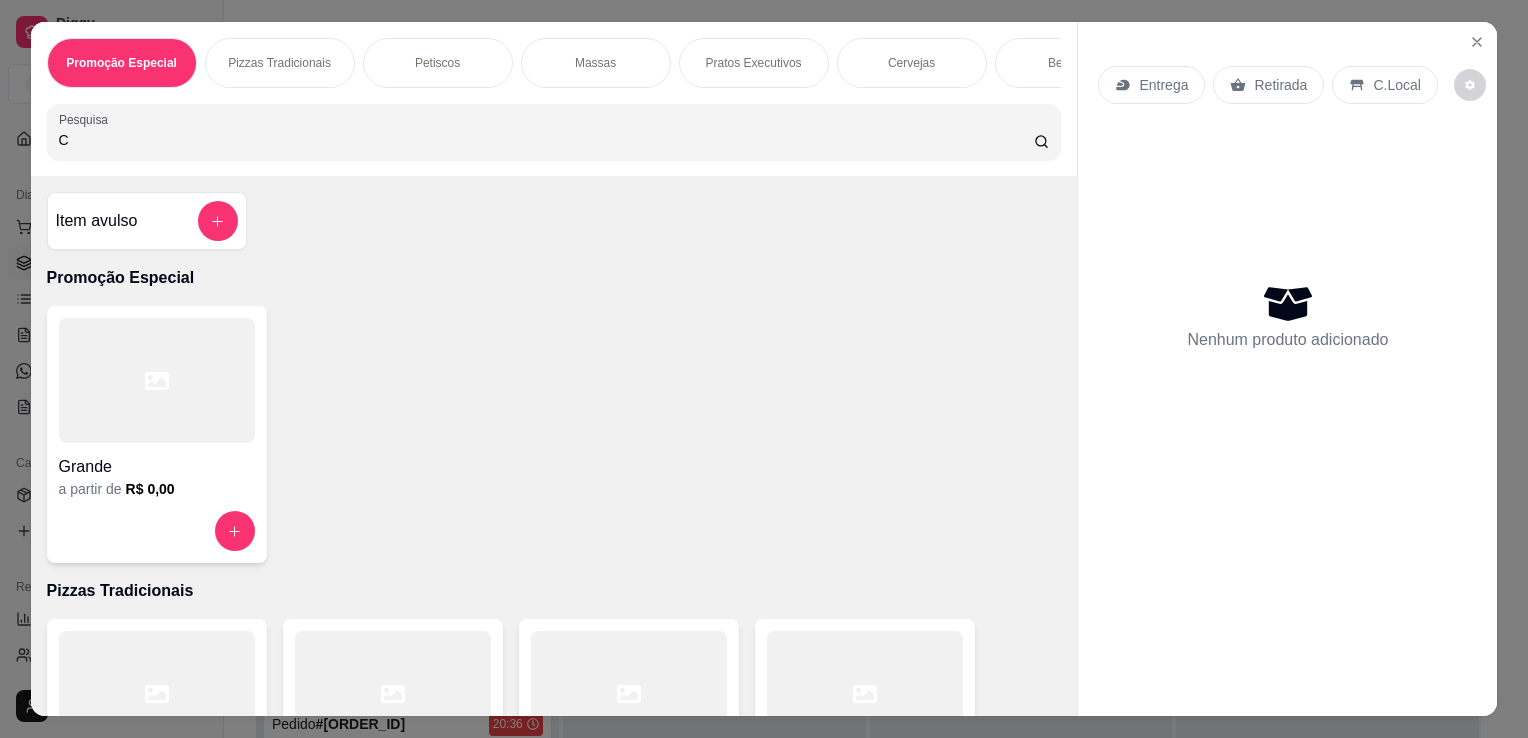click on "C" at bounding box center (546, 140) 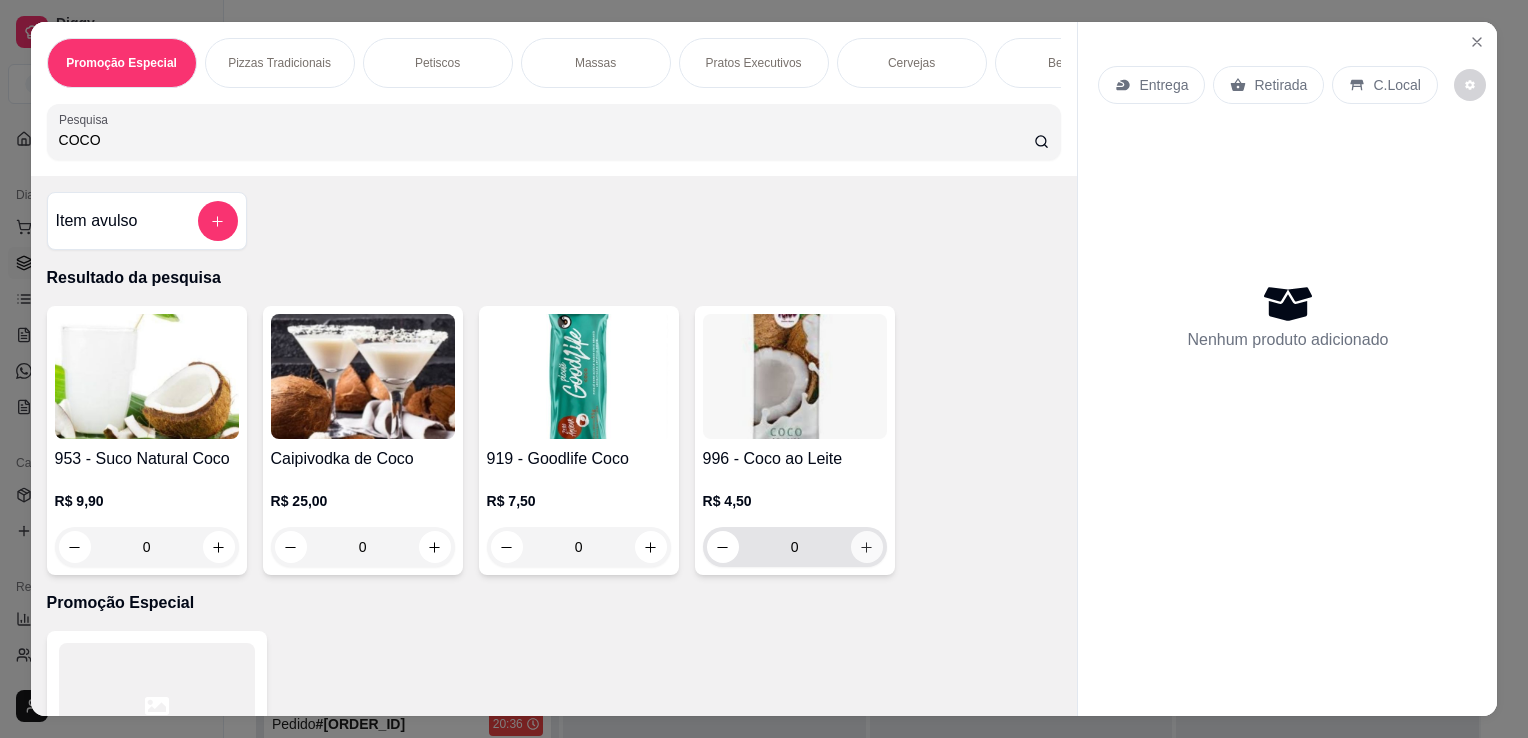 type on "COCO" 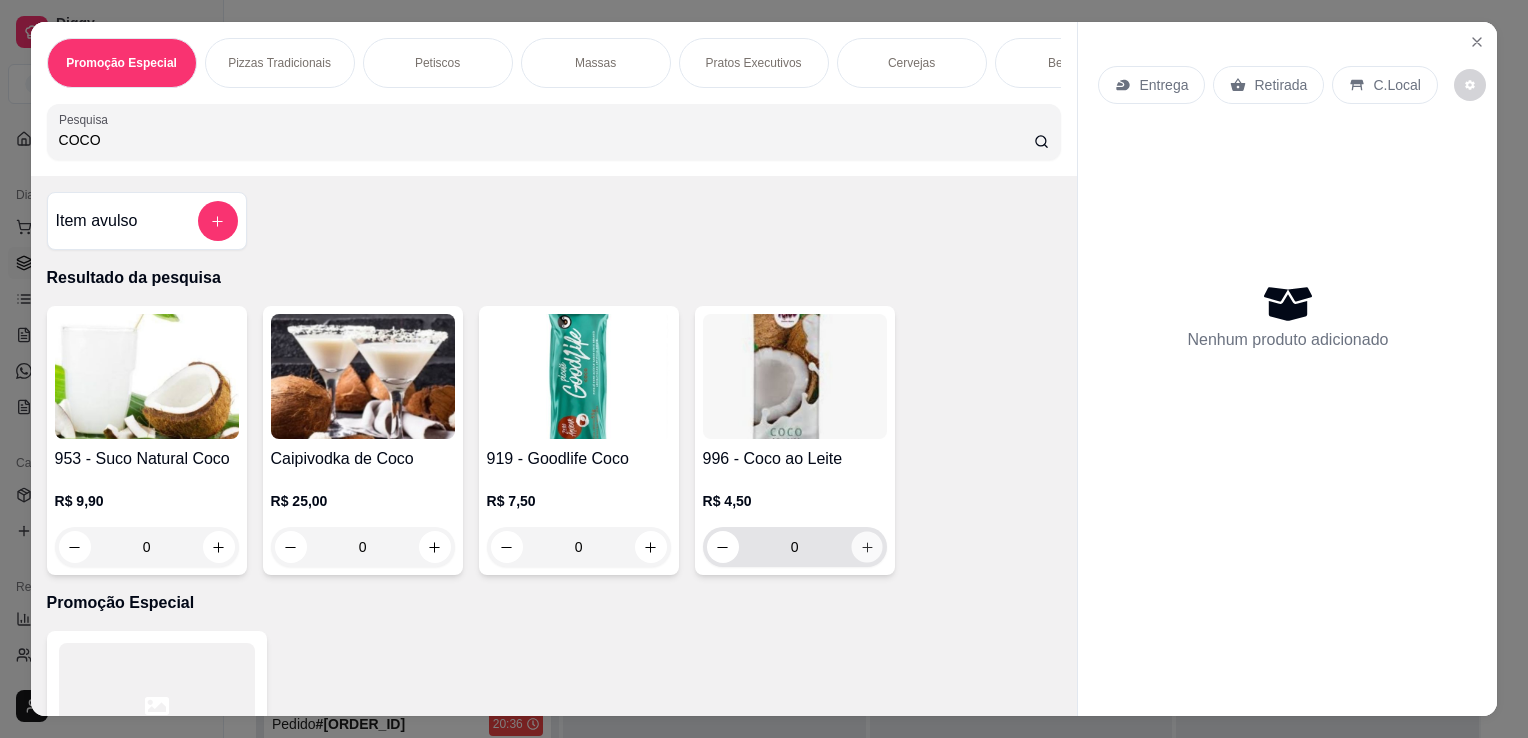 click 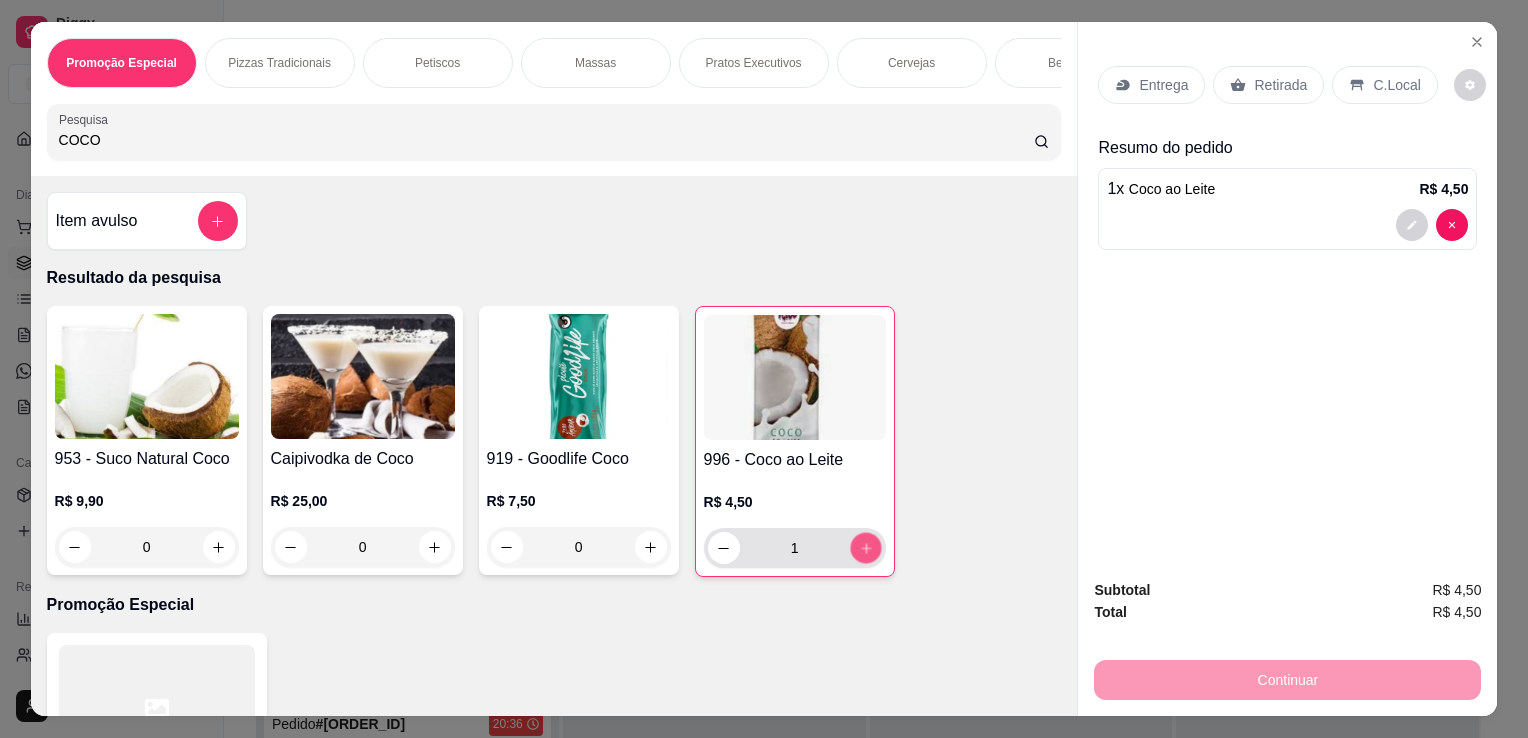 click 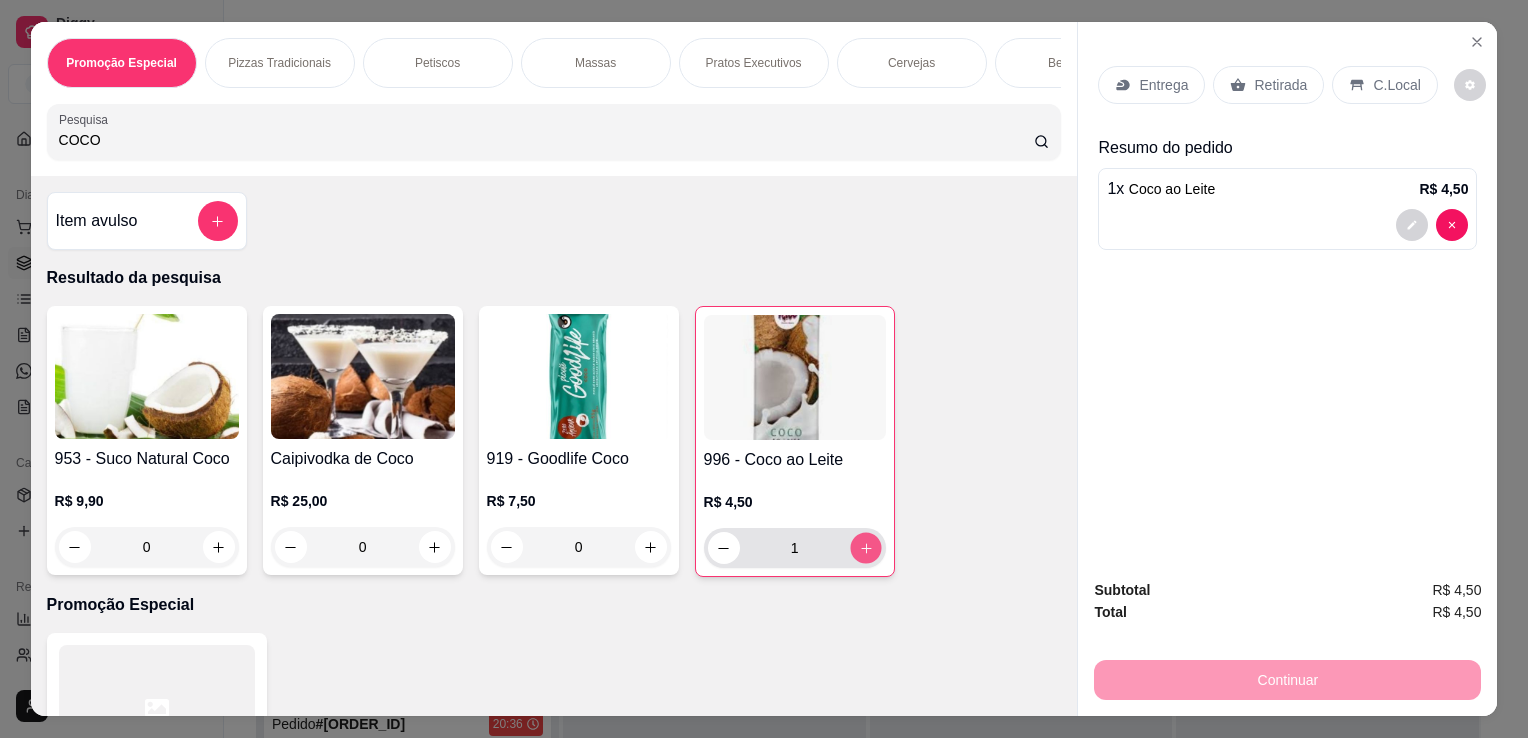 type on "2" 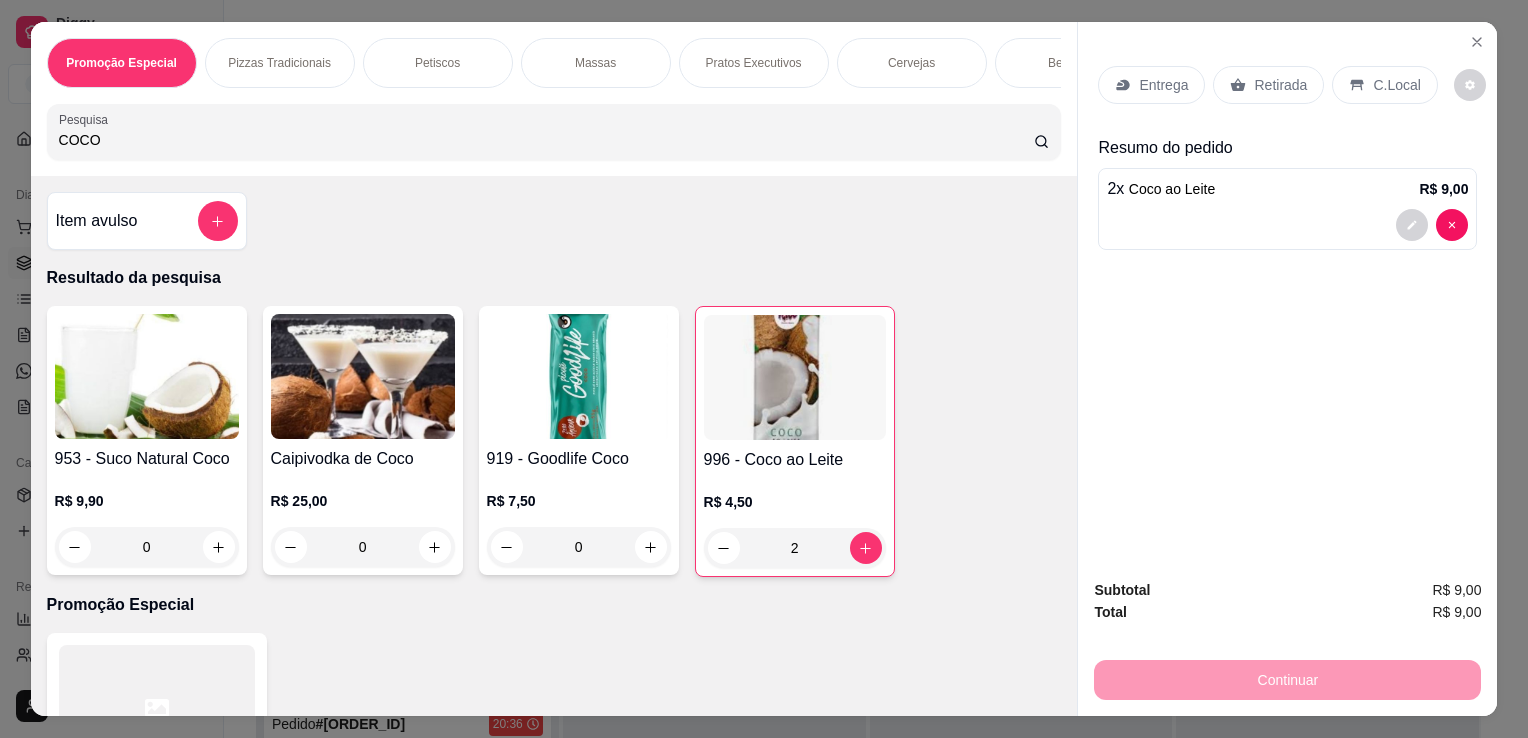 click on "C.Local" at bounding box center (1384, 85) 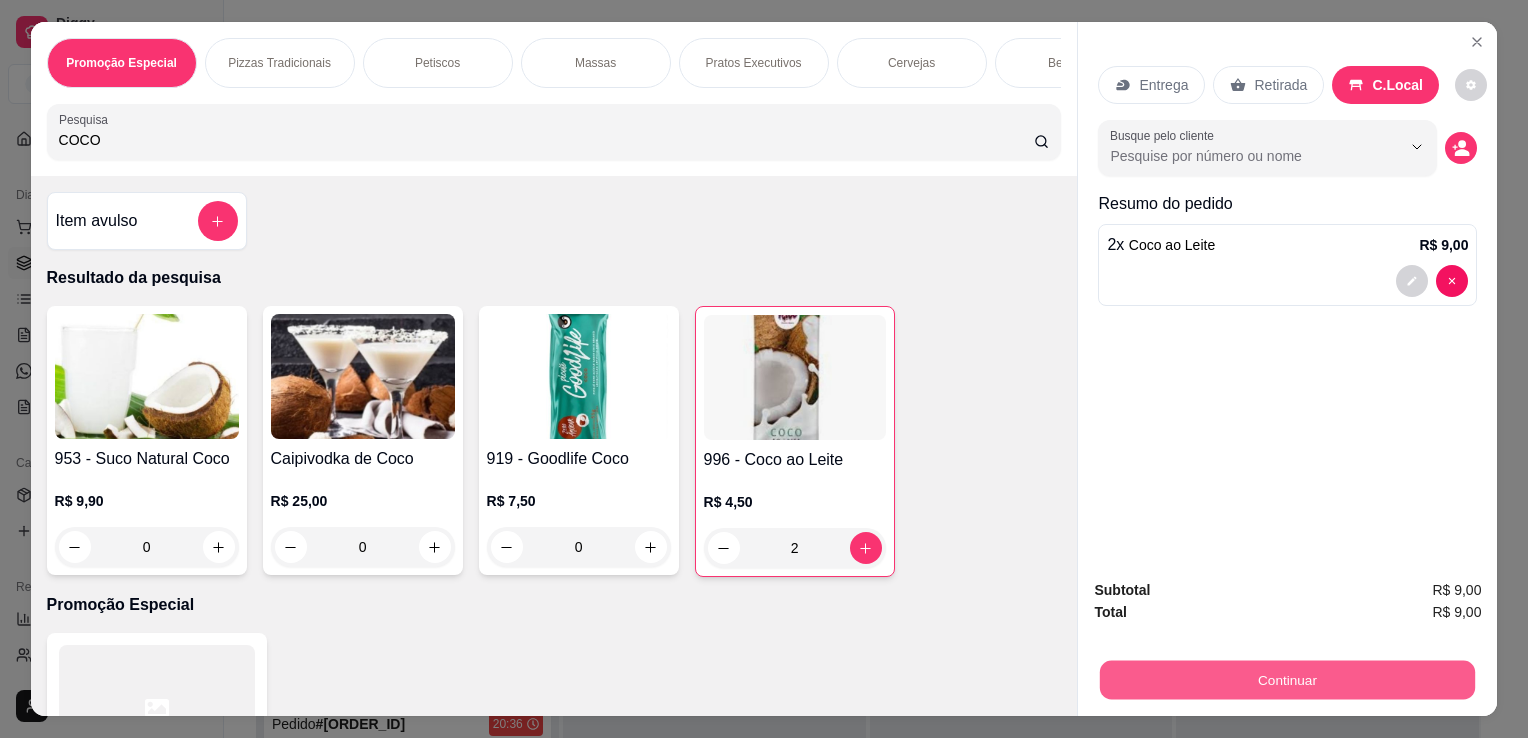 click on "Continuar" at bounding box center (1287, 679) 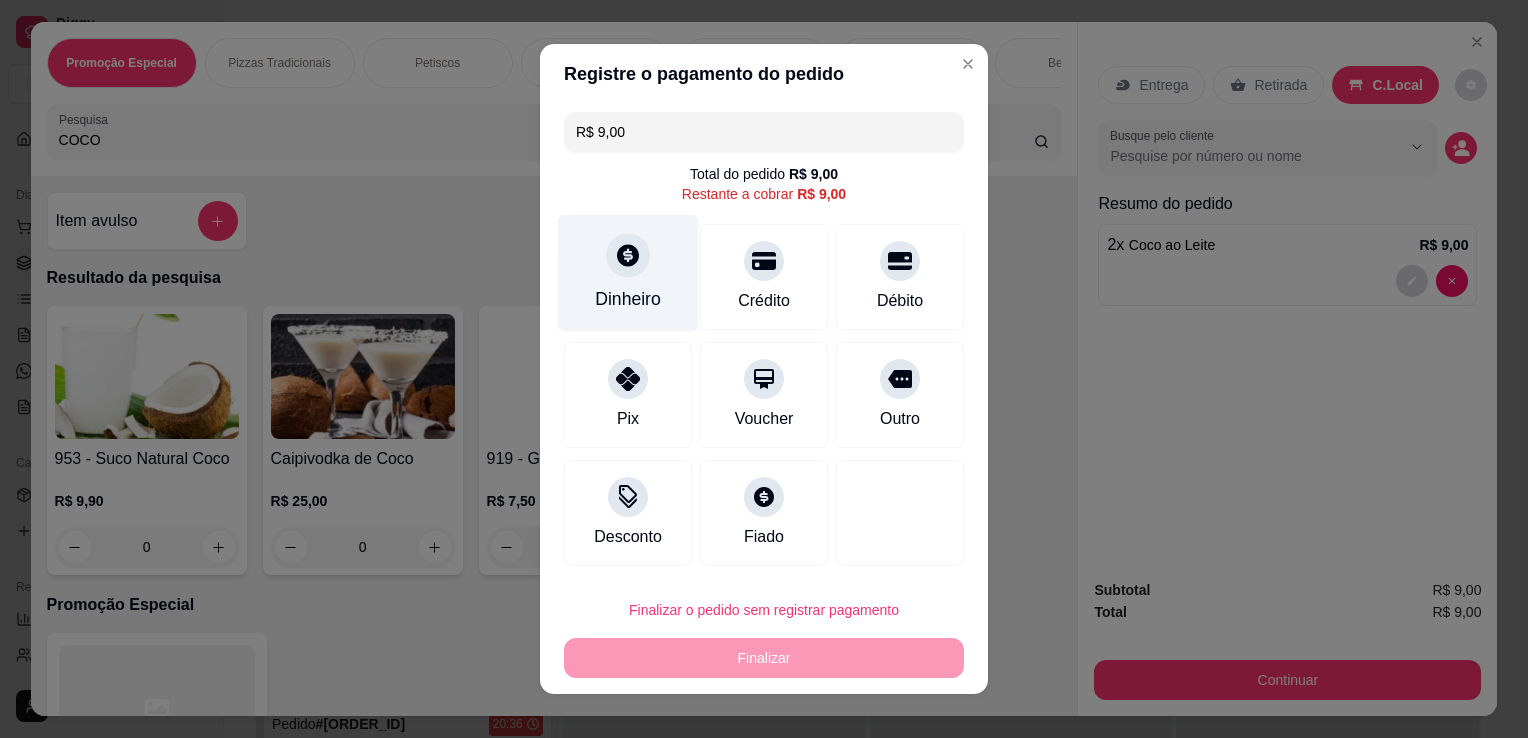 click on "Dinheiro" at bounding box center [628, 273] 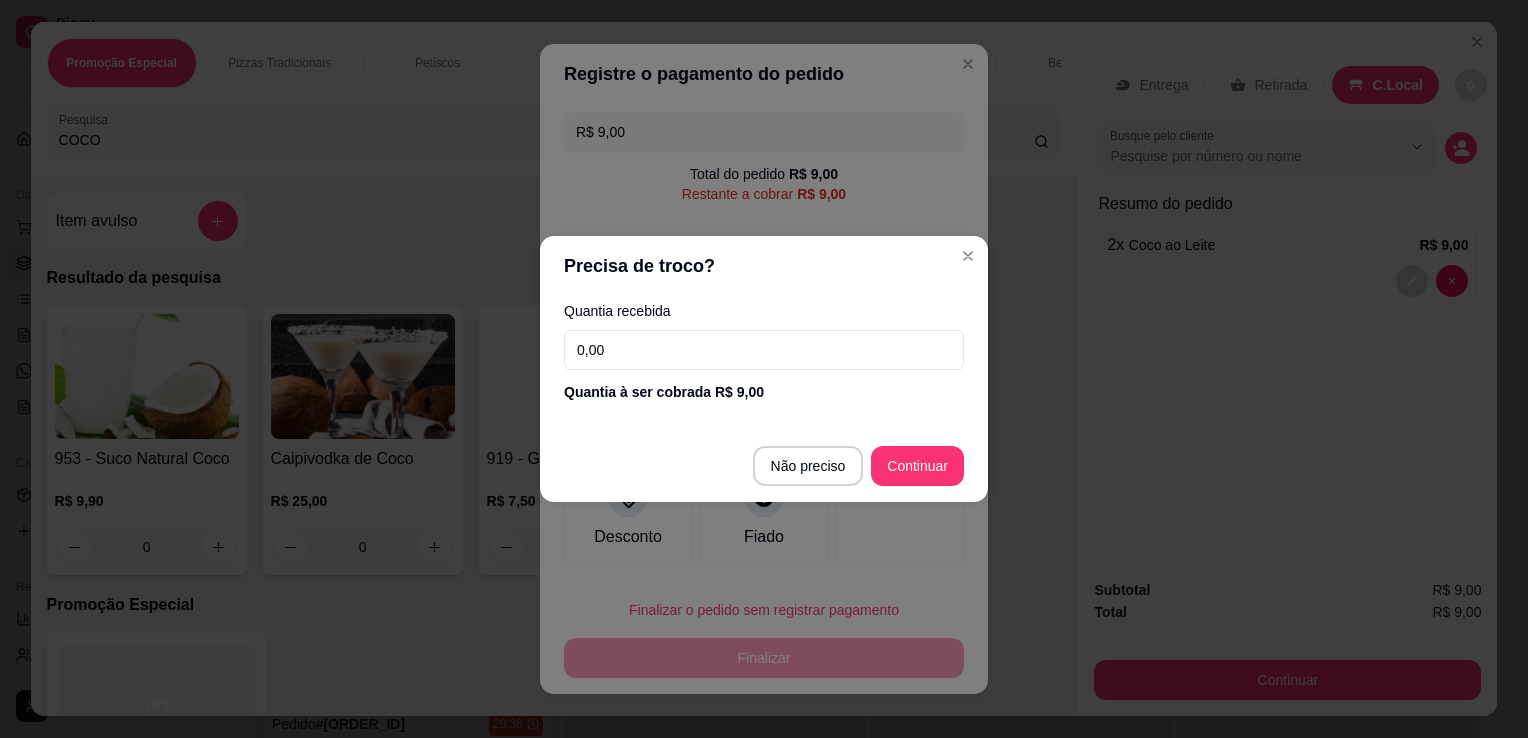 click on "0,00" at bounding box center [764, 350] 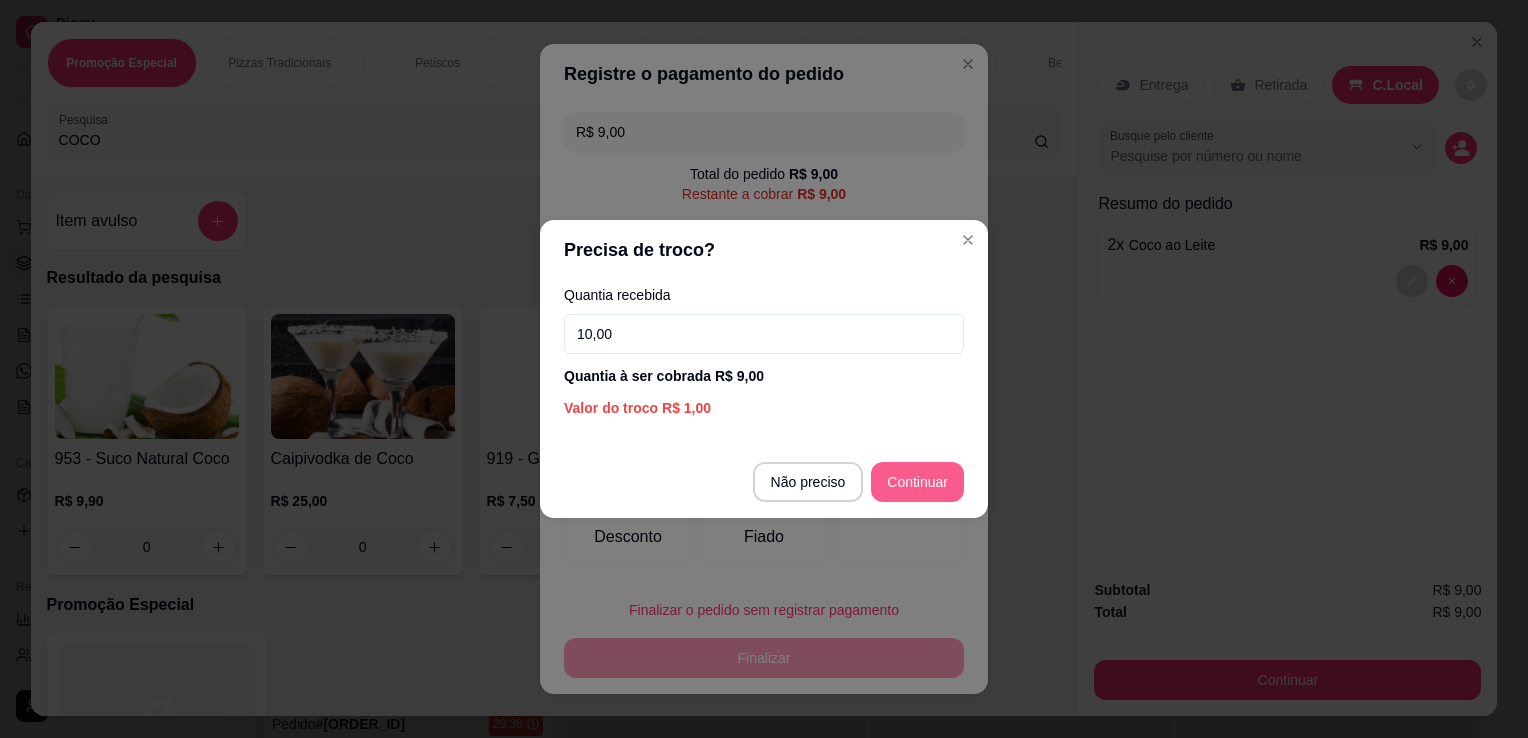 type on "10,00" 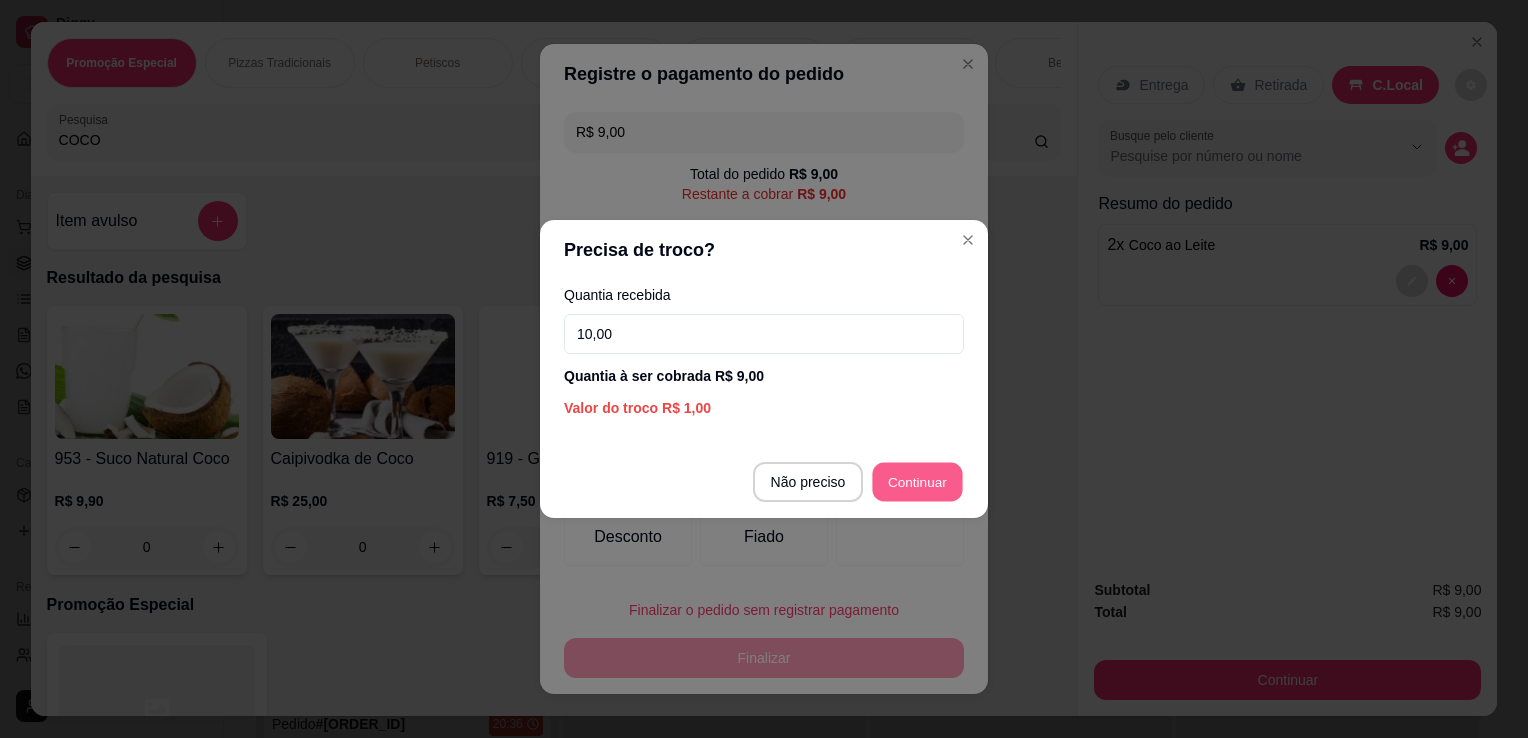 type on "R$ 0,00" 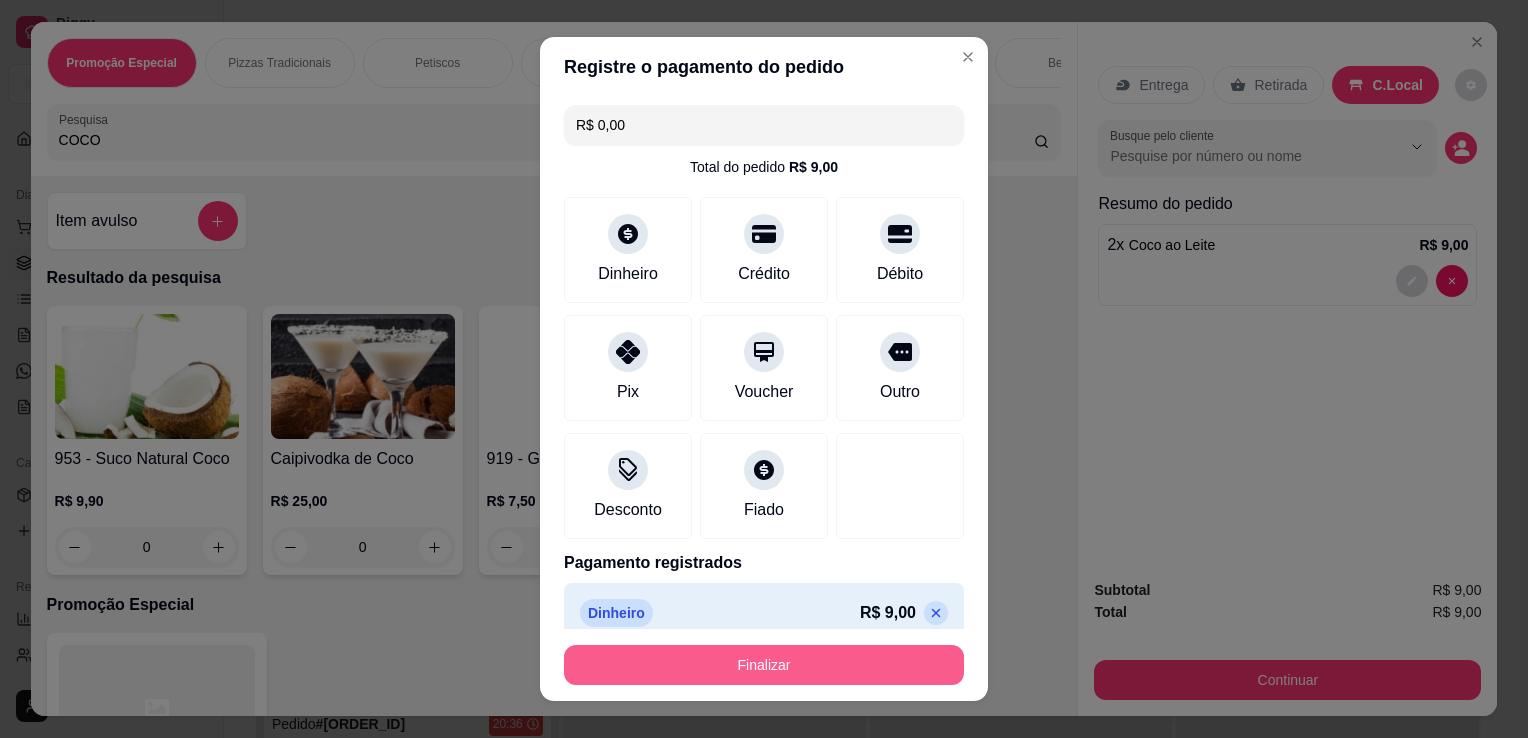 click on "Finalizar" at bounding box center (764, 665) 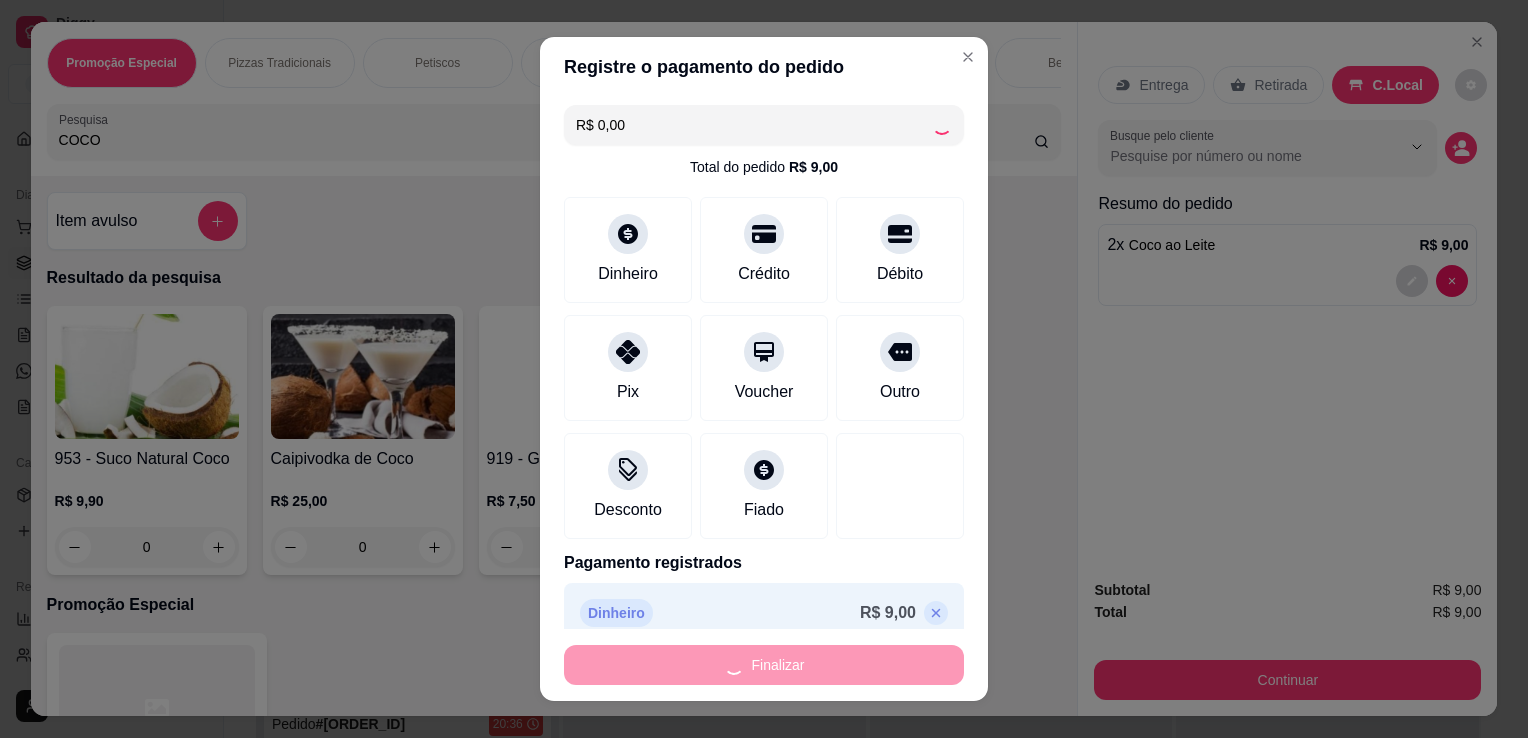type on "0" 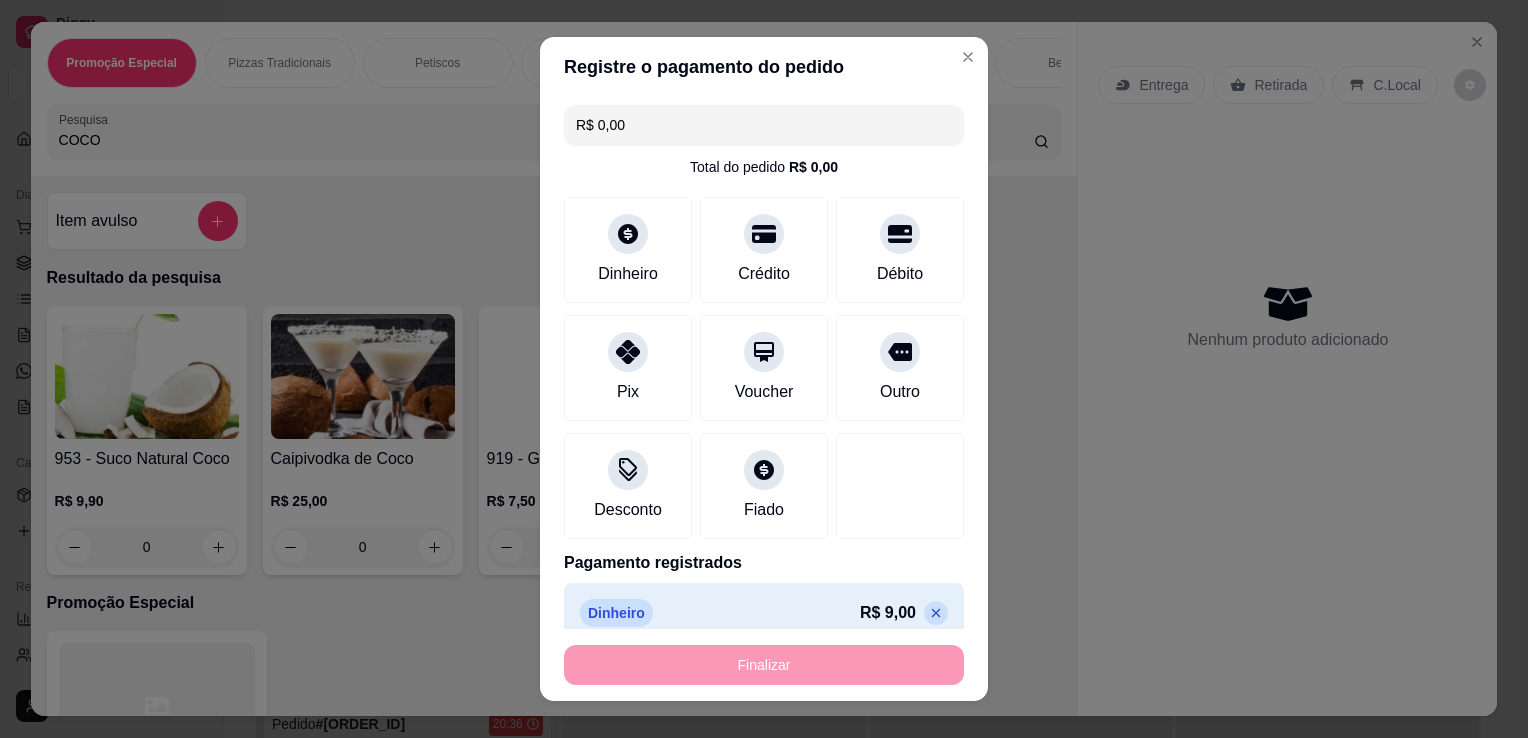 type on "-R$ 9,00" 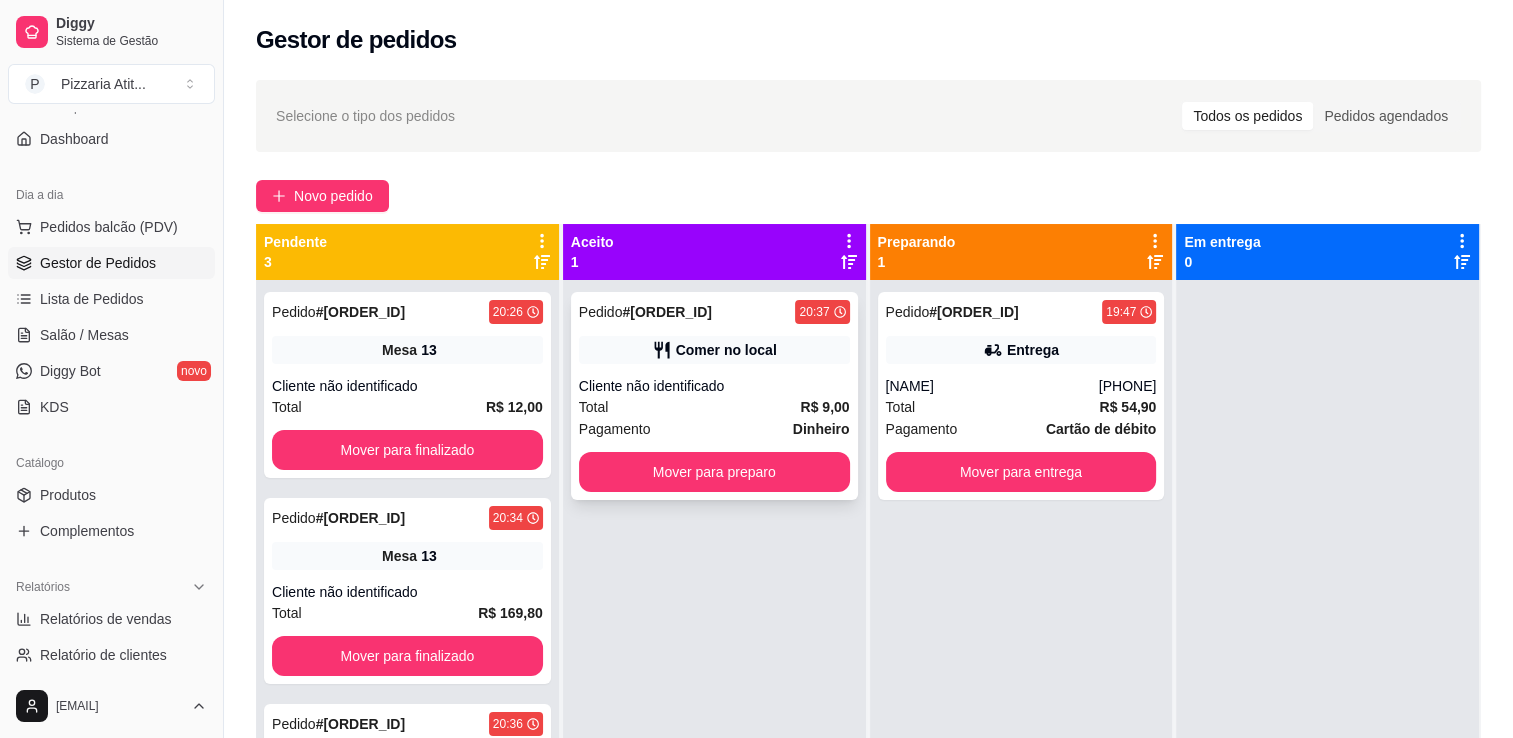 click on "Pedido  # [ORDER_ID] [TIME] Comer no local Cliente não identificado Total R$ 9,00 Pagamento Dinheiro Mover para preparo" at bounding box center (714, 396) 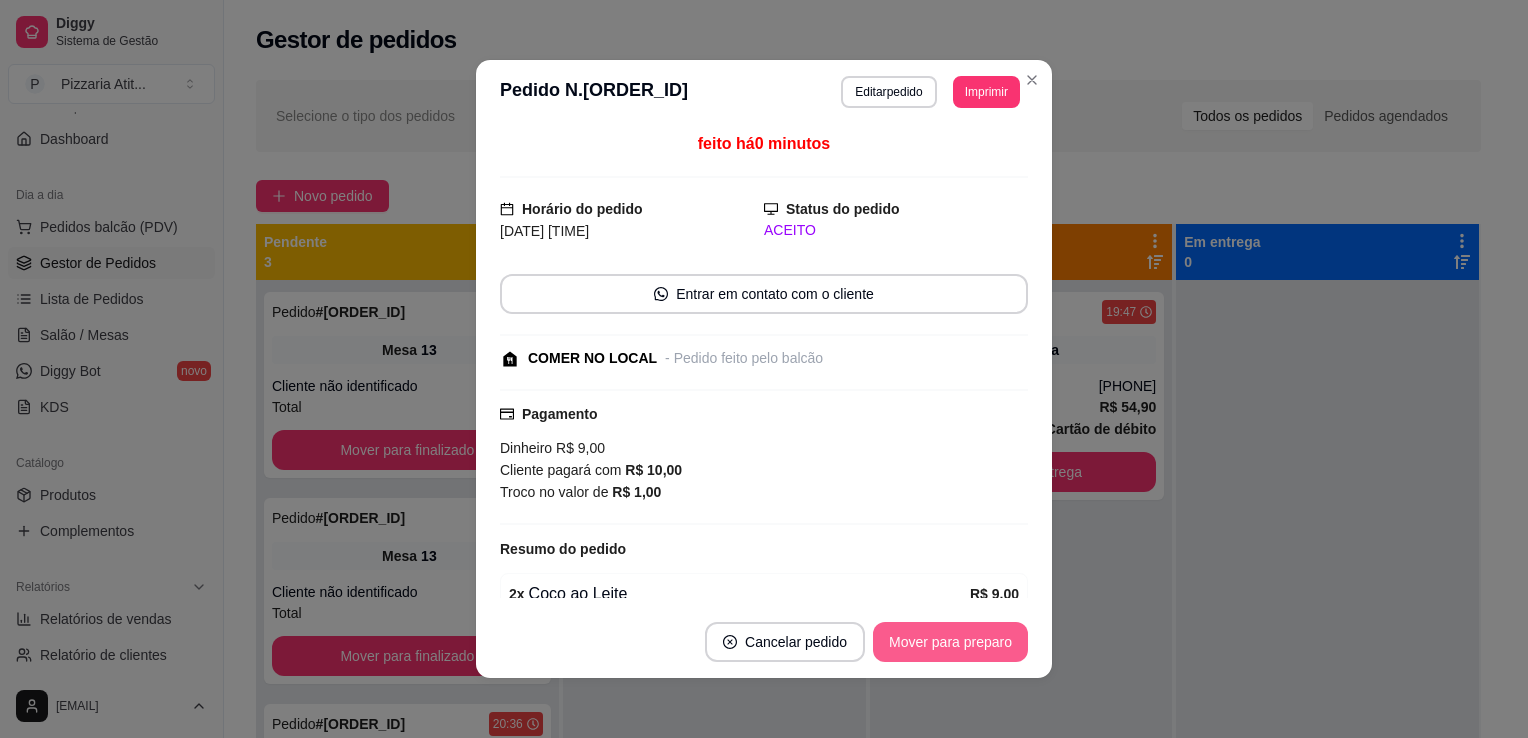 click on "Mover para preparo" at bounding box center (950, 642) 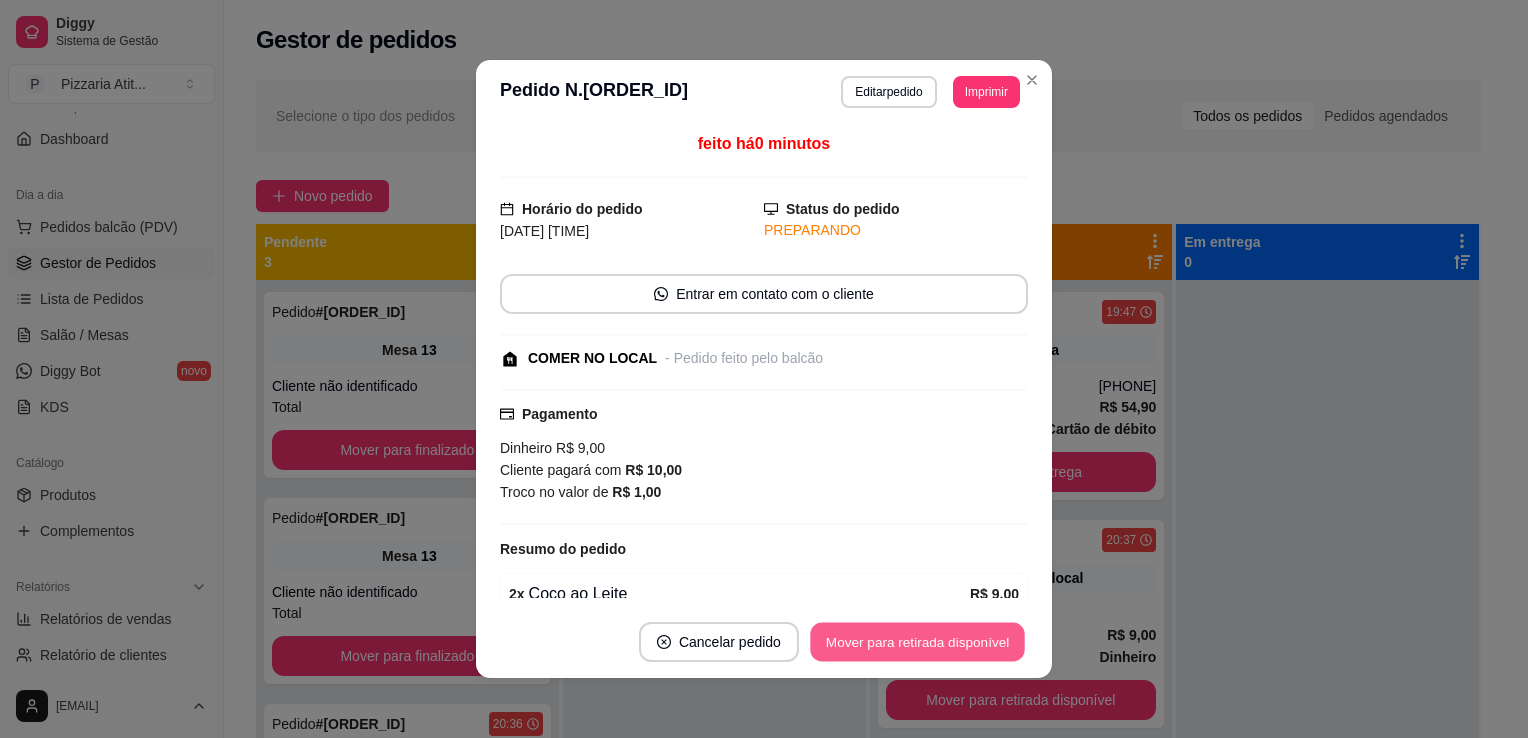 click on "Mover para retirada disponível" at bounding box center [917, 642] 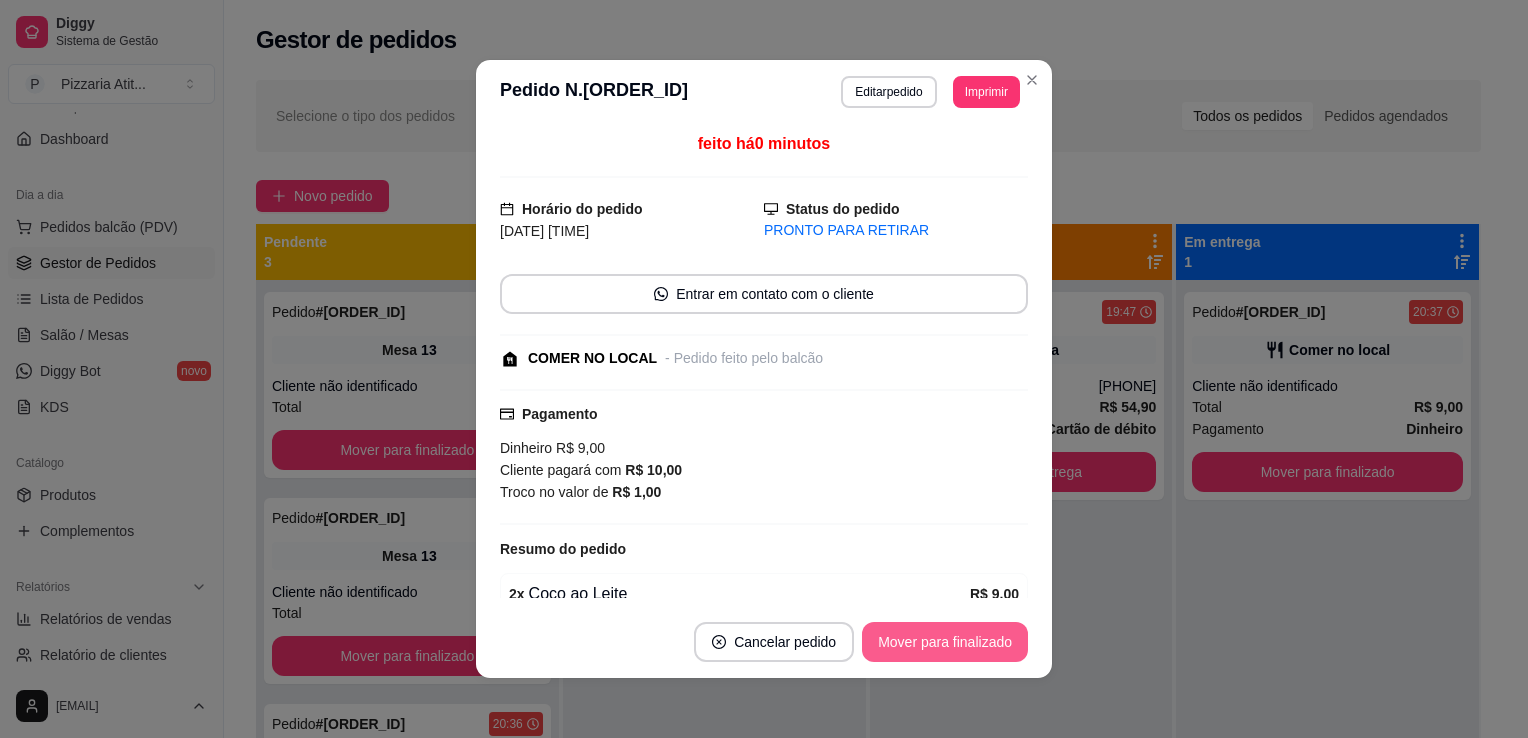 click on "Mover para finalizado" at bounding box center (945, 642) 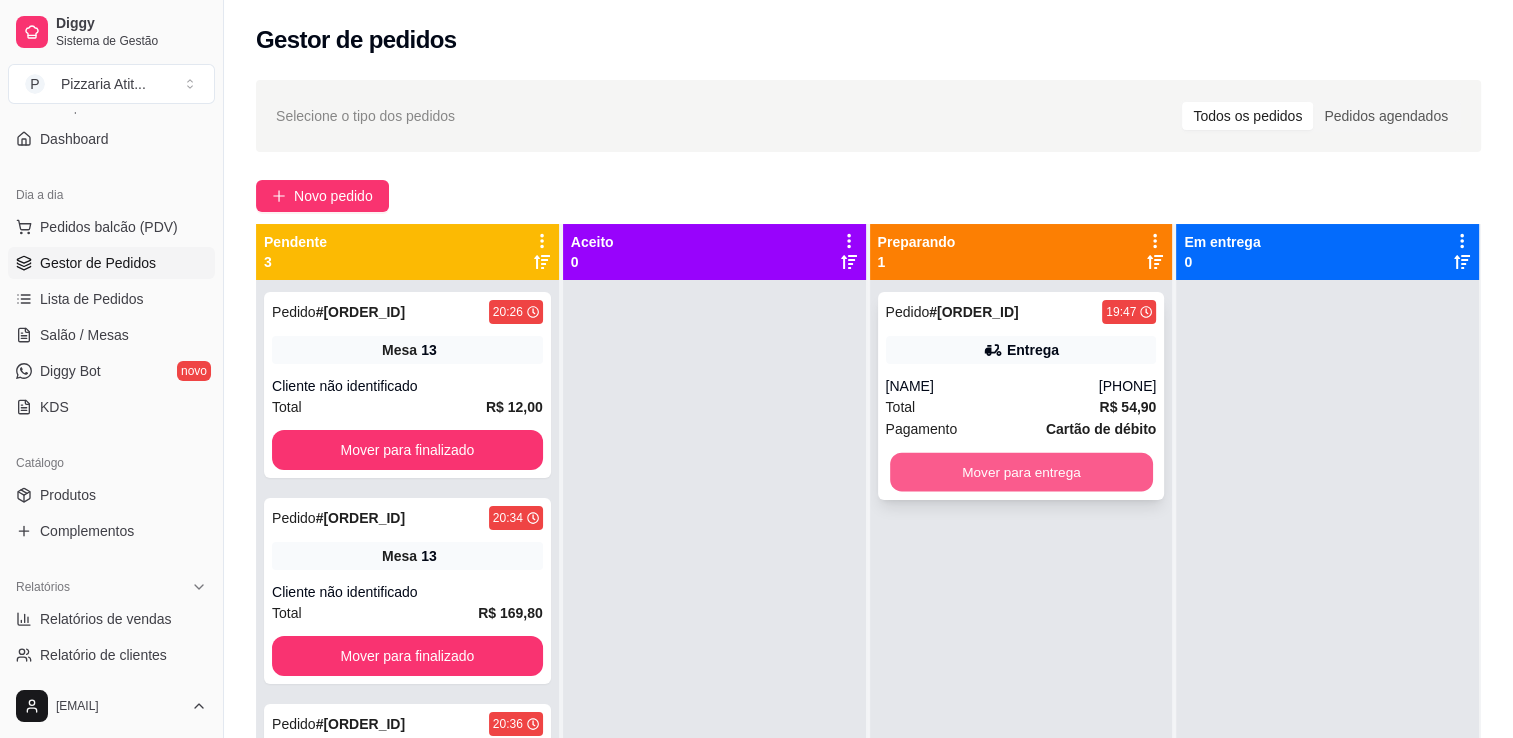 click on "Mover para entrega" at bounding box center [1021, 472] 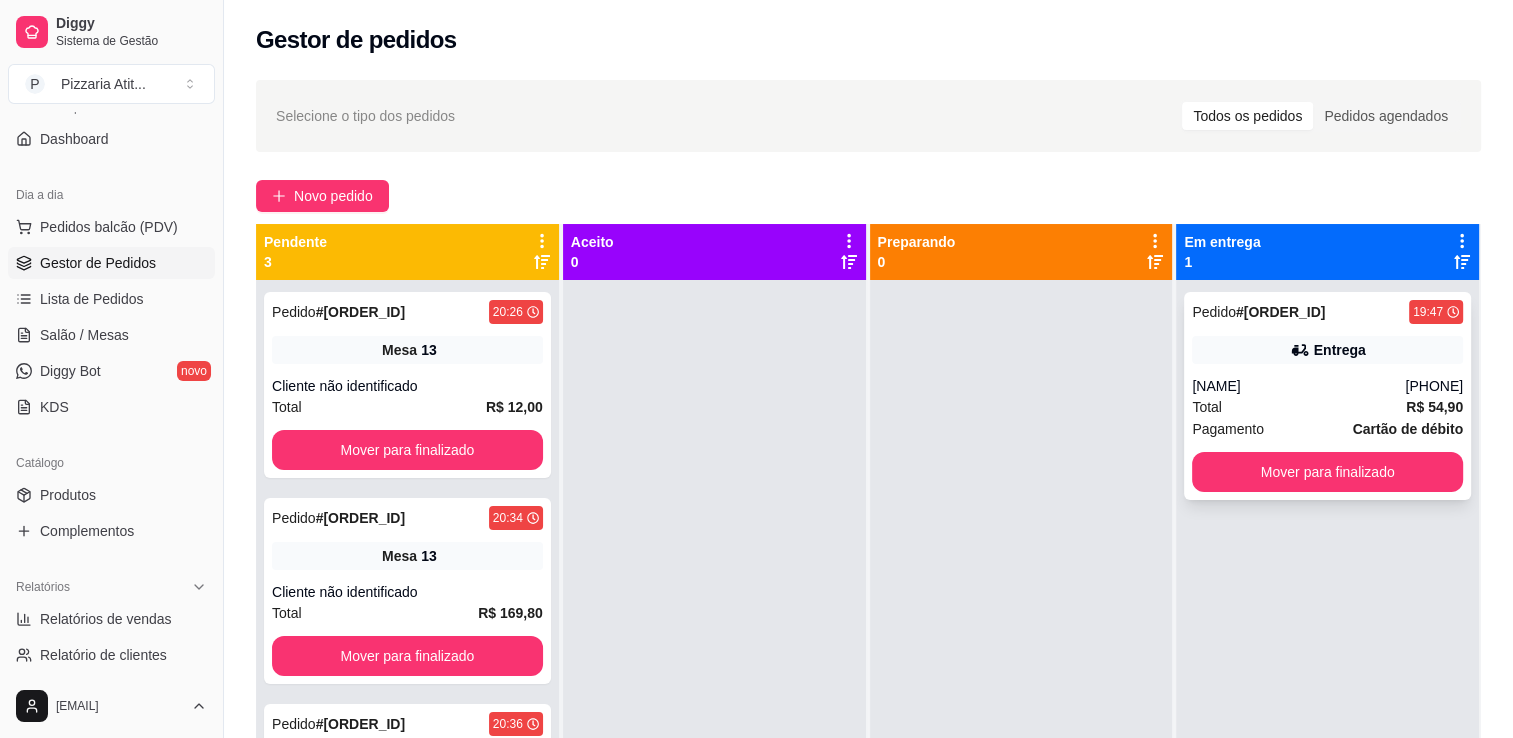 click on "Entrega" at bounding box center [1327, 350] 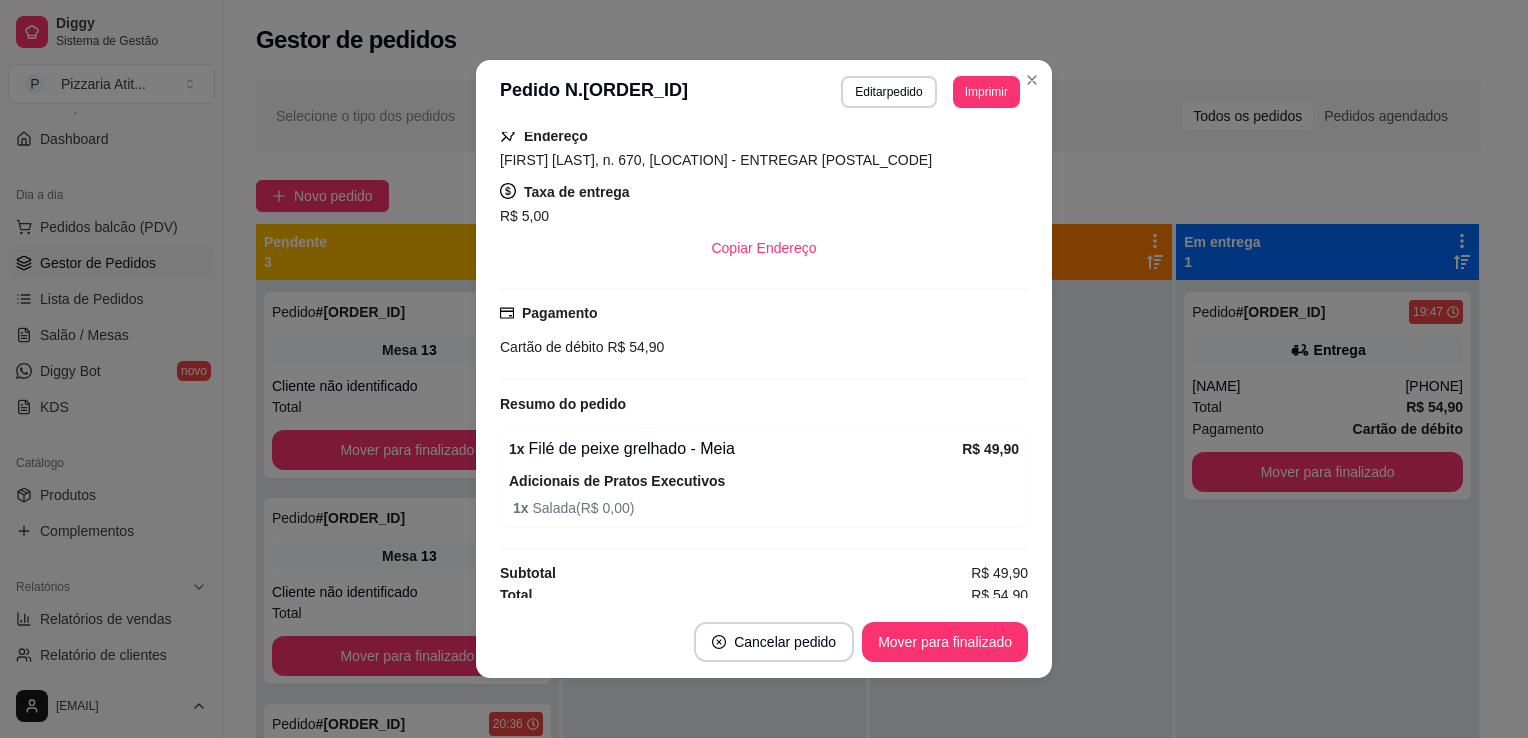 scroll, scrollTop: 306, scrollLeft: 0, axis: vertical 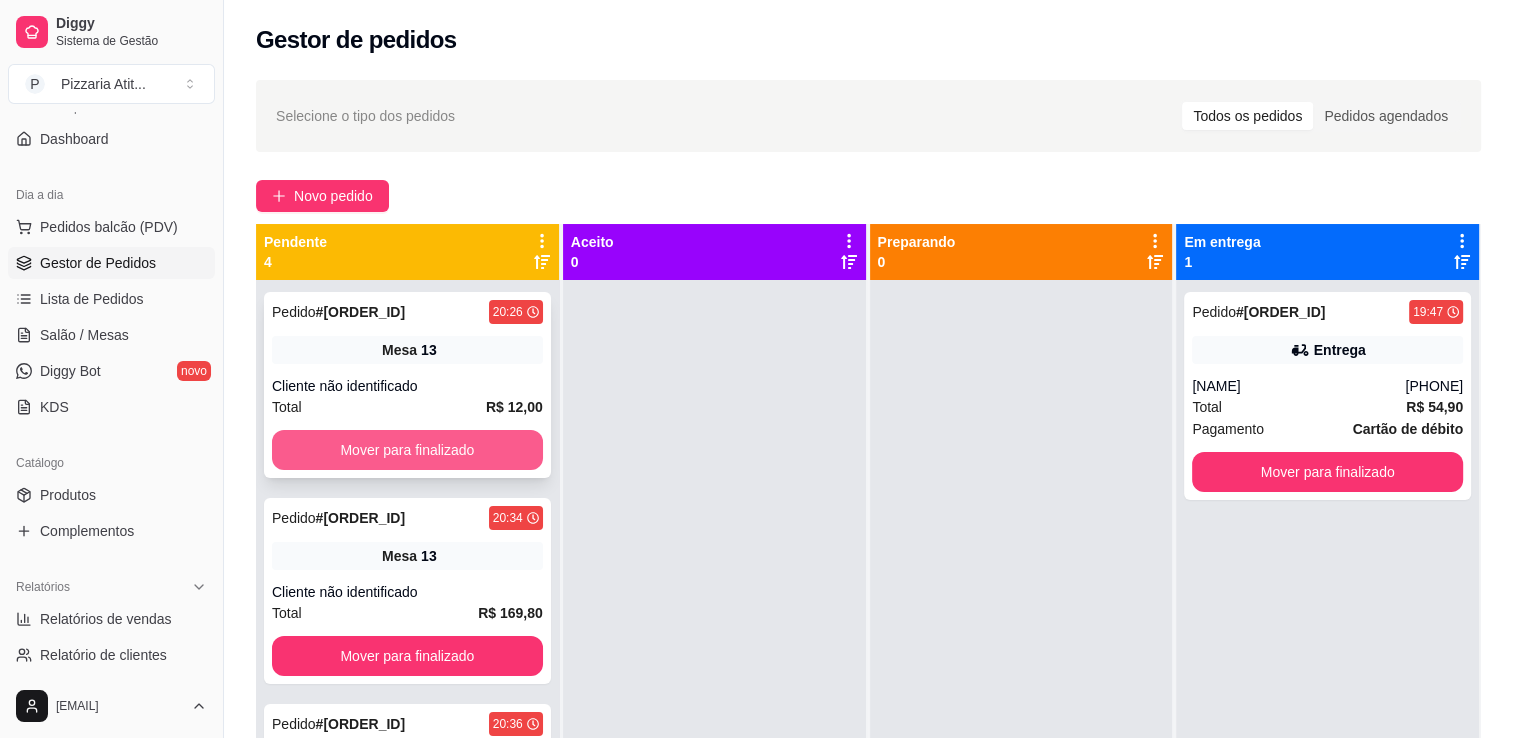 click on "Mover para finalizado" at bounding box center (407, 450) 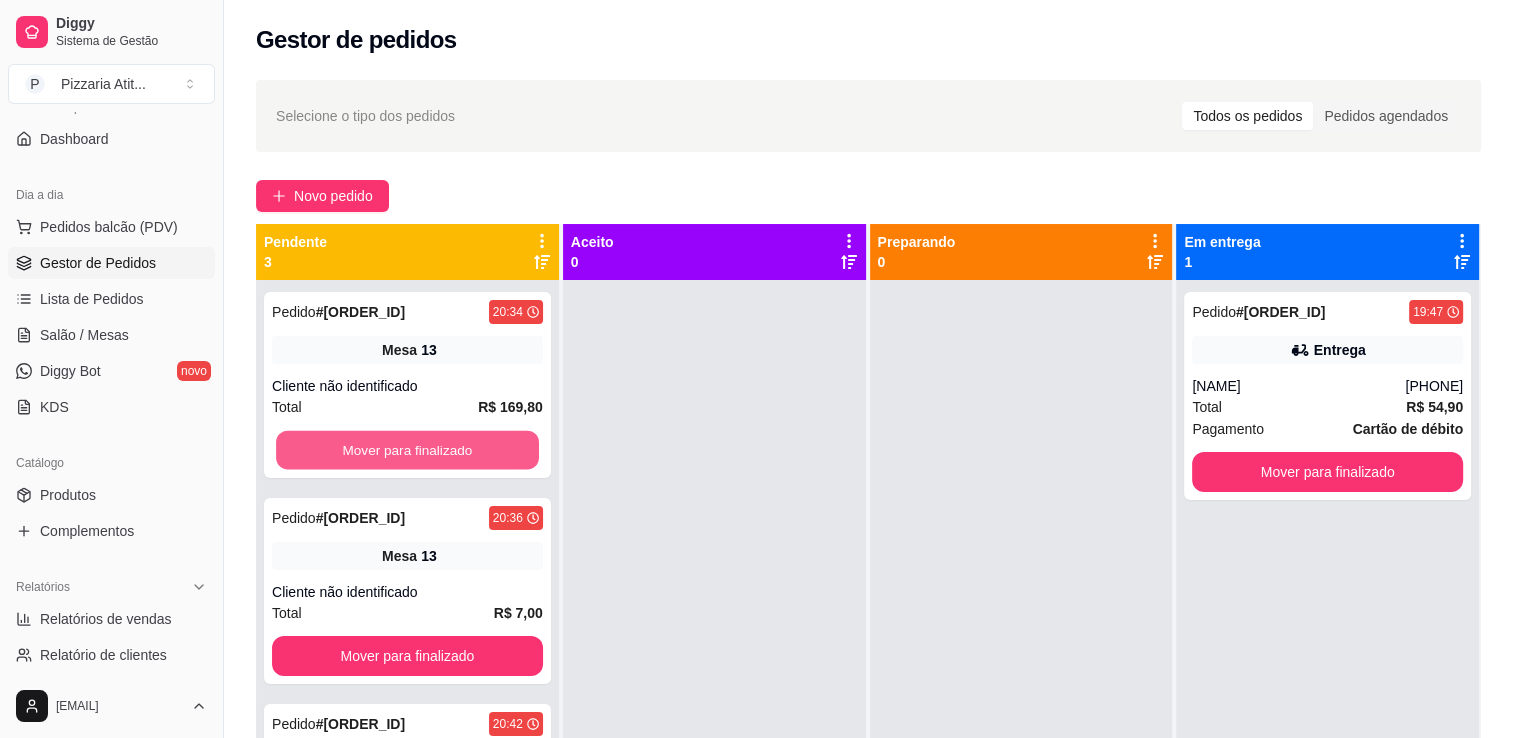 click on "Mover para finalizado" at bounding box center [407, 450] 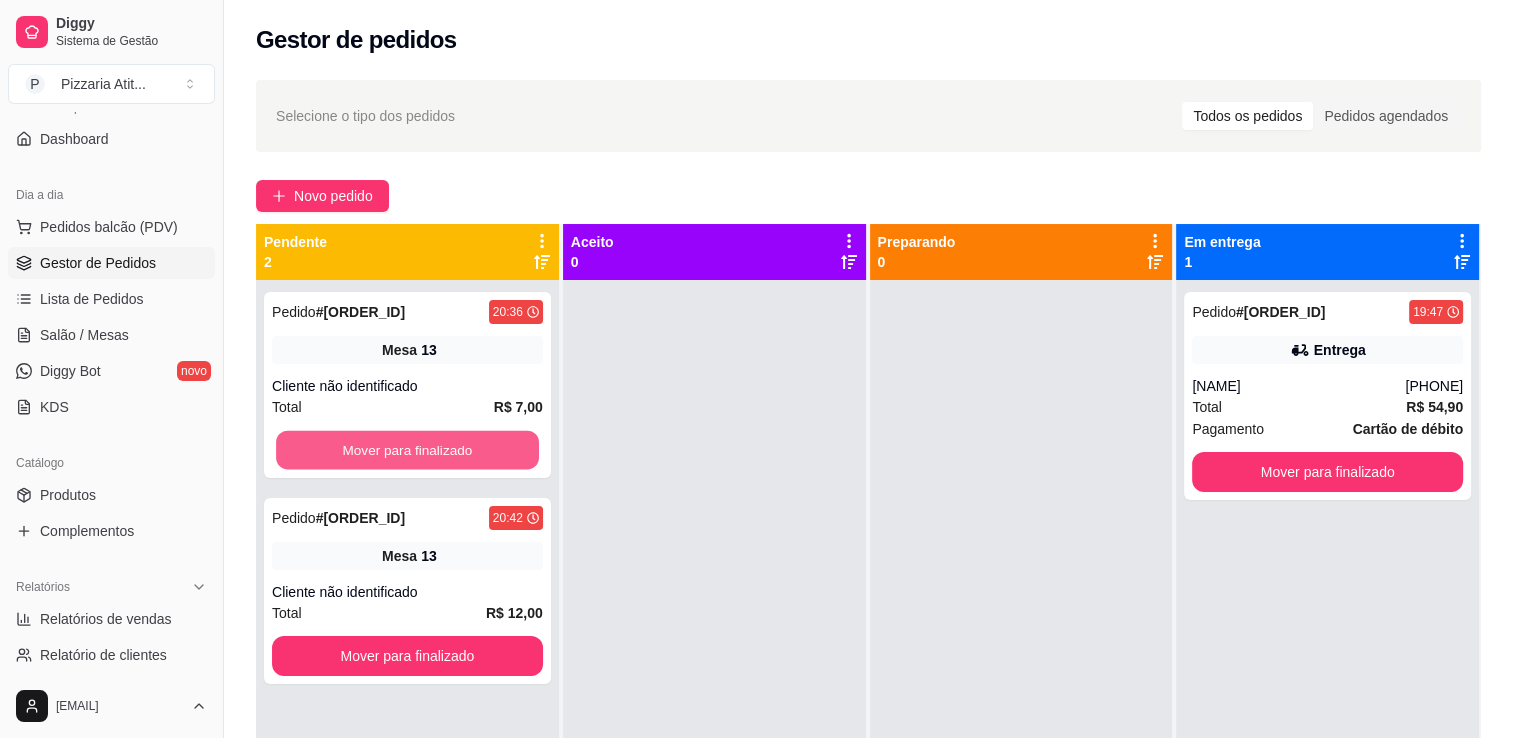 click on "Mover para finalizado" at bounding box center [407, 450] 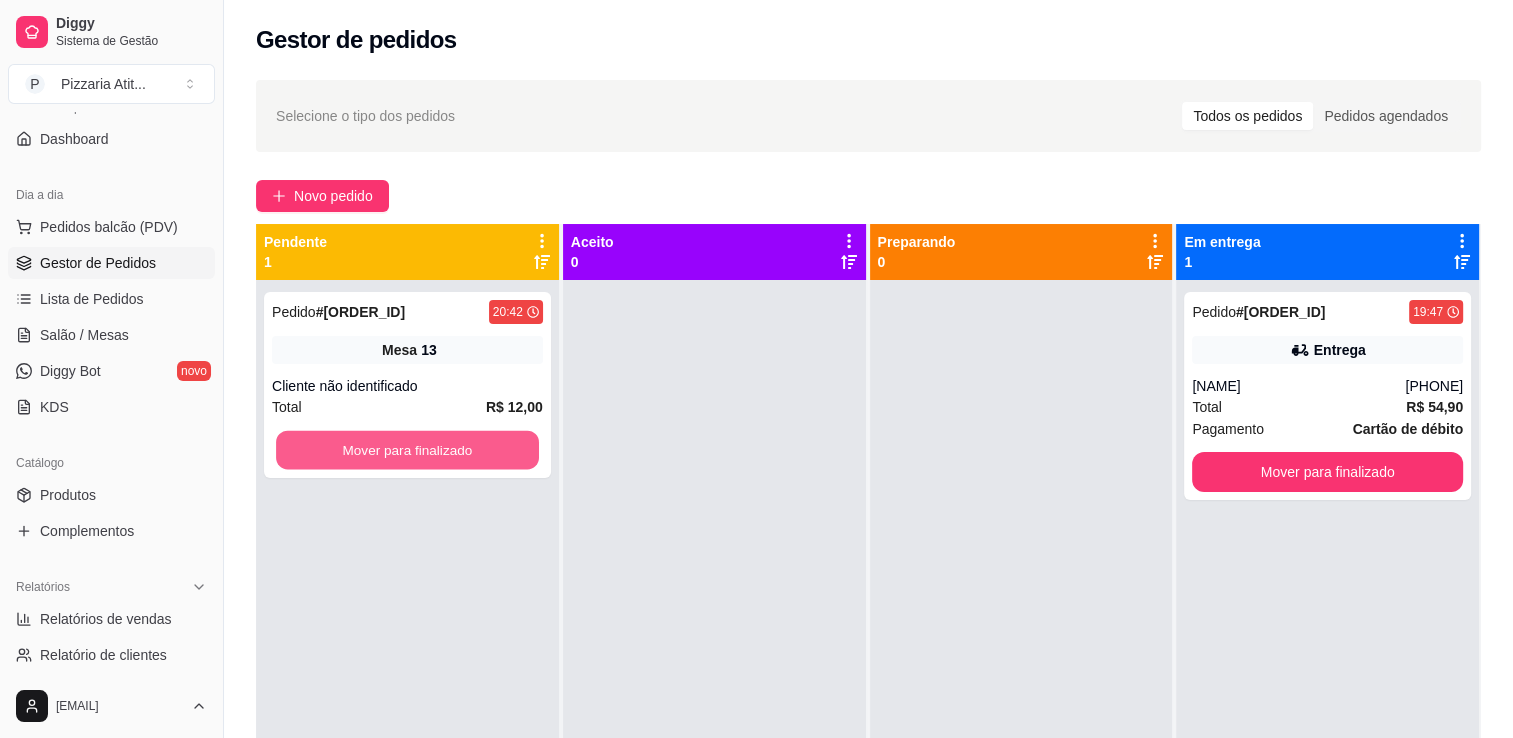 click on "Mover para finalizado" at bounding box center [407, 450] 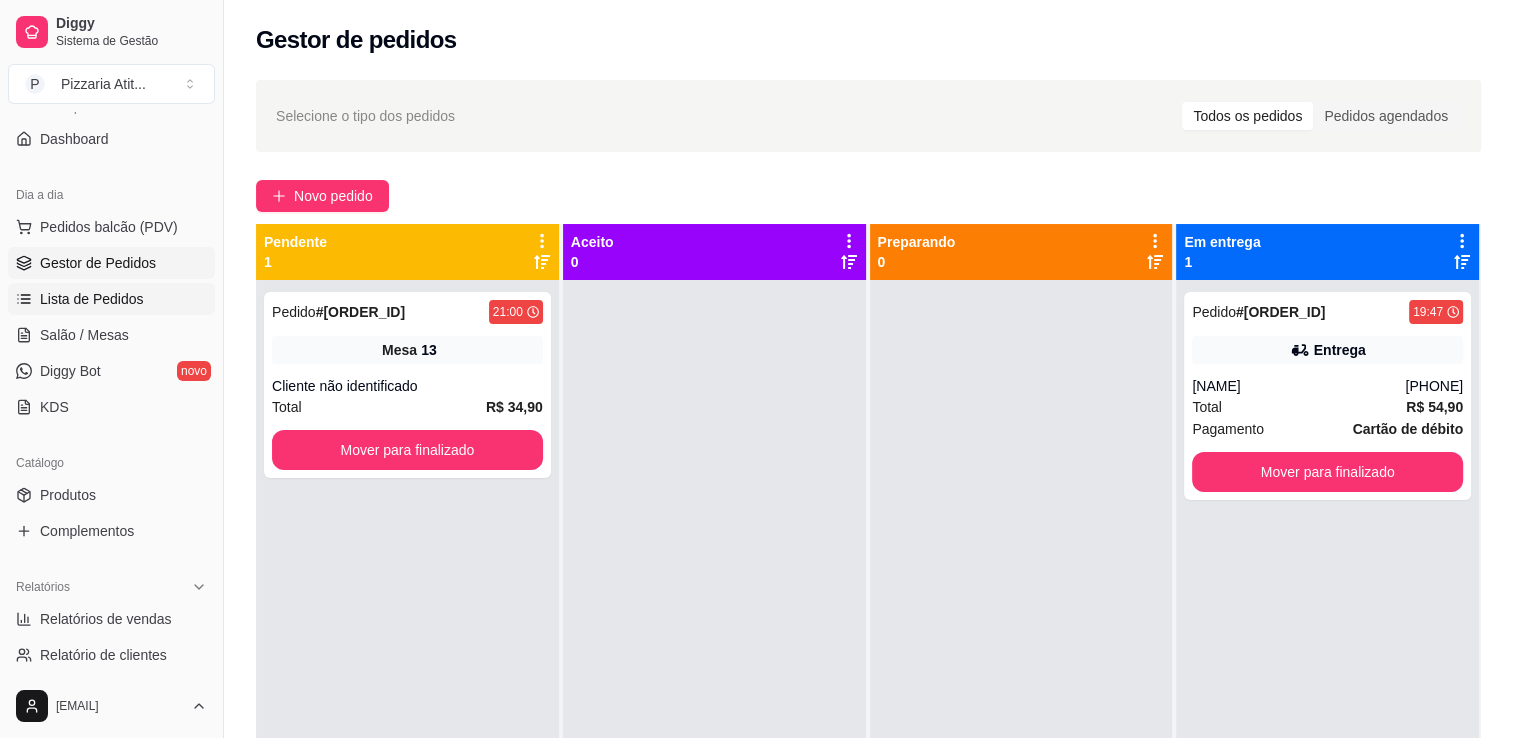 click on "Lista de Pedidos" at bounding box center [92, 299] 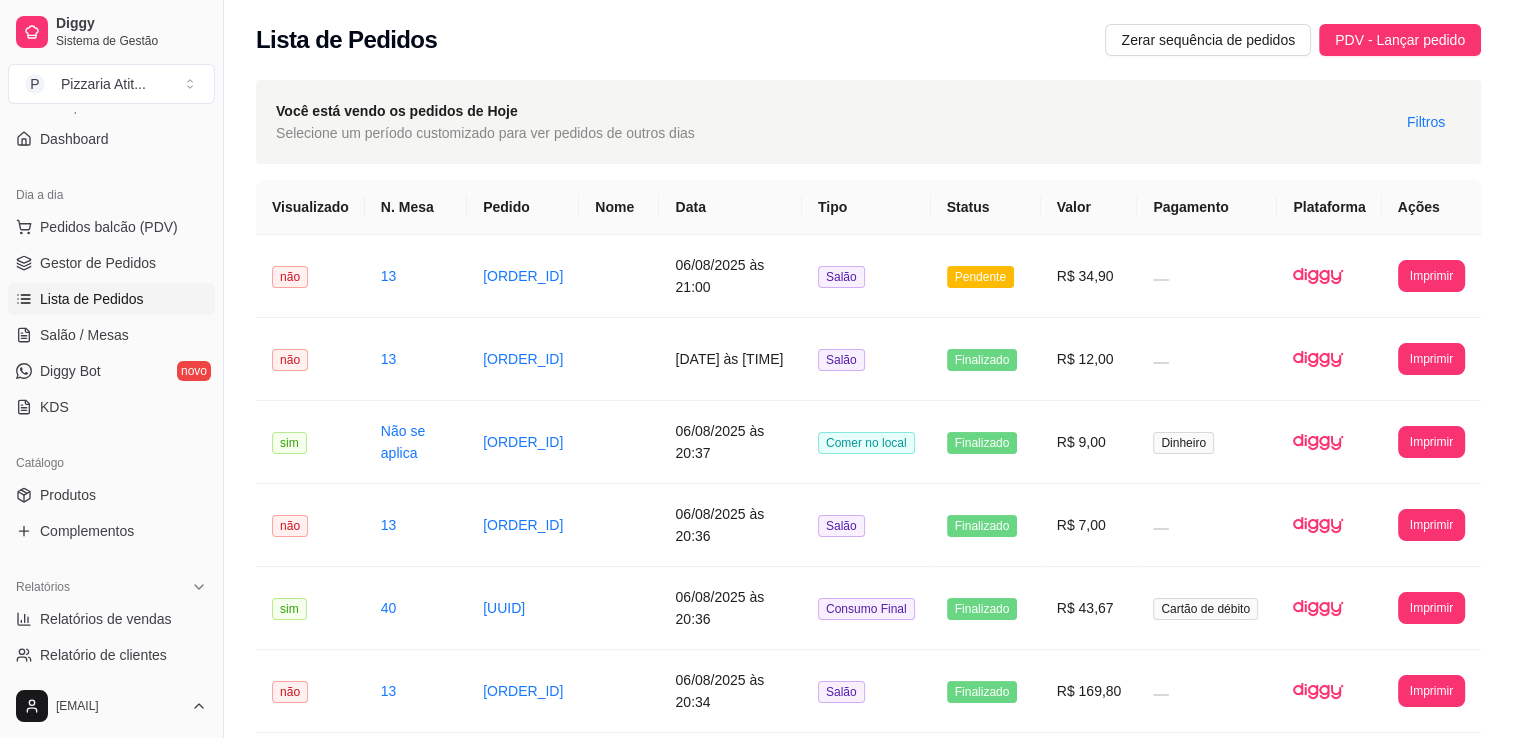 click on "Lista de Pedidos" at bounding box center [92, 299] 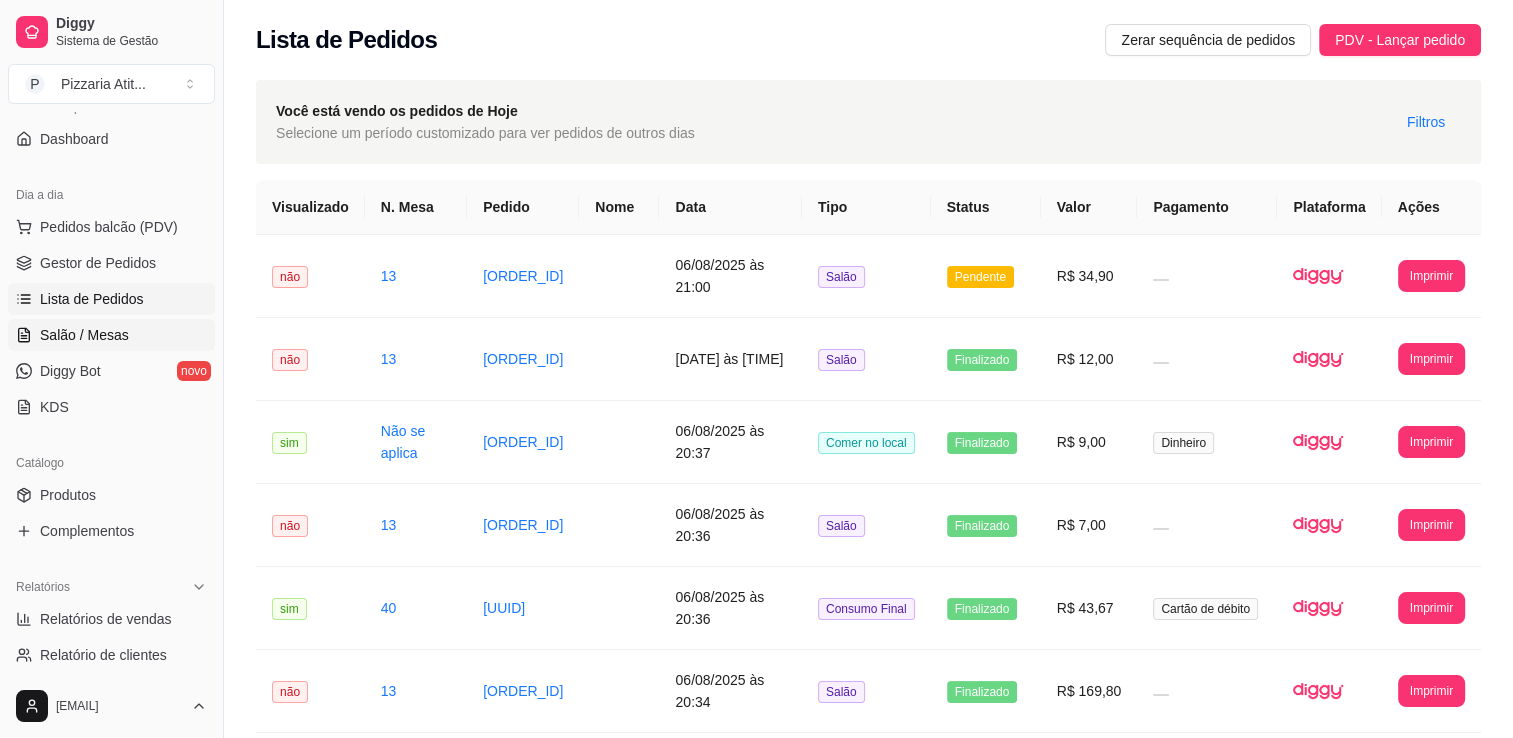 click on "Salão / Mesas" at bounding box center (84, 335) 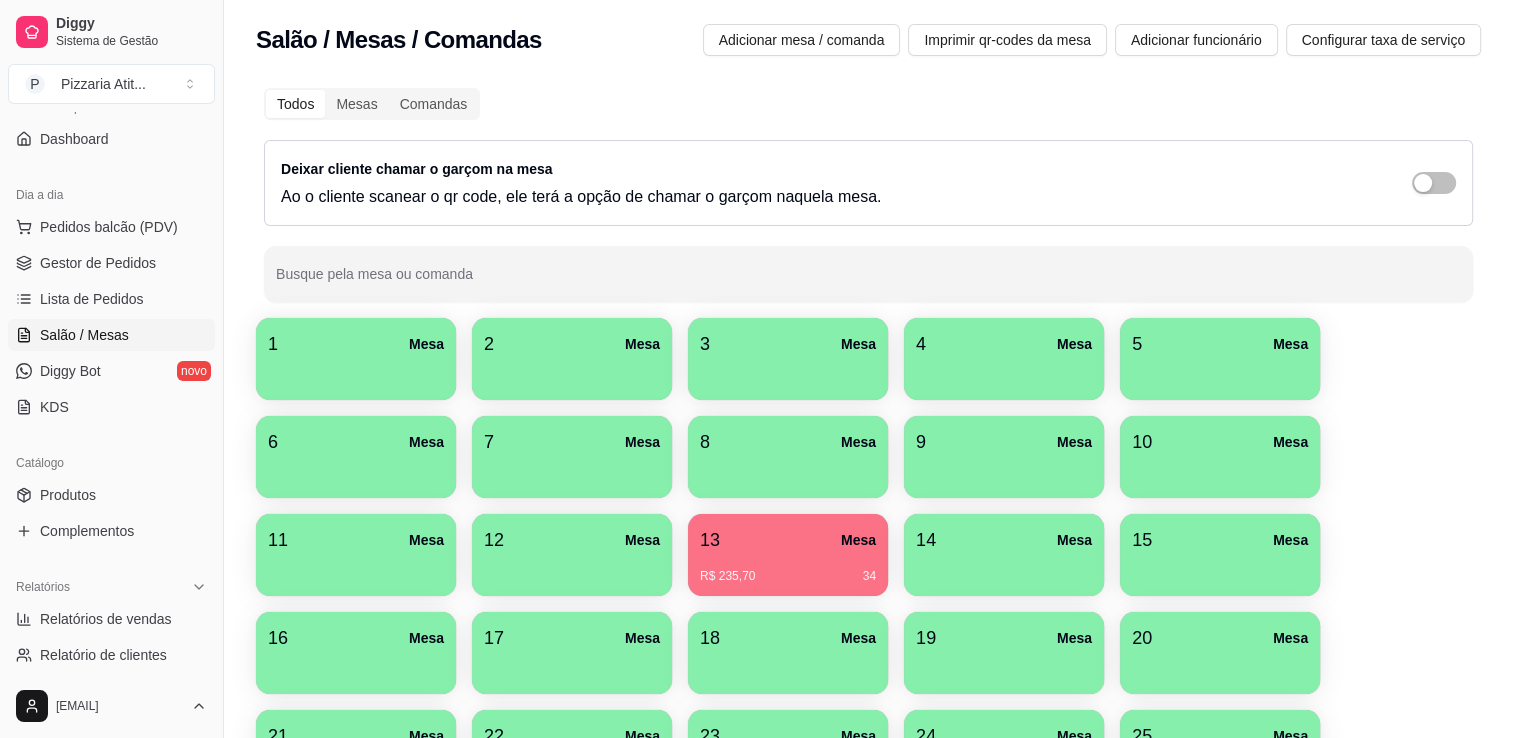 click on "1 Mesa 2 Mesa 3 Mesa 4 Mesa 5 Mesa 6 Mesa 7 Mesa 8 Mesa 9 Mesa 10 Mesa 11 Mesa 12 Mesa 13 Mesa R$ 235,70 34 14 Mesa 15 Mesa 16 Mesa 17 Mesa 18 Mesa 19 Mesa 20 Mesa 21 Mesa 22 Mesa 23 Mesa 24 Mesa 25 Mesa 26 Mesa 27 Mesa 28 Mesa 29 Mesa 30 Mesa 31 Mesa 32 Mesa 33 Mesa 34 Mesa 35 Mesa 36 Mesa 37 Mesa 38 Mesa 39 Mesa 40 Mesa [NAME] Mesa [NAME] Mesa [NAME] Mesa [NAME] Mesa R$ 16,00 25699 [NAME] Mesa [NAME] Mesa [NAME] Mesa [NAME] Mesa [TABLE_NUMBER] Mesa" at bounding box center [868, 814] 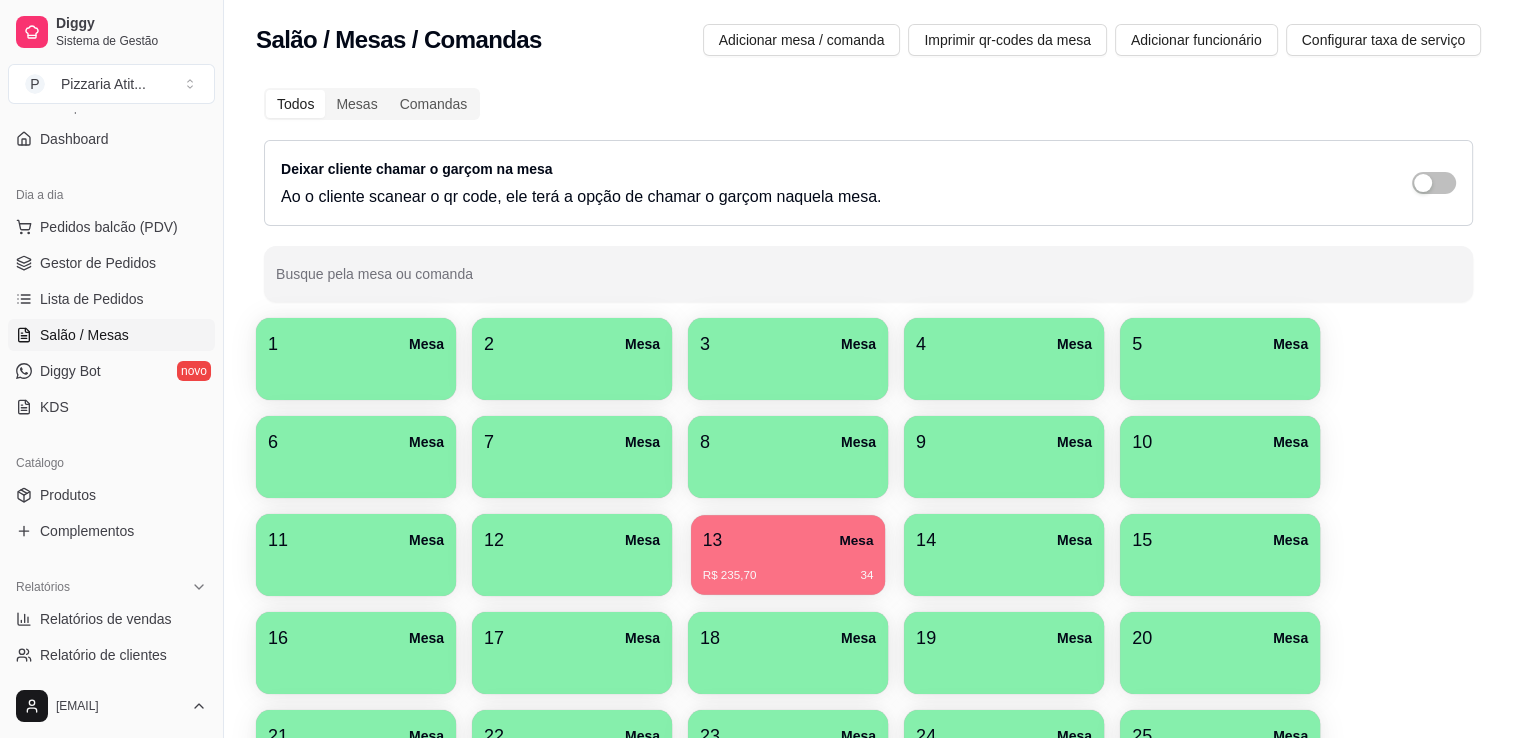click on "13 Mesa" at bounding box center (788, 540) 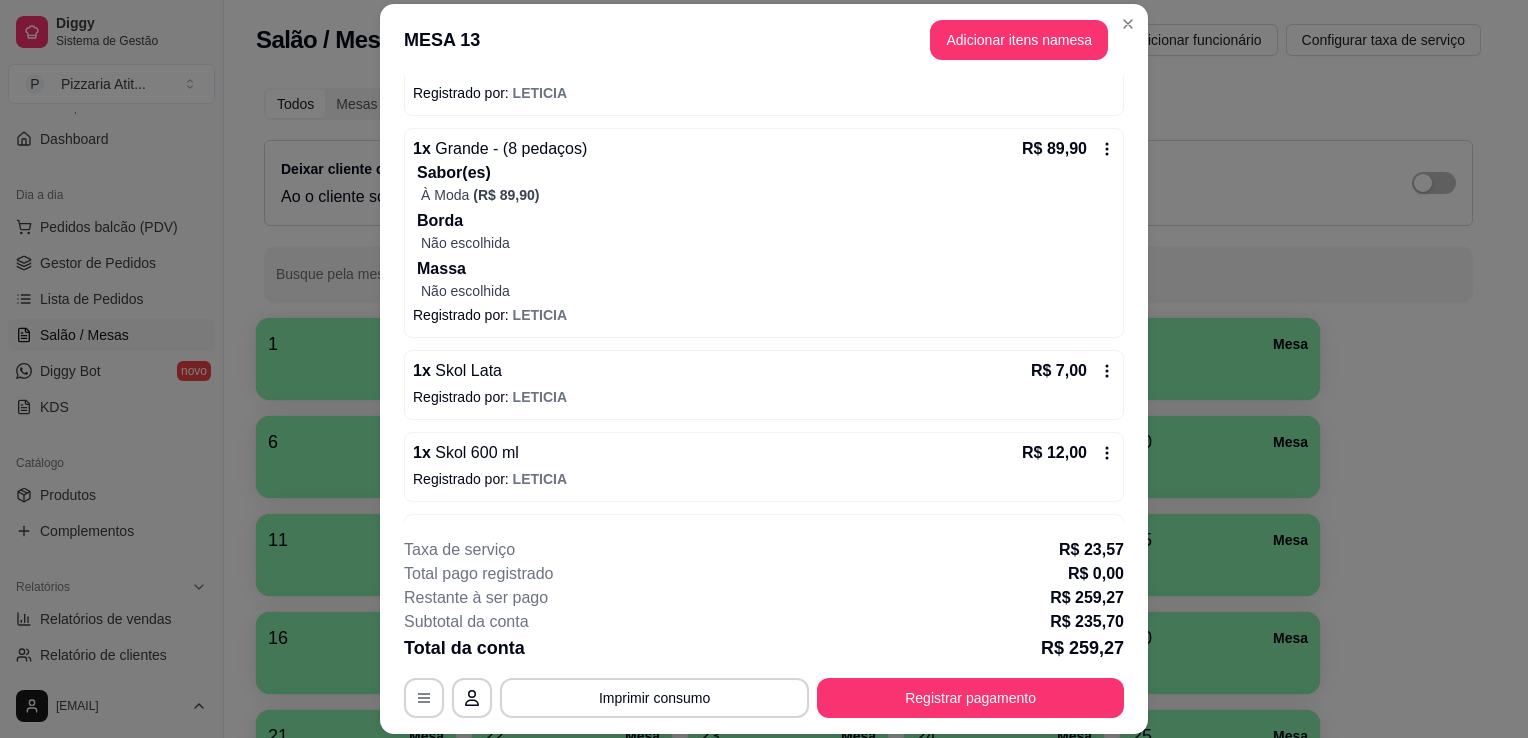 scroll, scrollTop: 480, scrollLeft: 0, axis: vertical 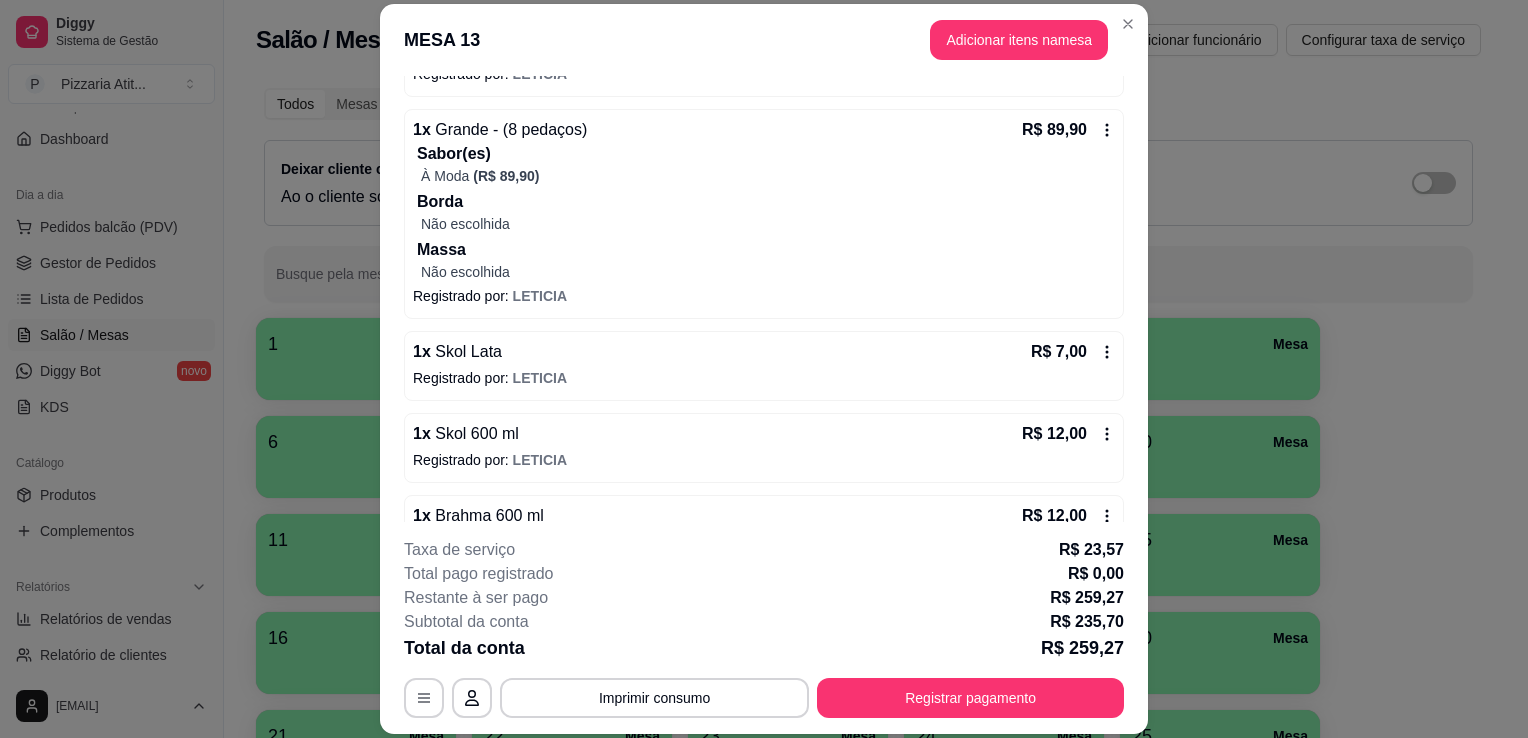click on "Registrado por:   [NAME]" at bounding box center [764, 460] 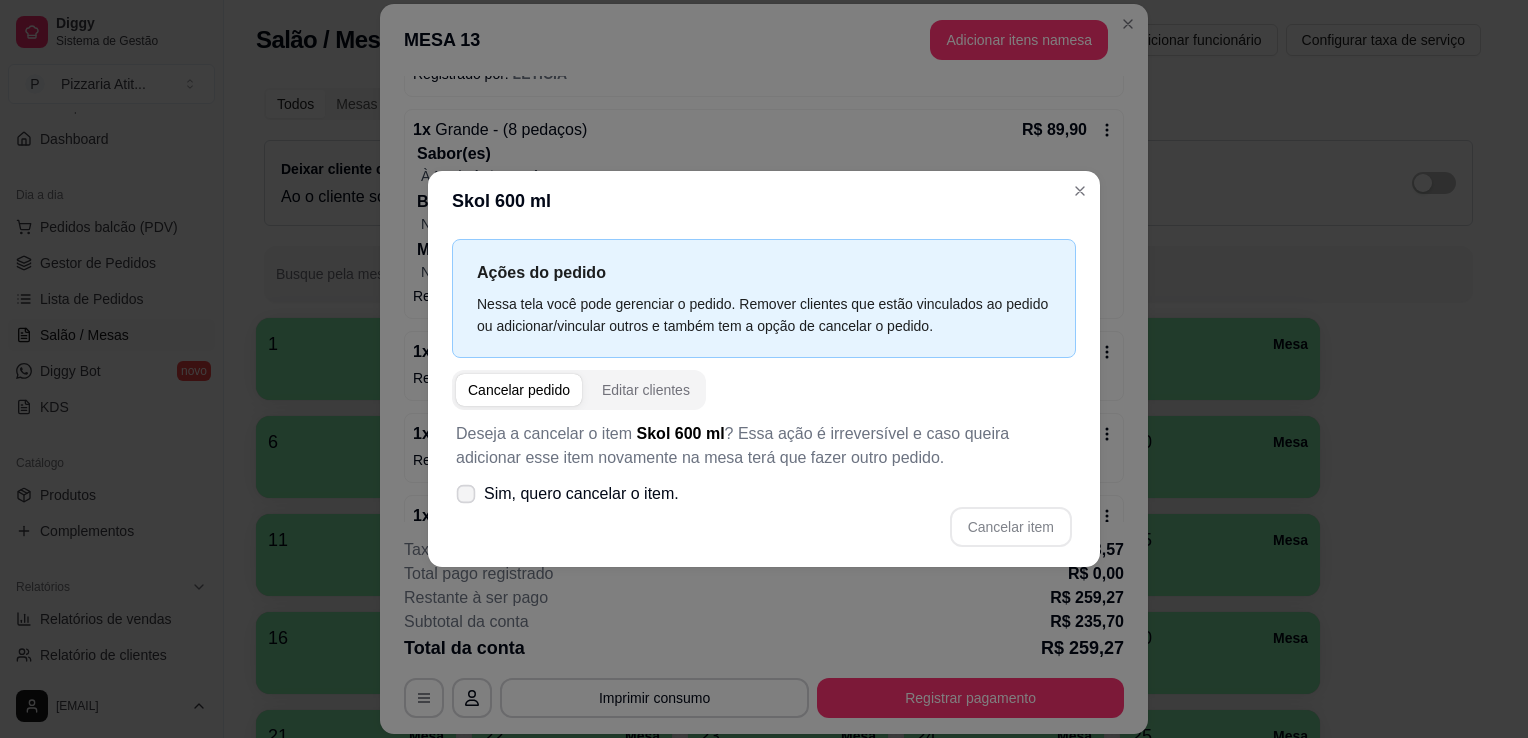 click on "Sim, quero cancelar o item." at bounding box center [567, 494] 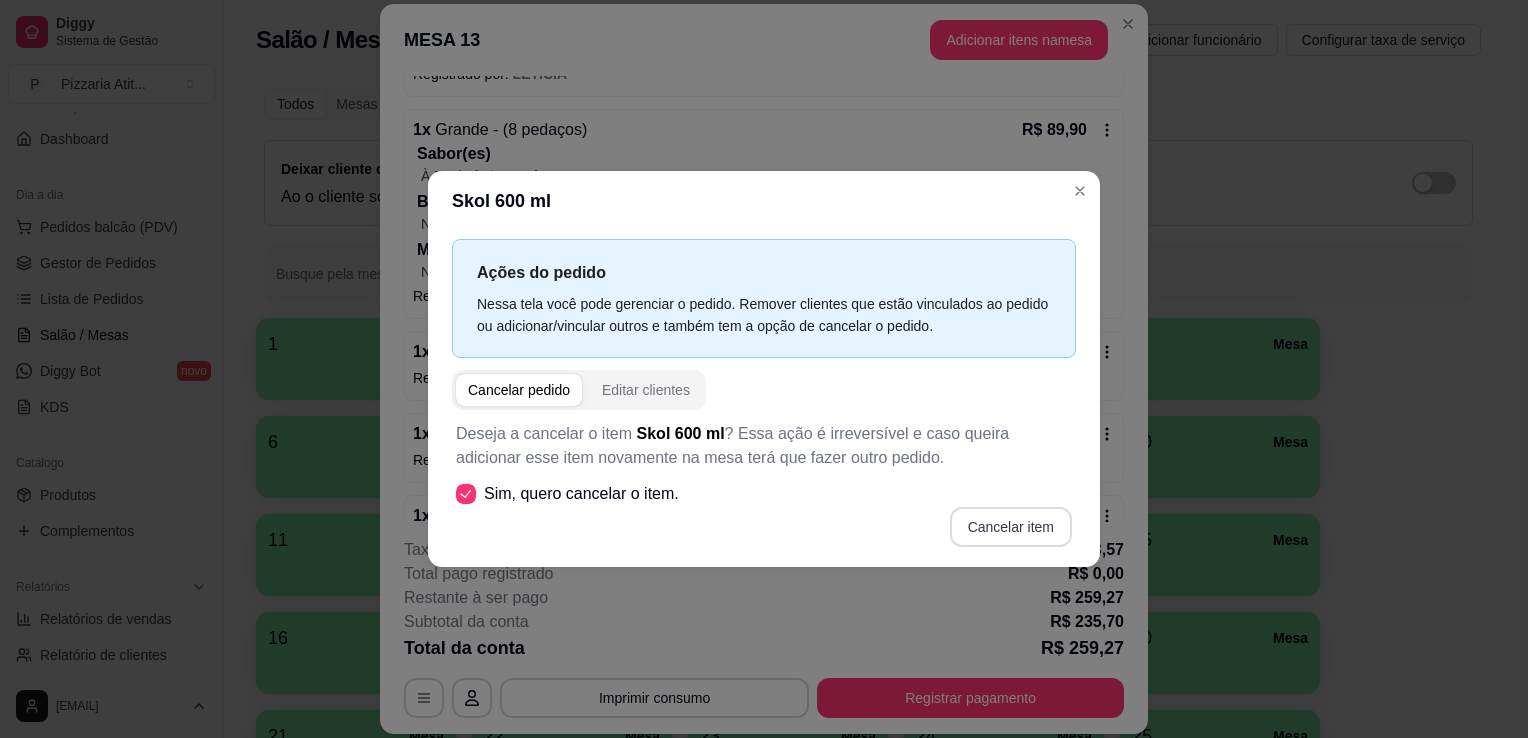 click on "Cancelar item" at bounding box center (1011, 527) 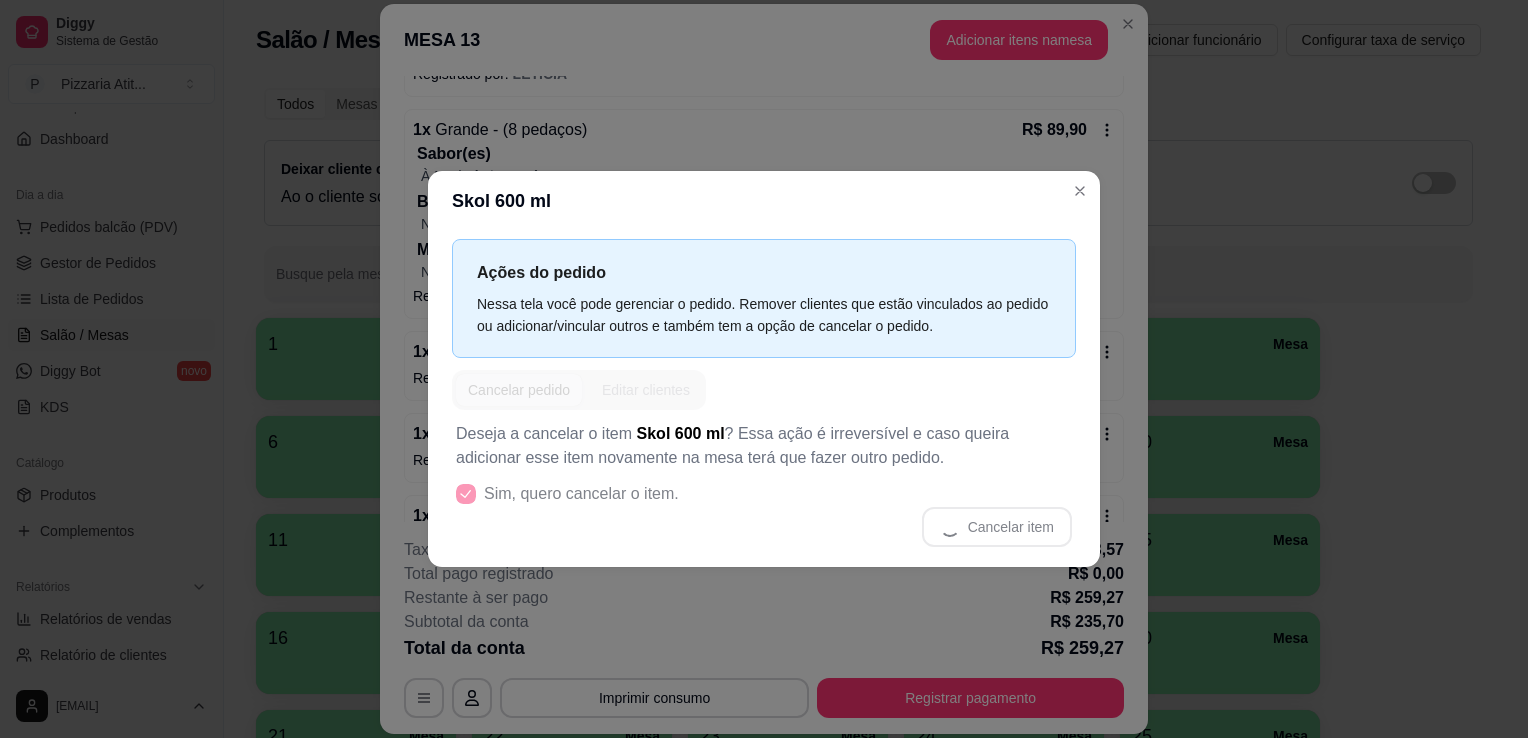 click on "Cancelar item" at bounding box center [764, 527] 